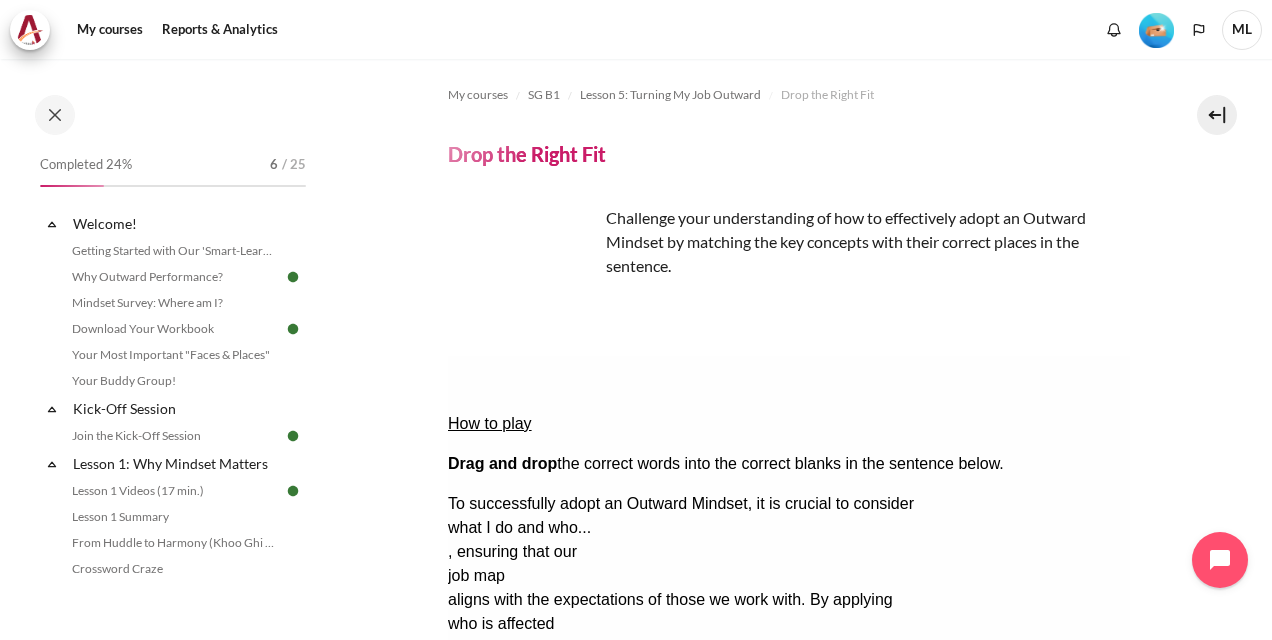 scroll, scrollTop: 0, scrollLeft: 0, axis: both 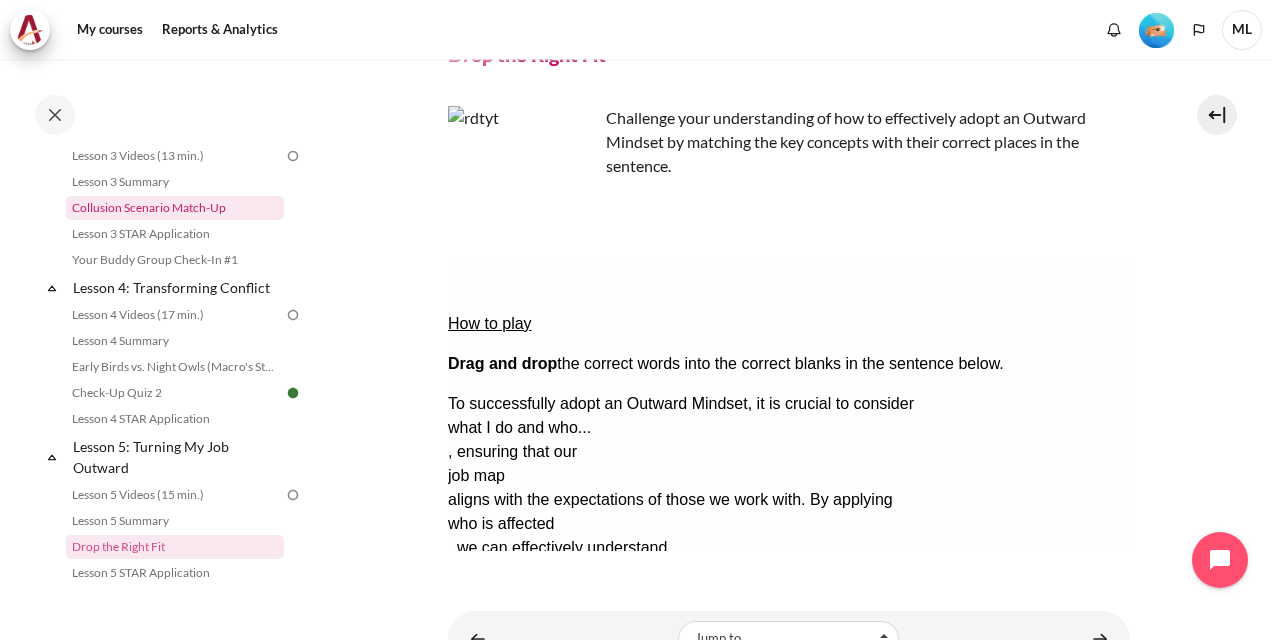 click on "Collusion Scenario Match-Up" at bounding box center (175, 208) 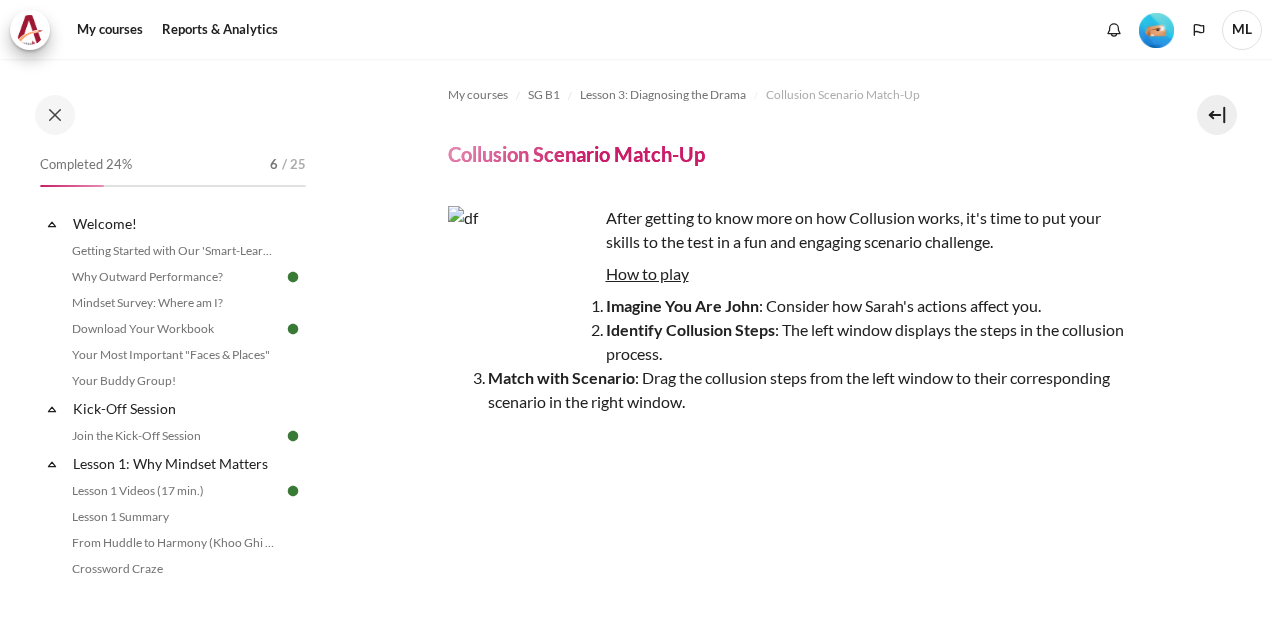 scroll, scrollTop: 0, scrollLeft: 0, axis: both 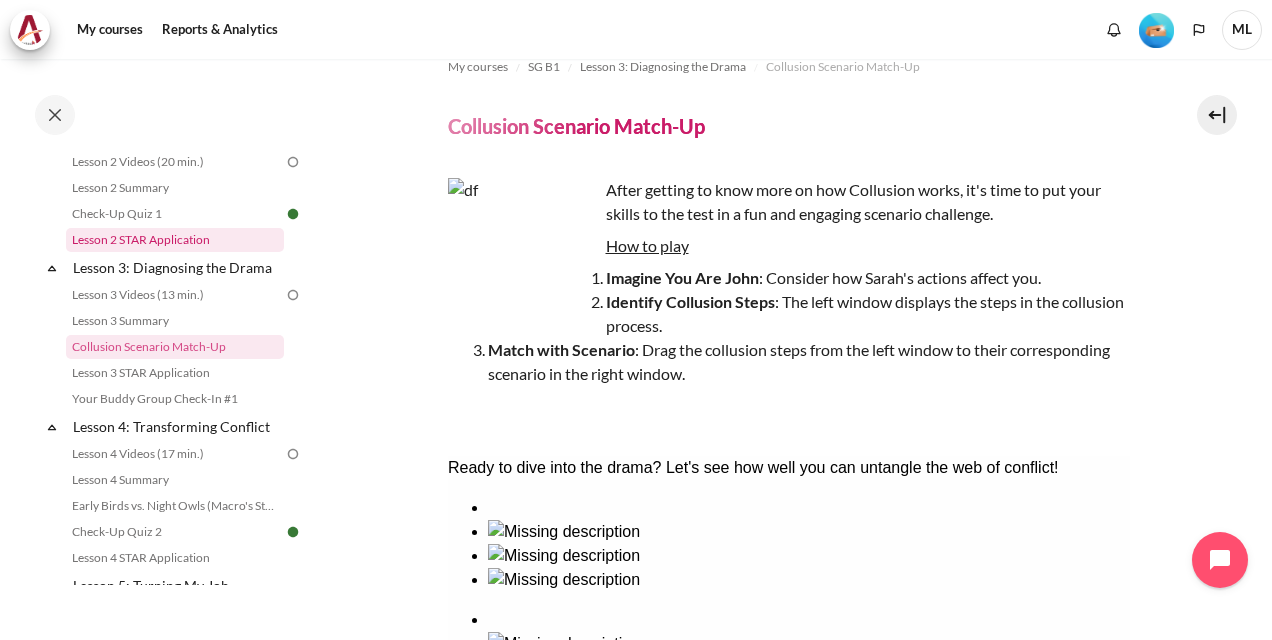 click on "Lesson 2 STAR Application" at bounding box center (175, 240) 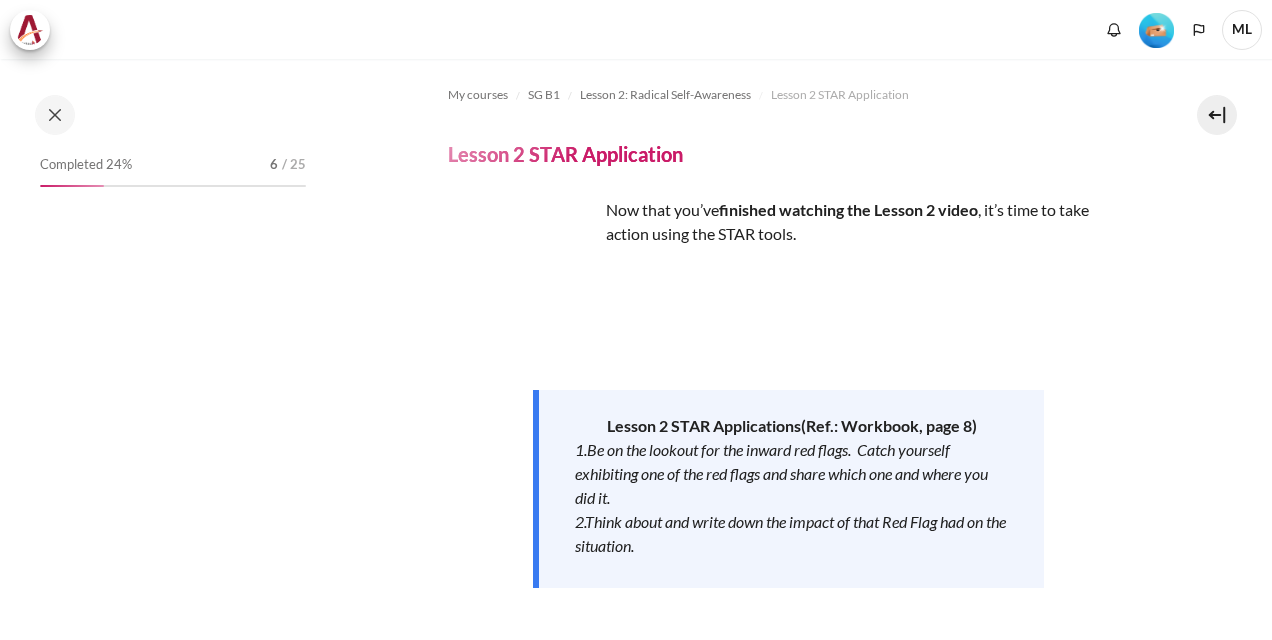 scroll, scrollTop: 0, scrollLeft: 0, axis: both 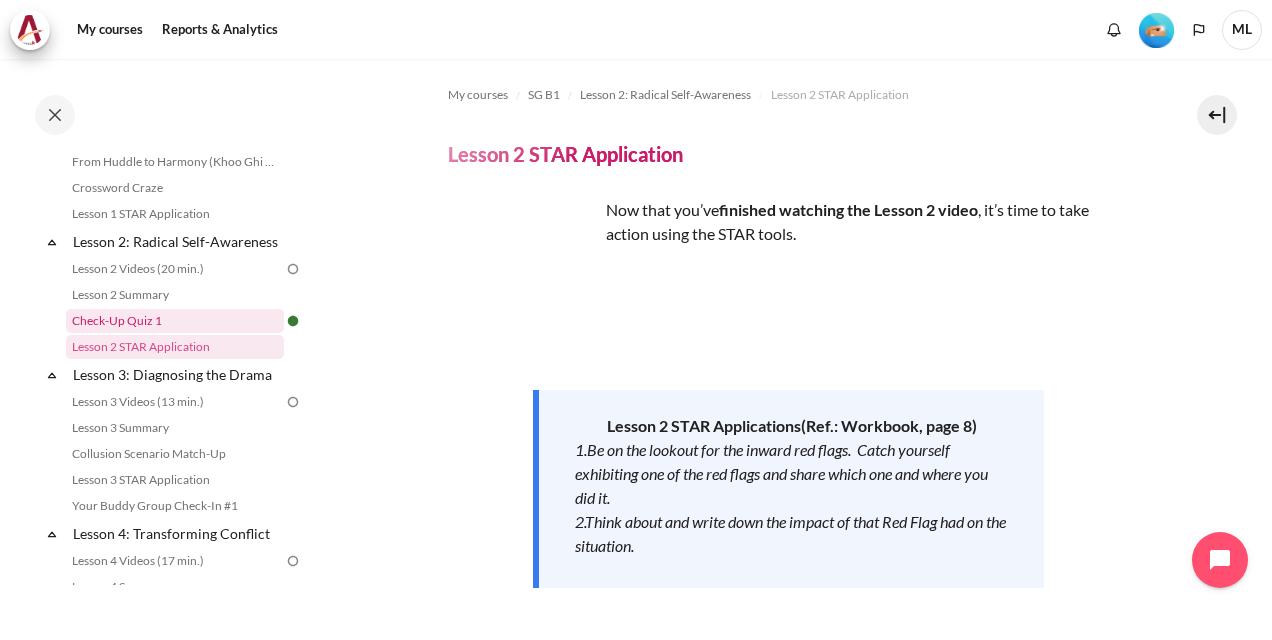 click on "Check-Up Quiz 1" at bounding box center [175, 321] 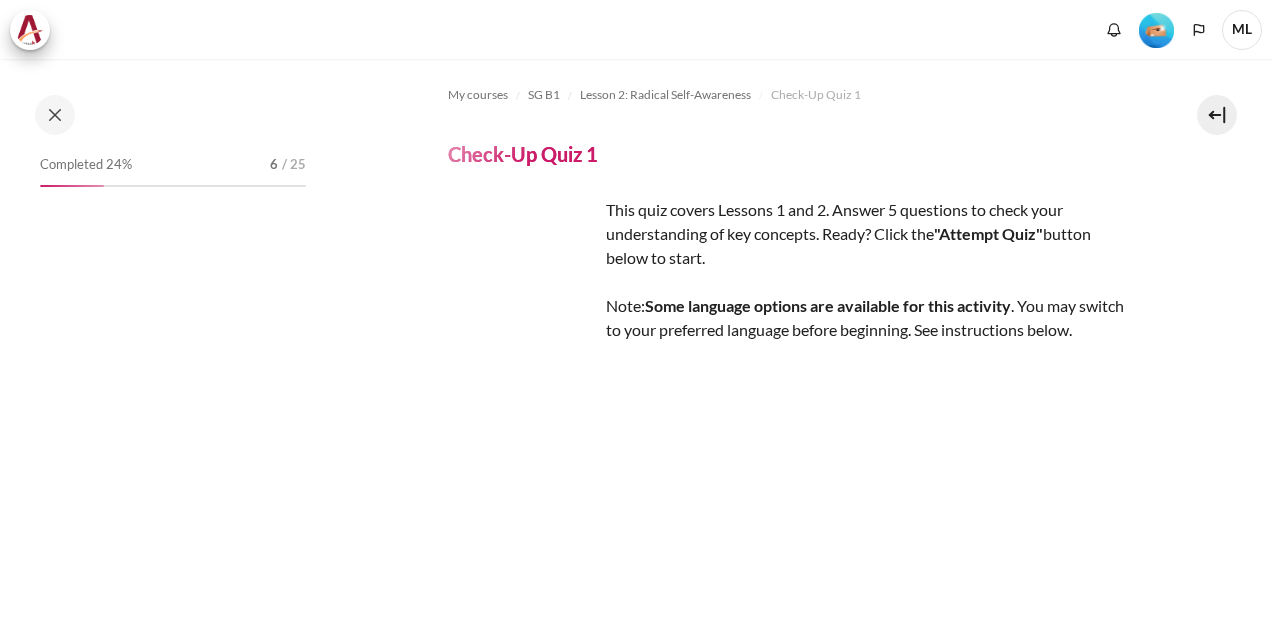 scroll, scrollTop: 0, scrollLeft: 0, axis: both 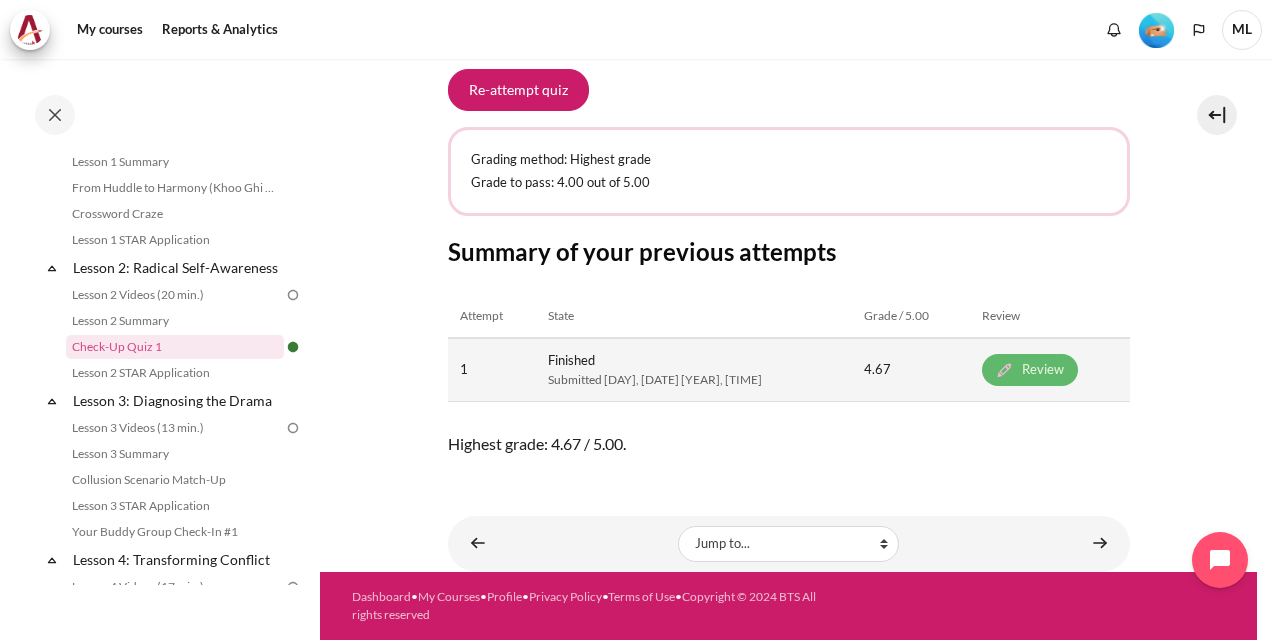 click on "Review" at bounding box center (1030, 370) 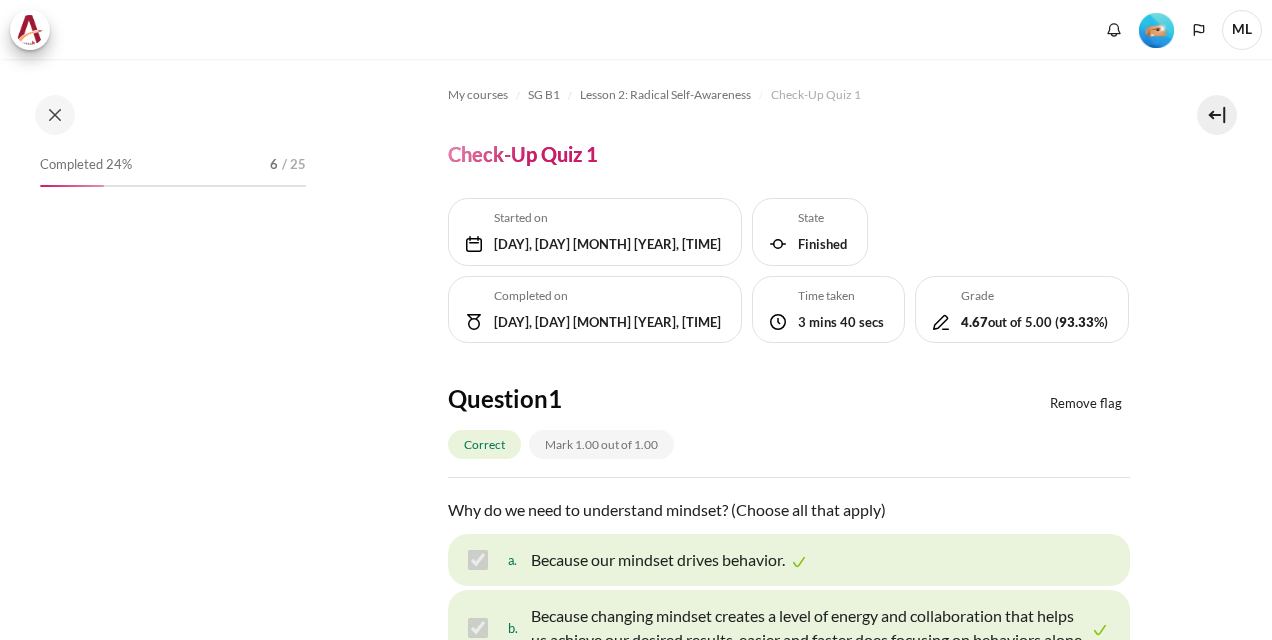scroll, scrollTop: 0, scrollLeft: 0, axis: both 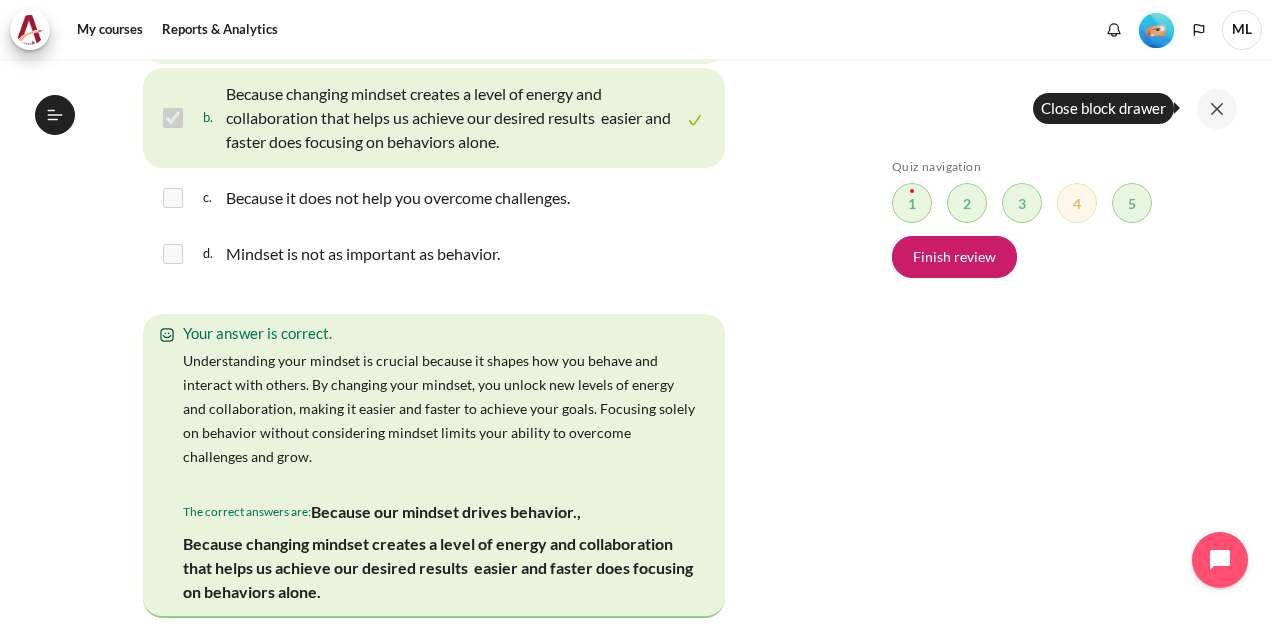 click at bounding box center [1217, 109] 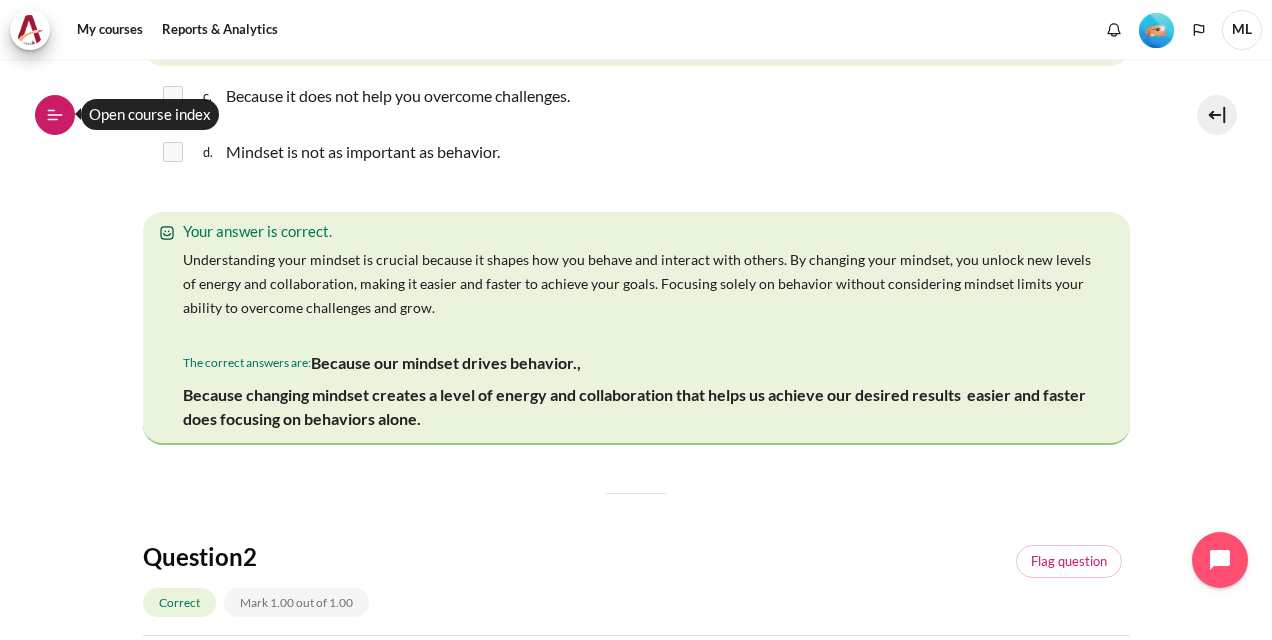 click on "Open course index" at bounding box center (55, 115) 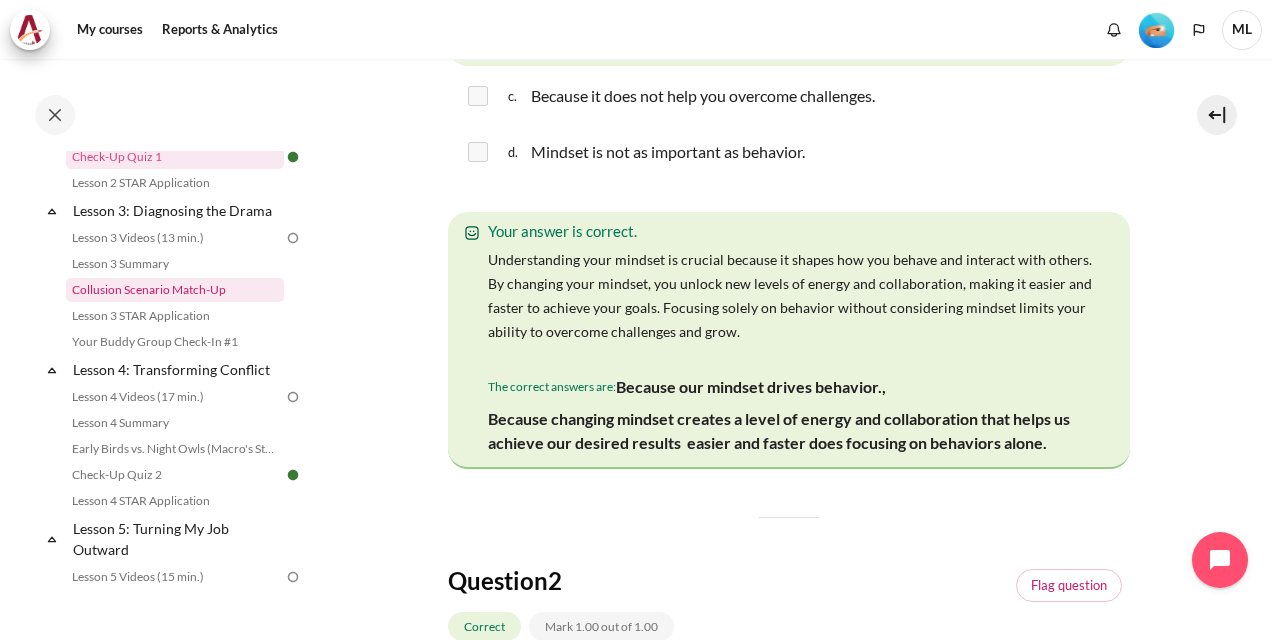 scroll, scrollTop: 555, scrollLeft: 0, axis: vertical 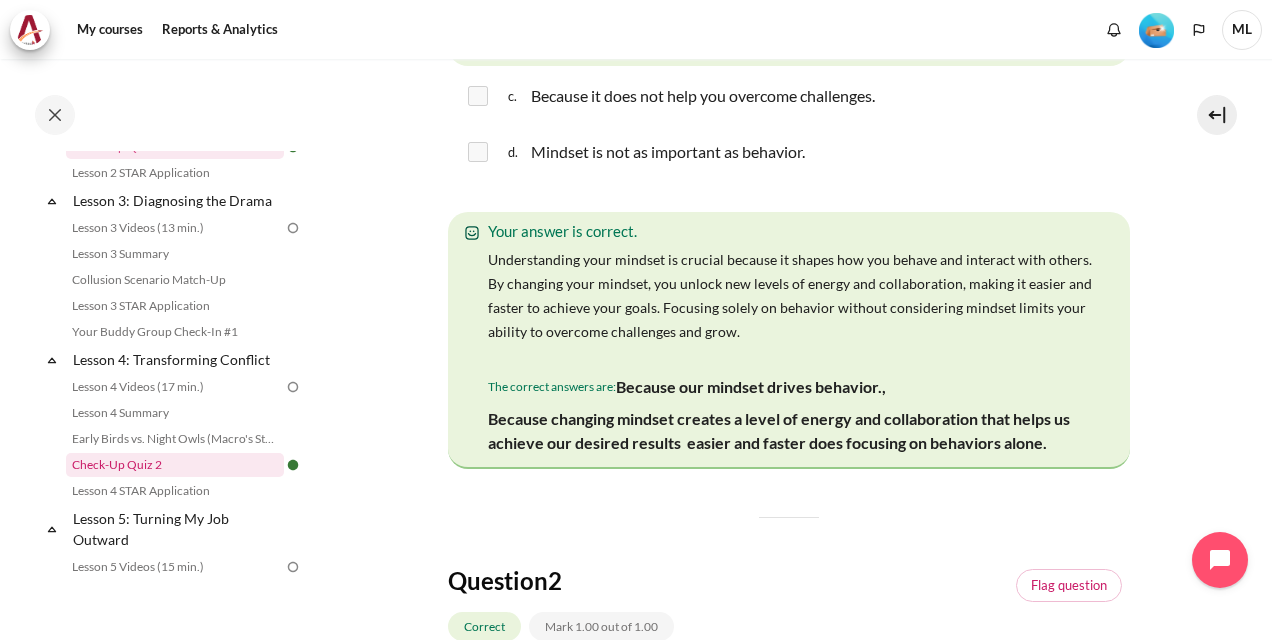 click on "Check-Up Quiz 2" at bounding box center (175, 465) 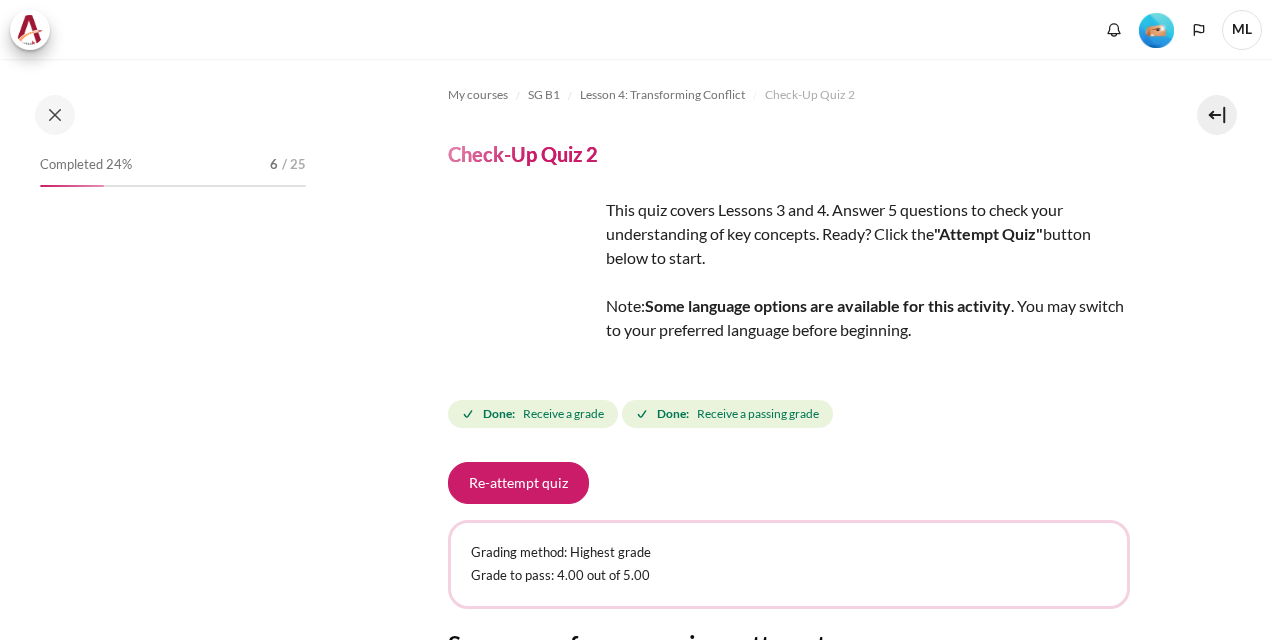 scroll, scrollTop: 0, scrollLeft: 0, axis: both 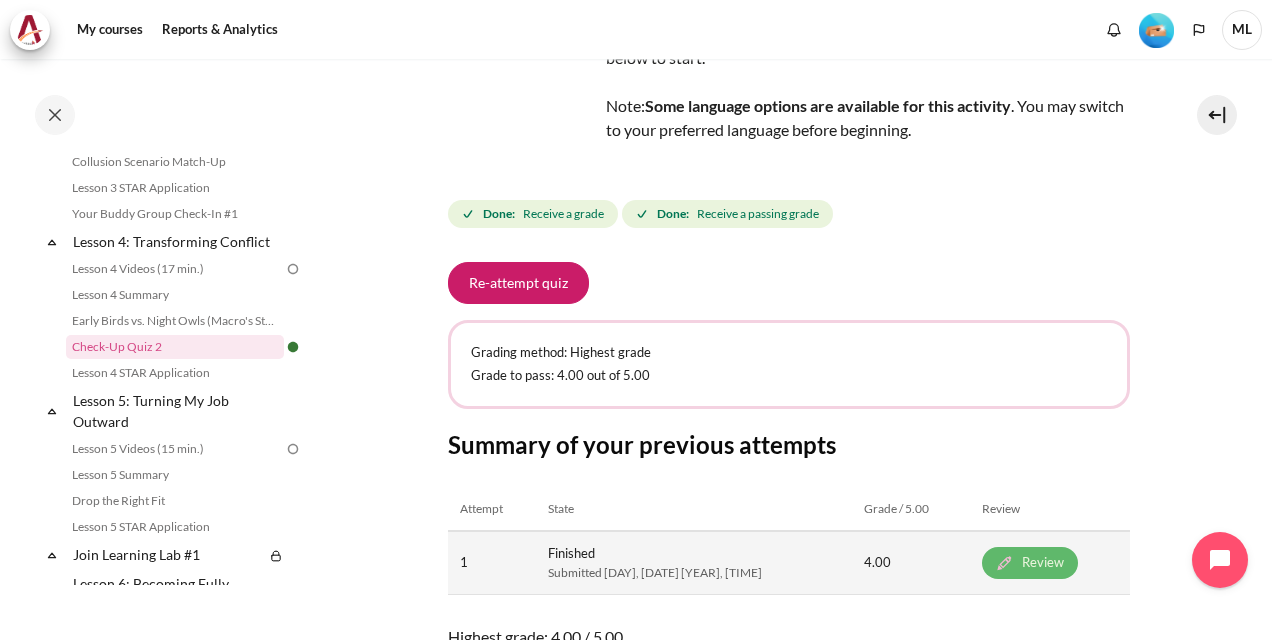 click on "Review" at bounding box center [1030, 563] 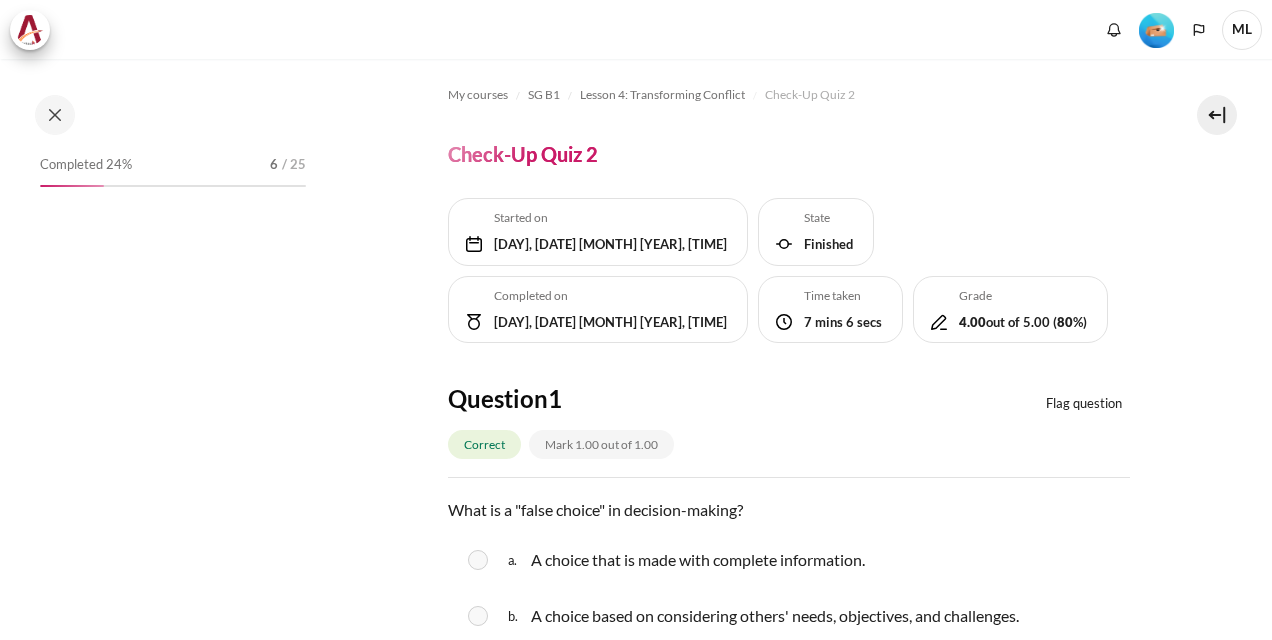 scroll, scrollTop: 0, scrollLeft: 0, axis: both 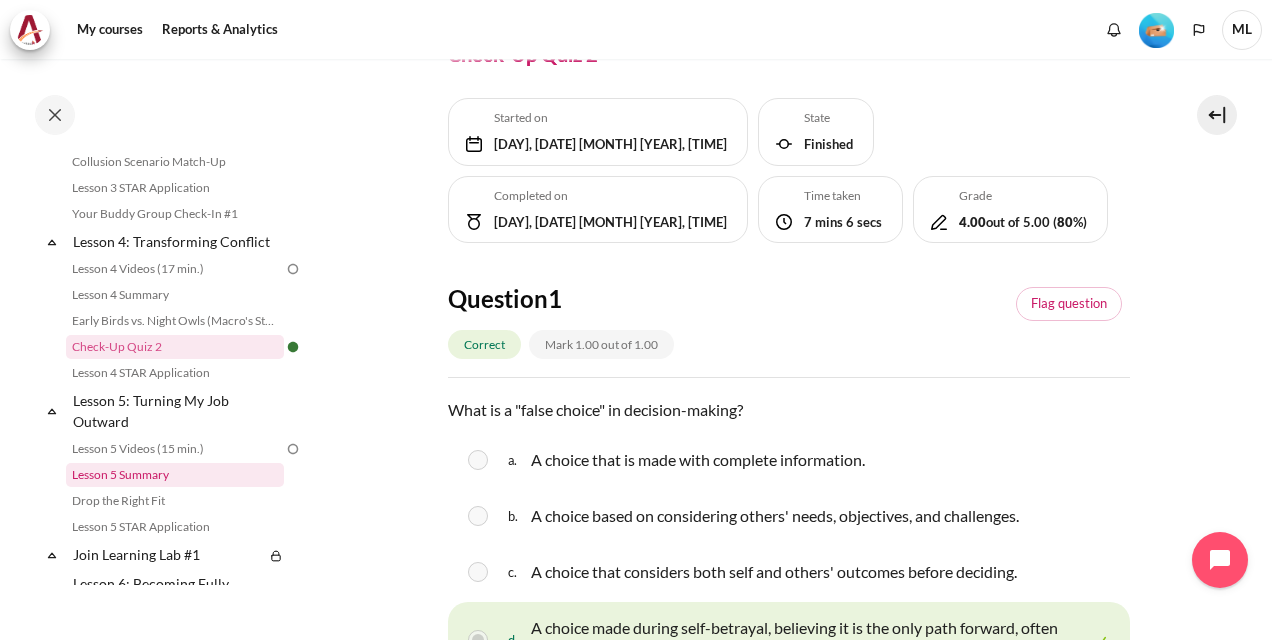 click on "Lesson 5 Summary" at bounding box center (175, 475) 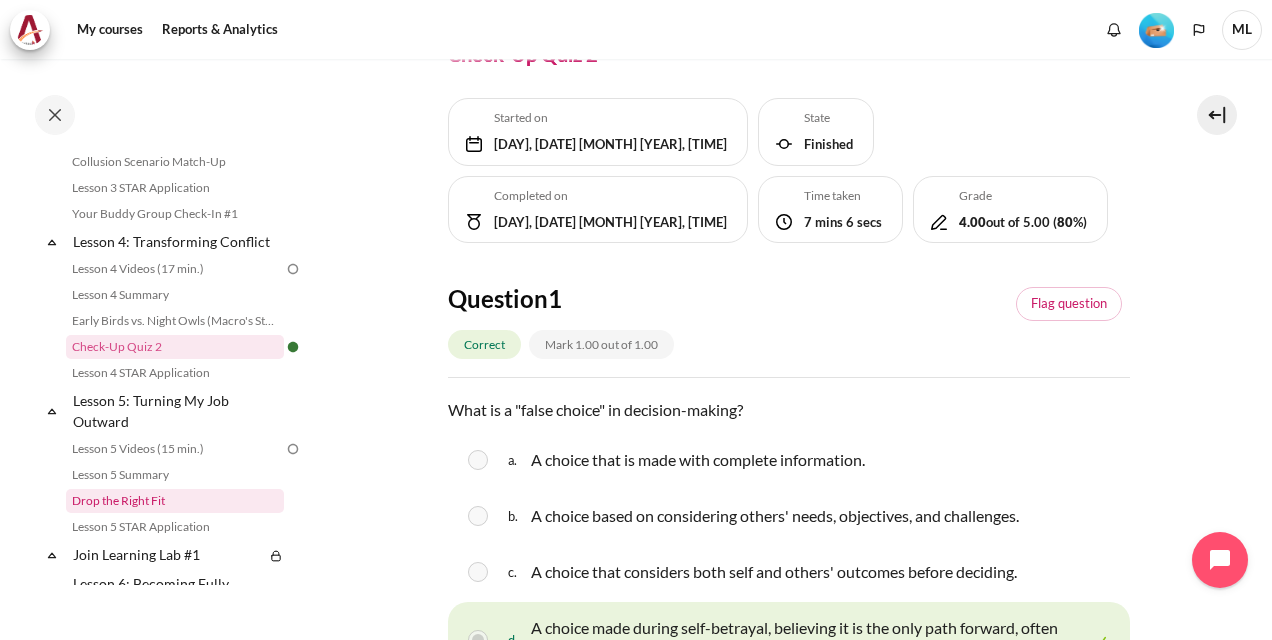 click on "Drop the Right Fit" at bounding box center (175, 501) 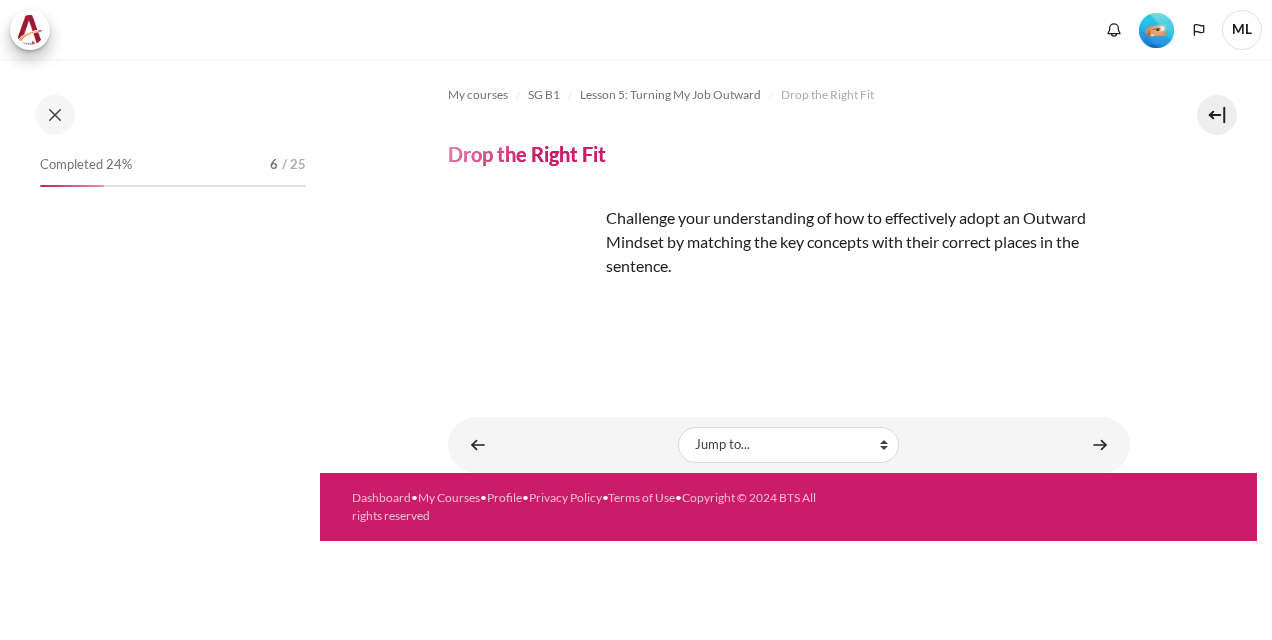 scroll, scrollTop: 0, scrollLeft: 0, axis: both 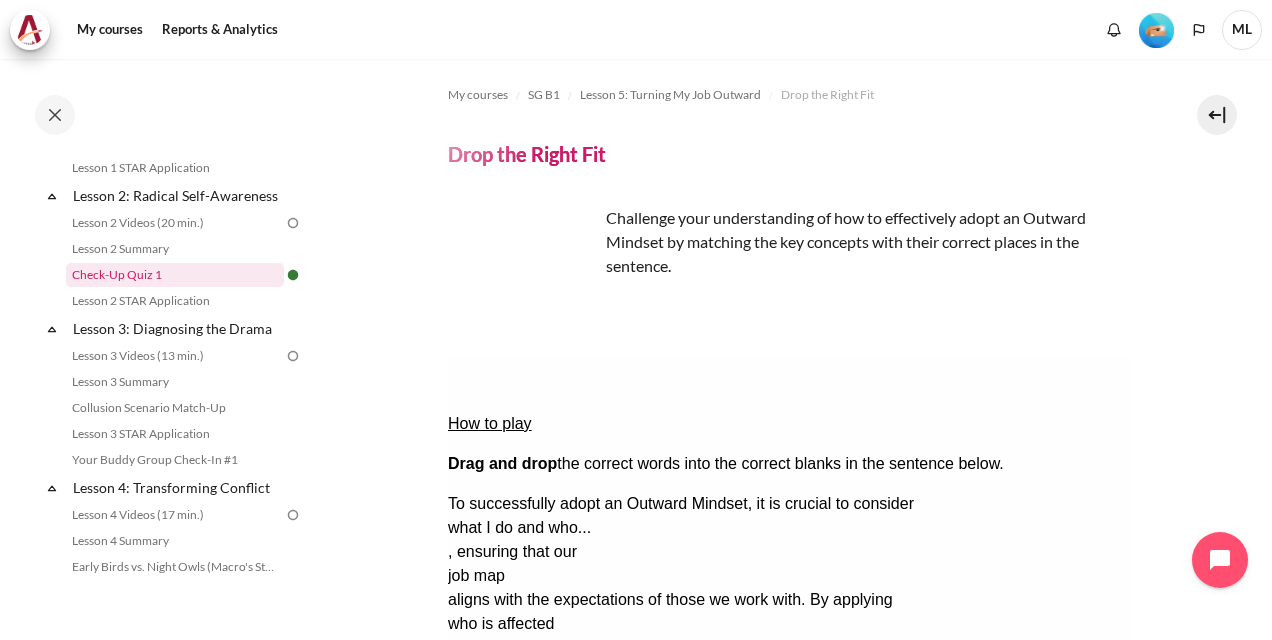 drag, startPoint x: 153, startPoint y: 290, endPoint x: 247, endPoint y: 290, distance: 94 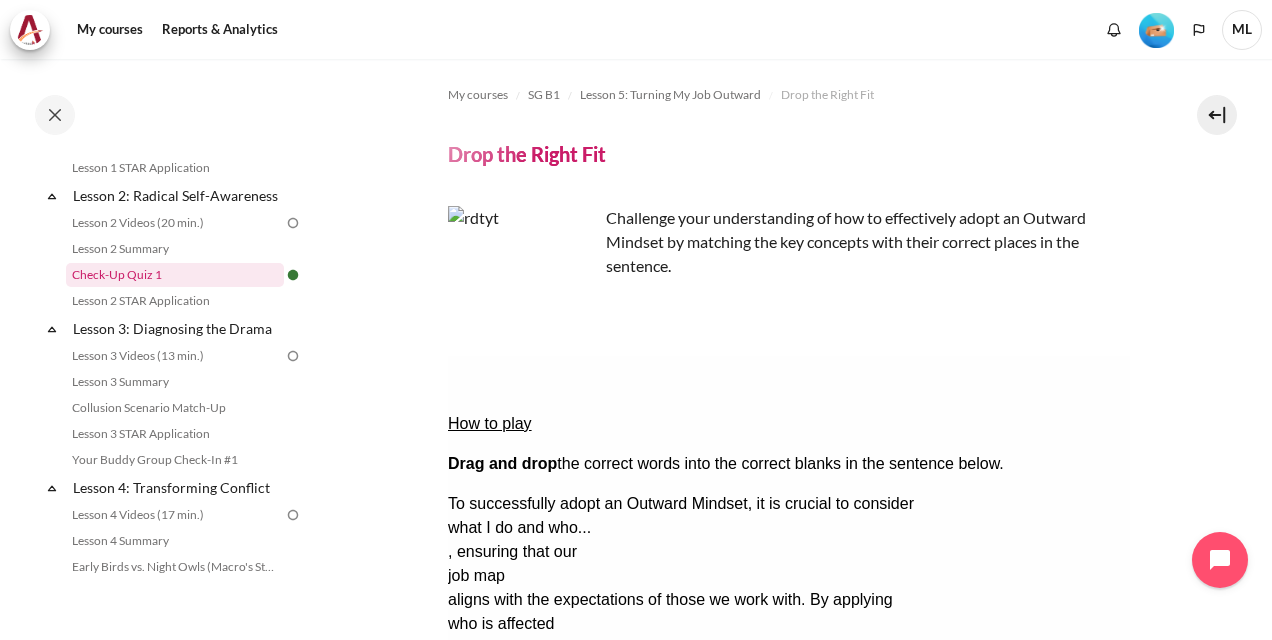 click on "Check-Up Quiz 1" at bounding box center [175, 275] 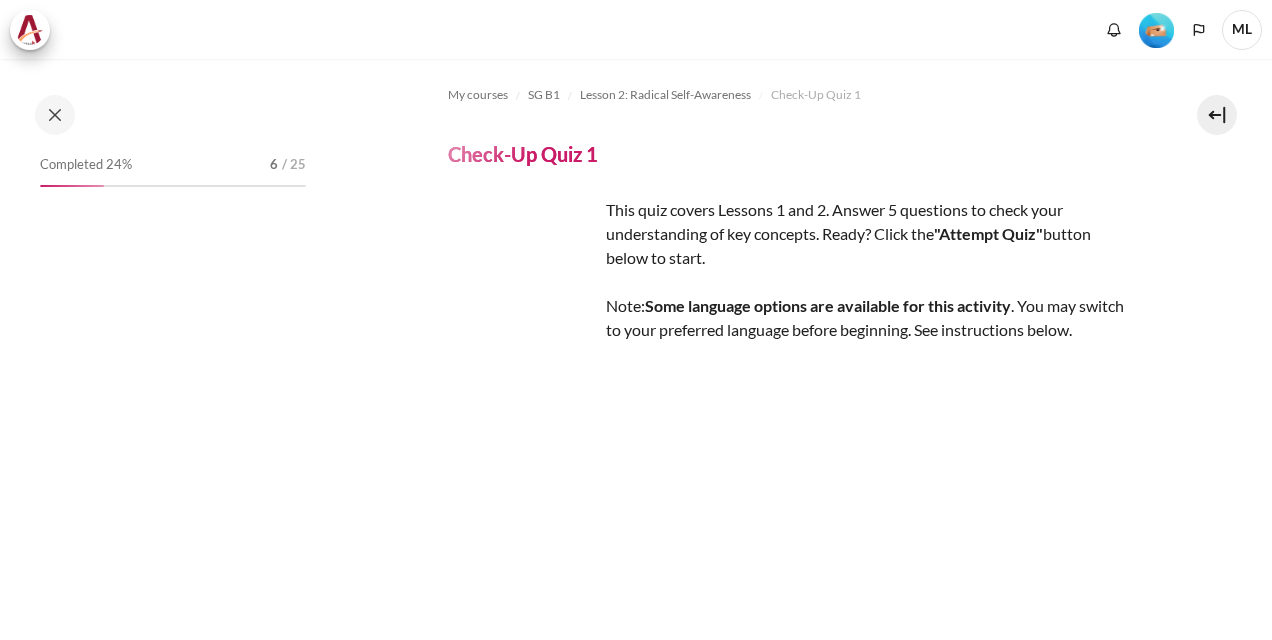 scroll, scrollTop: 0, scrollLeft: 0, axis: both 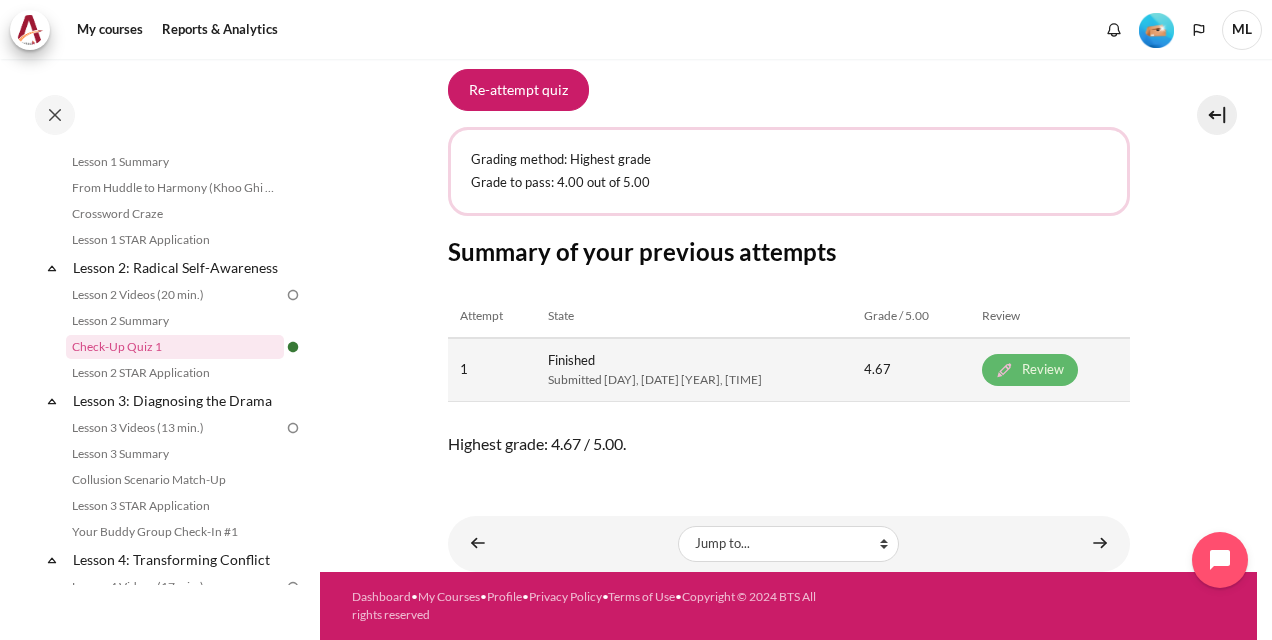 click on "Review" at bounding box center [1030, 370] 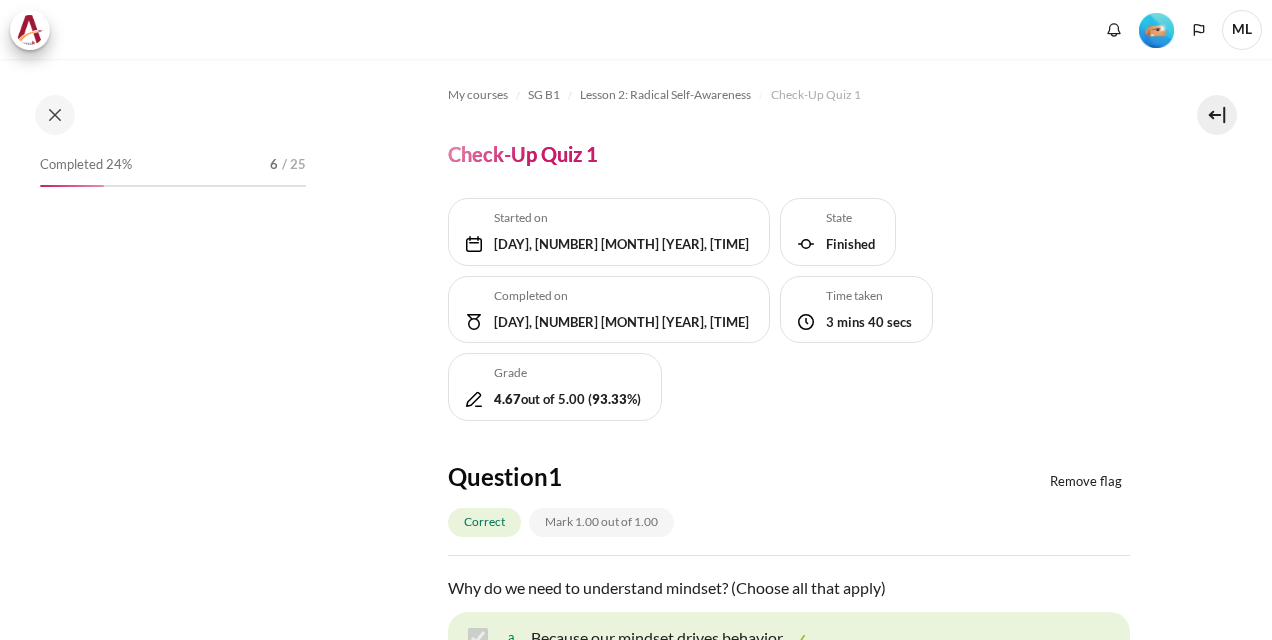 scroll, scrollTop: 0, scrollLeft: 0, axis: both 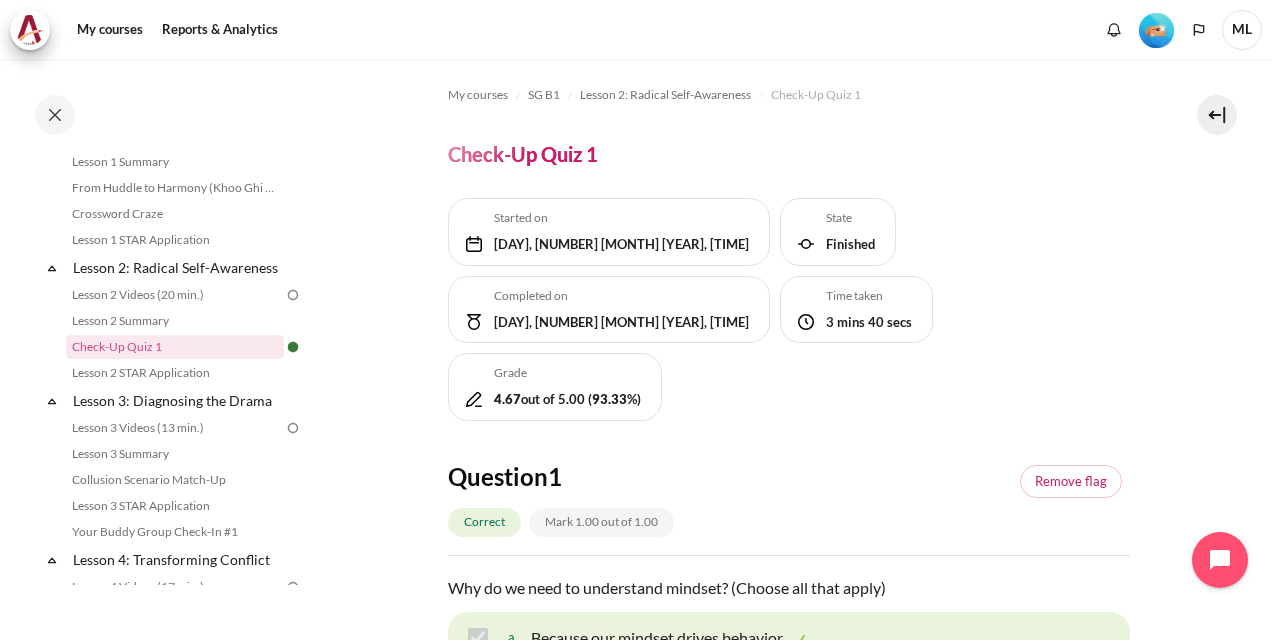click on "Crossword Craze" at bounding box center (185, 214) 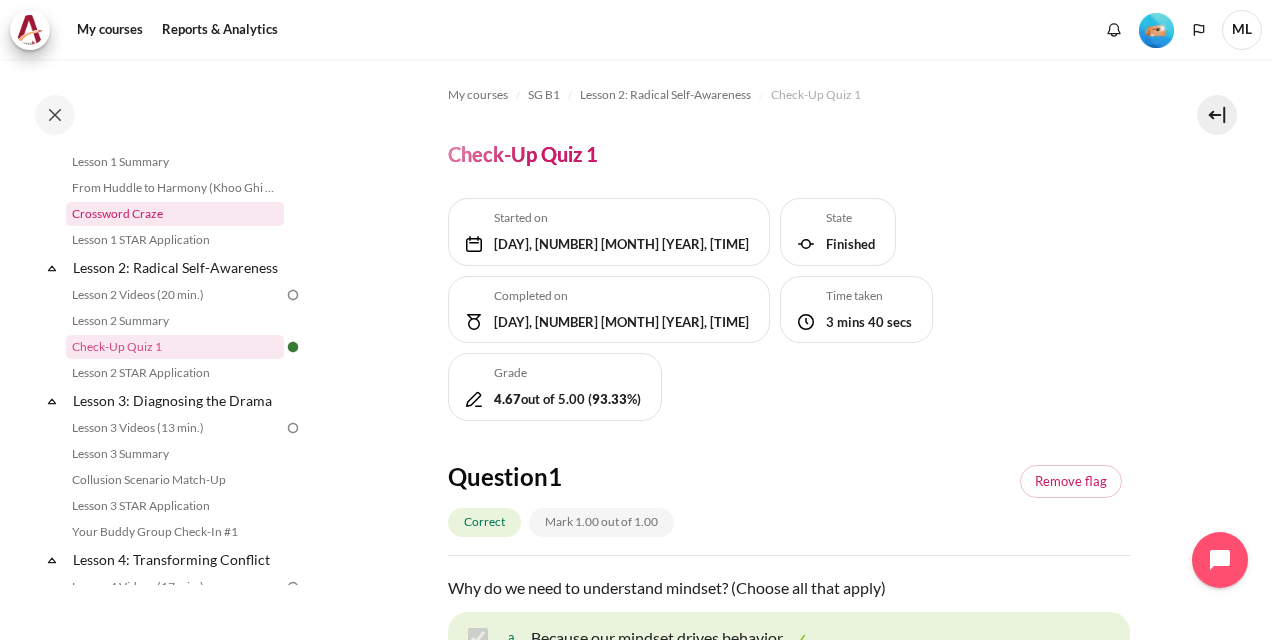 click on "Crossword Craze" at bounding box center (175, 214) 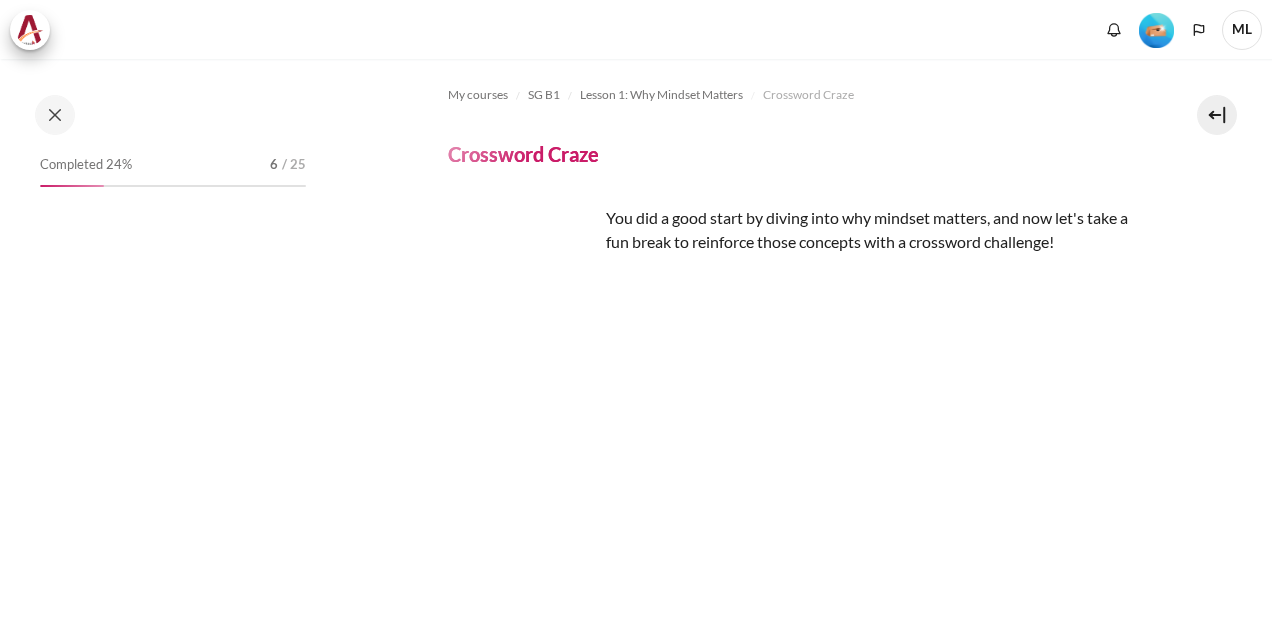 scroll, scrollTop: 0, scrollLeft: 0, axis: both 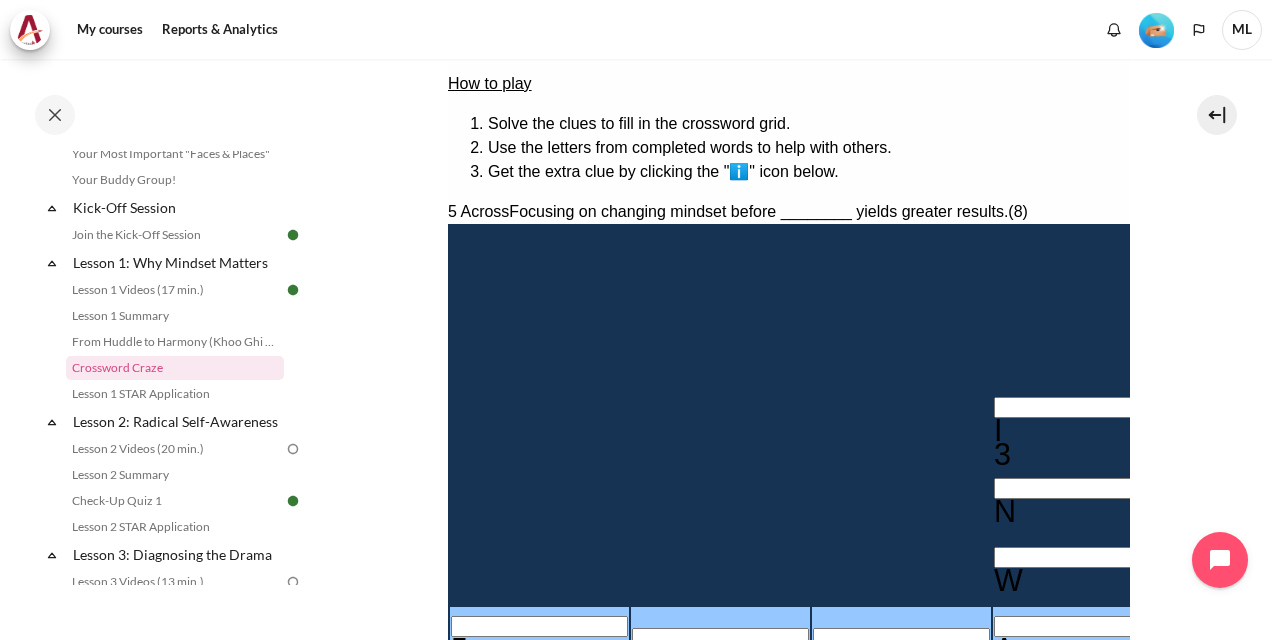 type 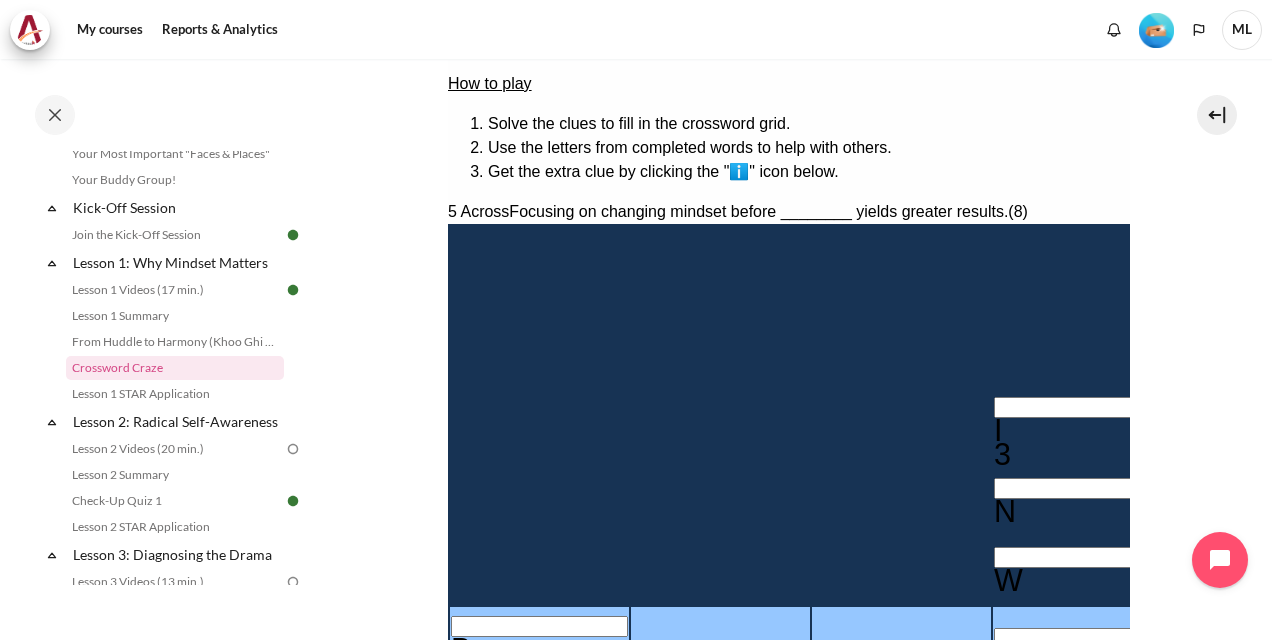 type 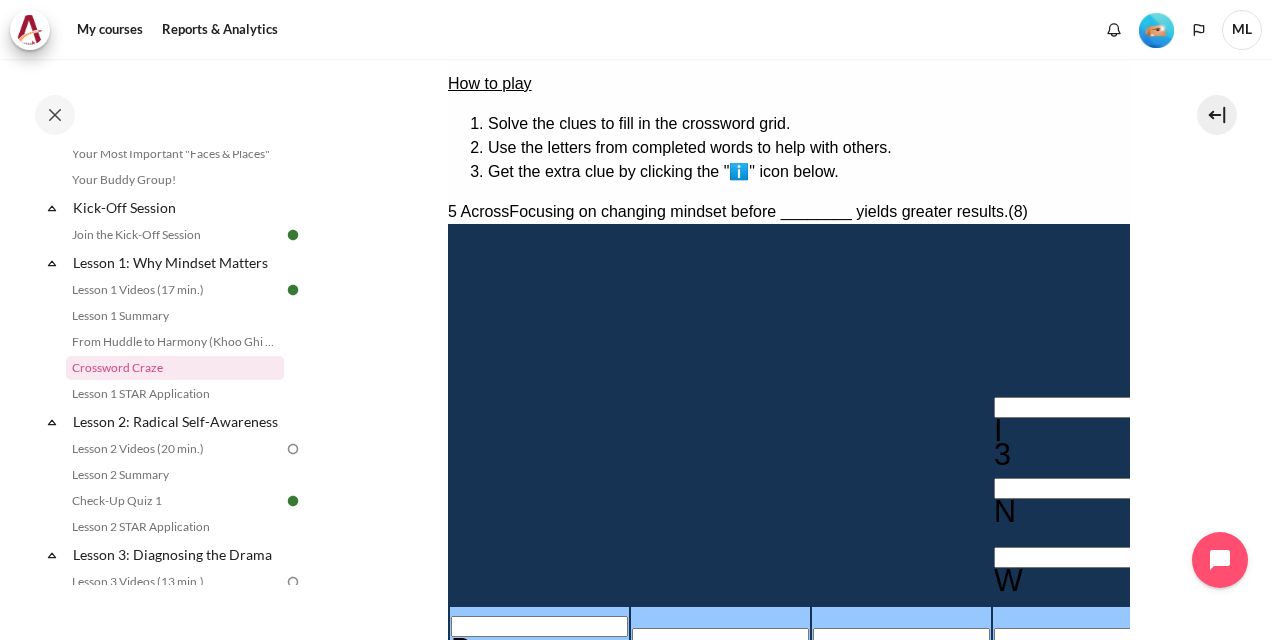 type 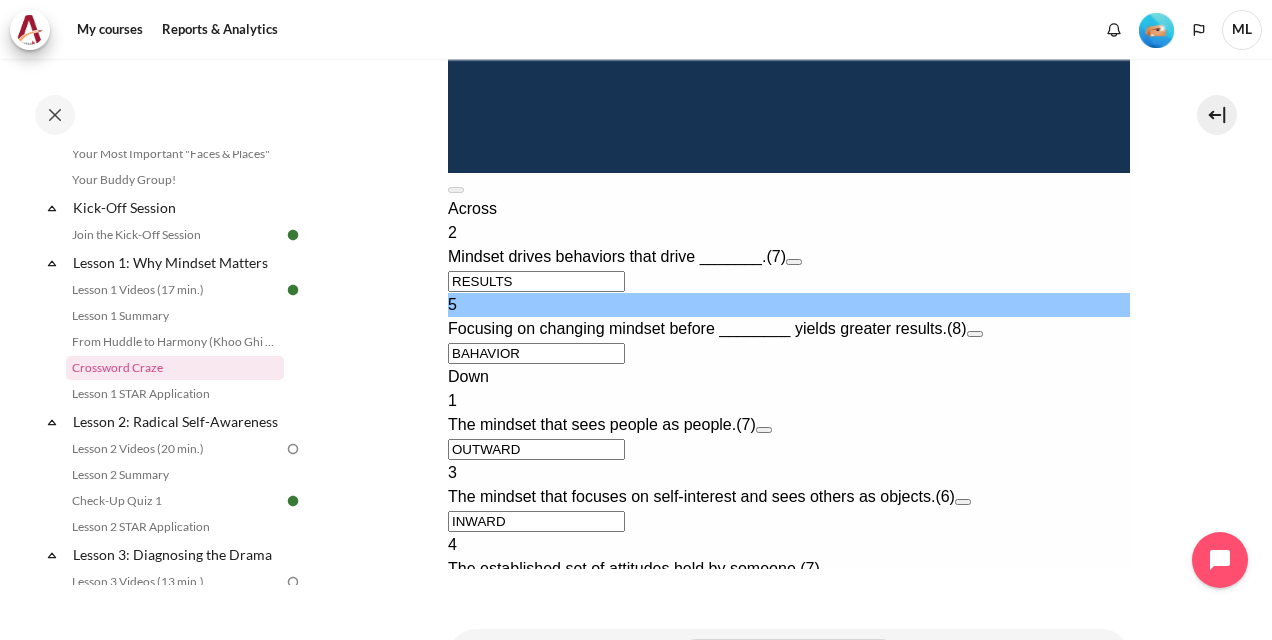scroll, scrollTop: 1000, scrollLeft: 0, axis: vertical 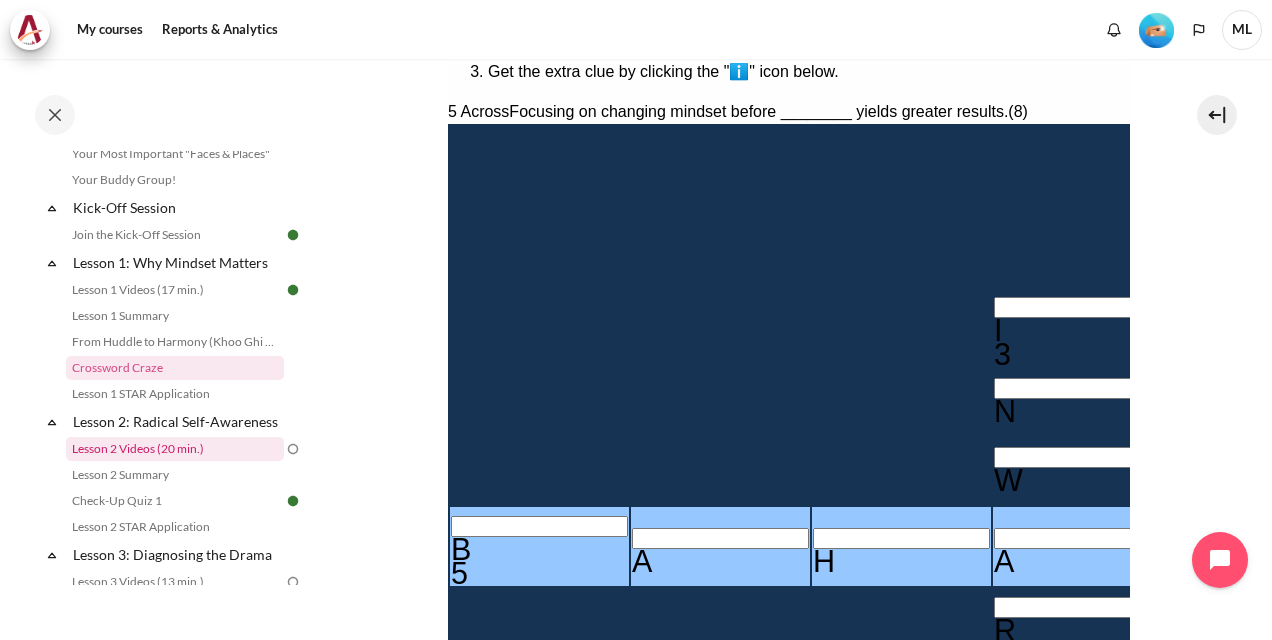click on "Lesson 2 Videos (20 min.)" at bounding box center (175, 449) 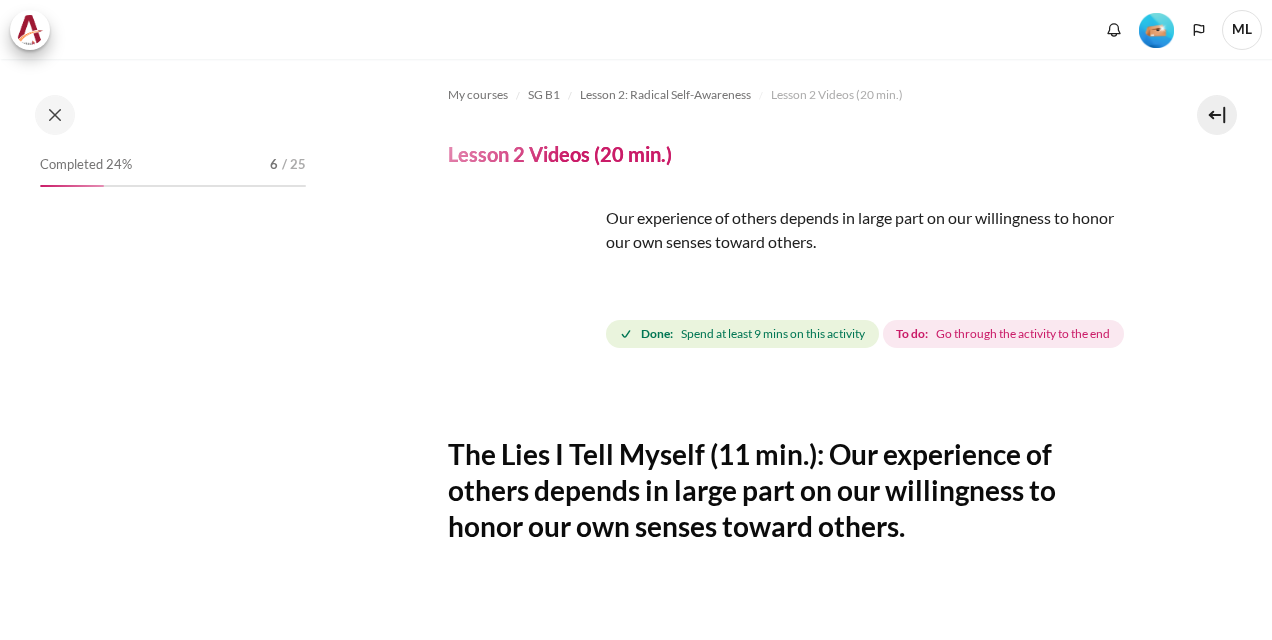 scroll, scrollTop: 0, scrollLeft: 0, axis: both 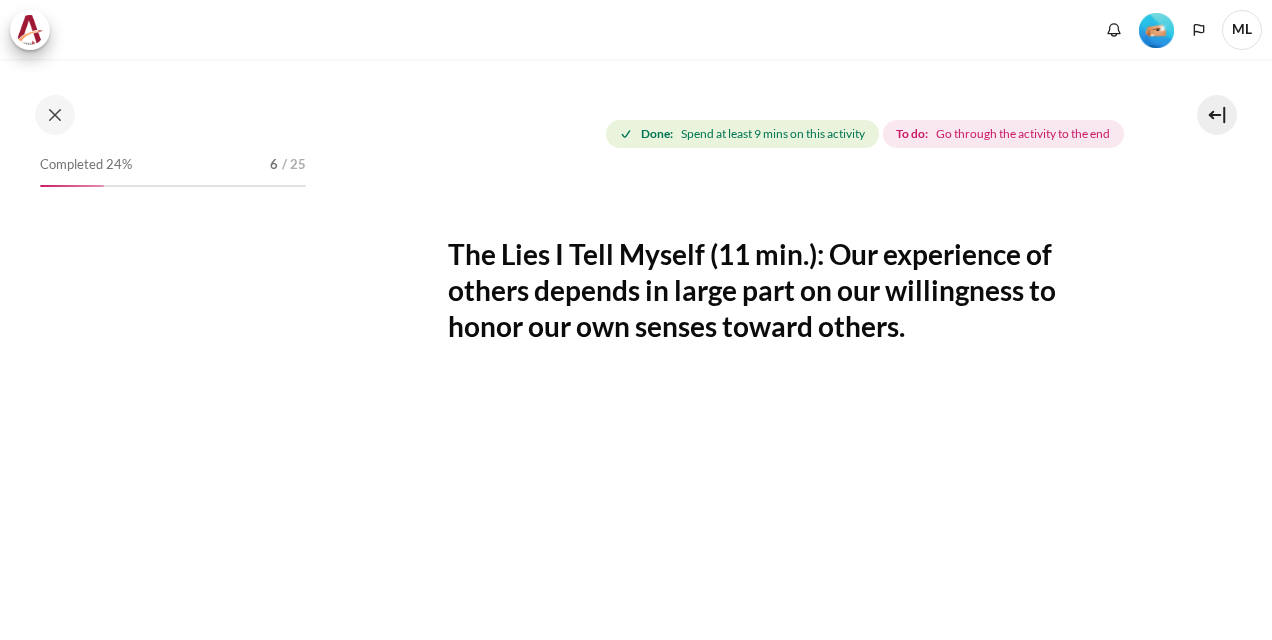 click at bounding box center [523, 81] 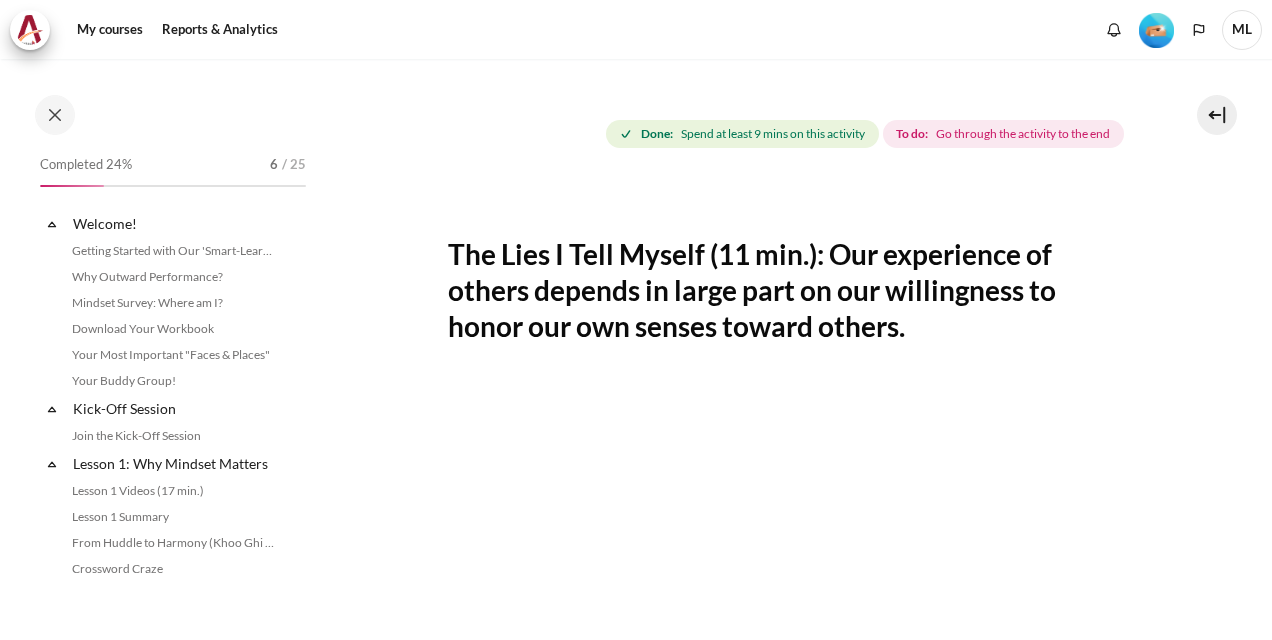 scroll, scrollTop: 303, scrollLeft: 0, axis: vertical 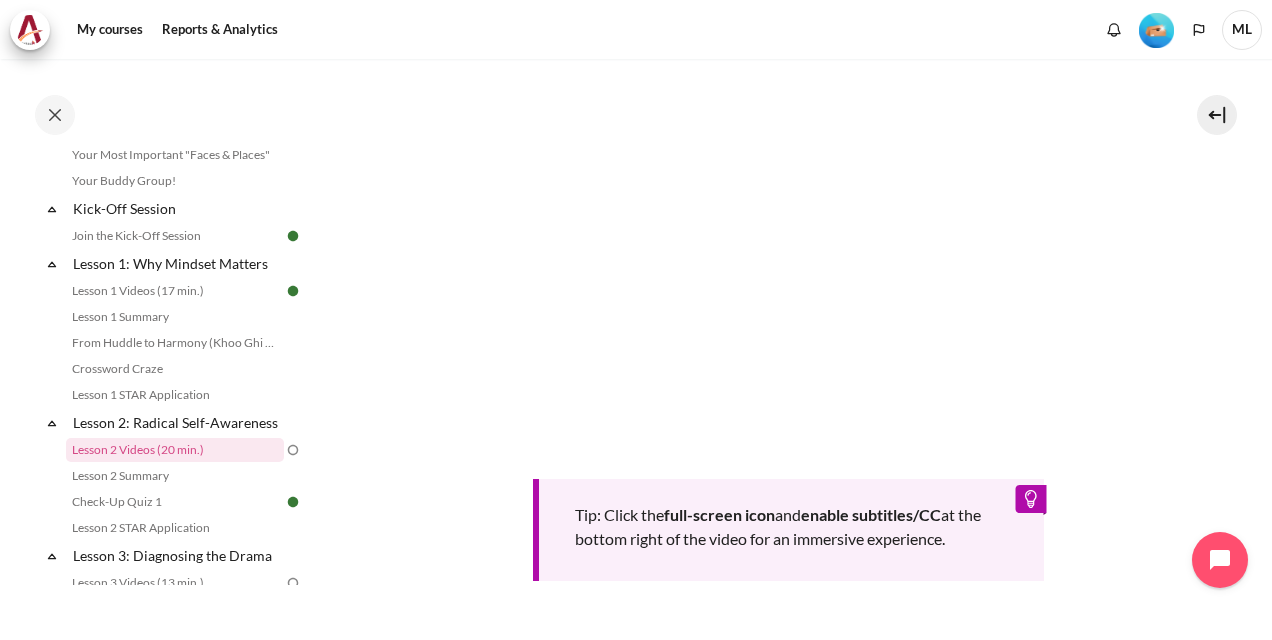 click on "Tip: Click the  full-screen icon  and  enable subtitles/CC  at the bottom right of the video for an immersive experience." at bounding box center [789, 315] 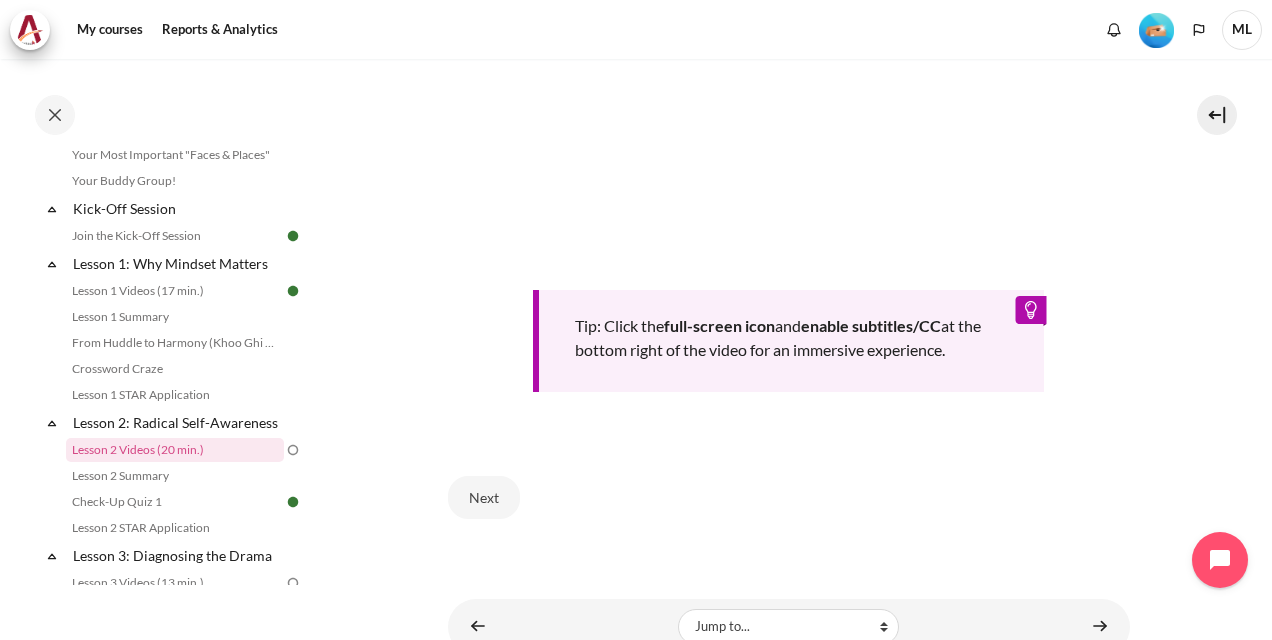 scroll, scrollTop: 833, scrollLeft: 0, axis: vertical 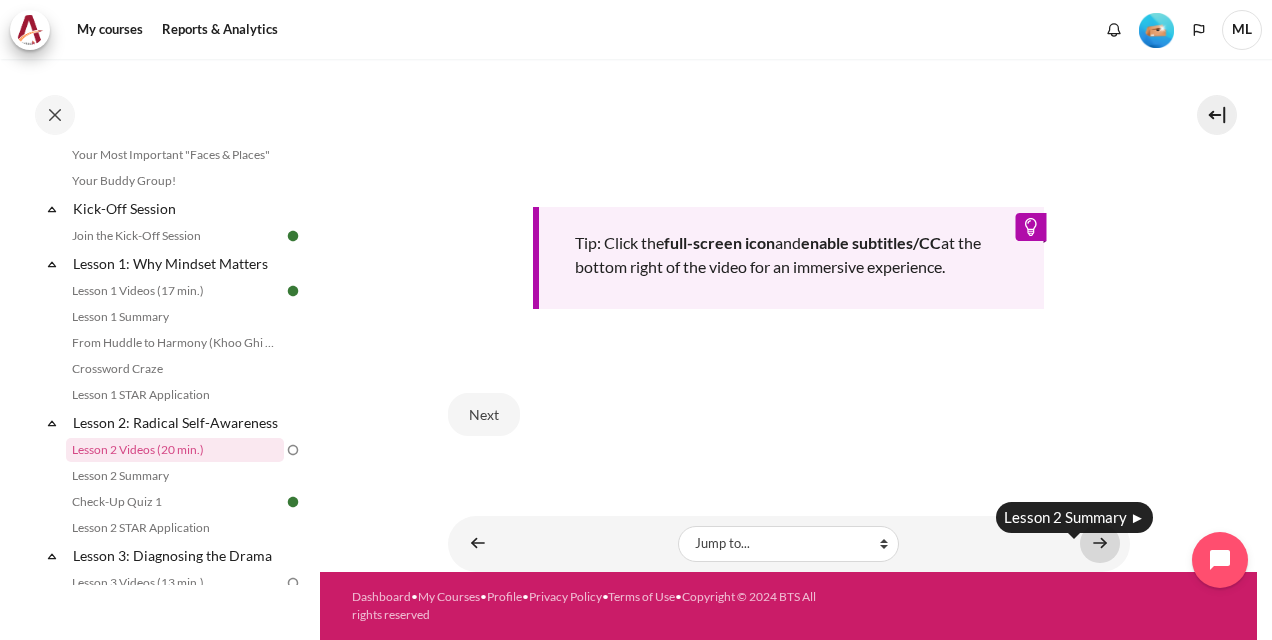 click at bounding box center [1100, 543] 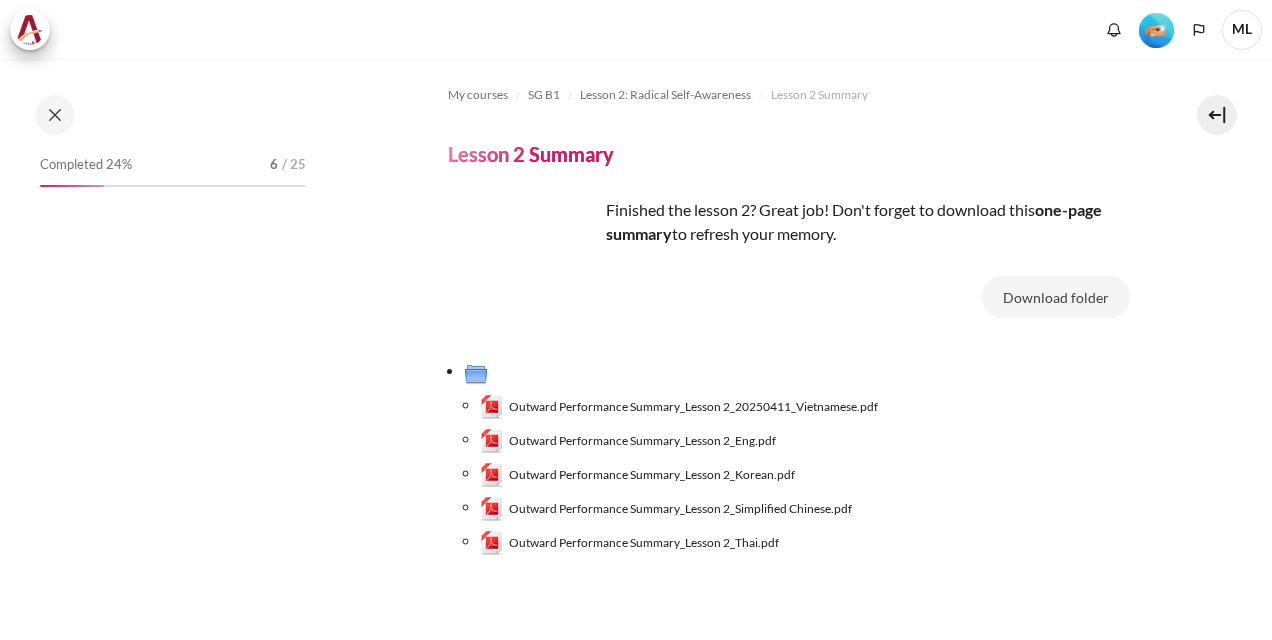 scroll, scrollTop: 0, scrollLeft: 0, axis: both 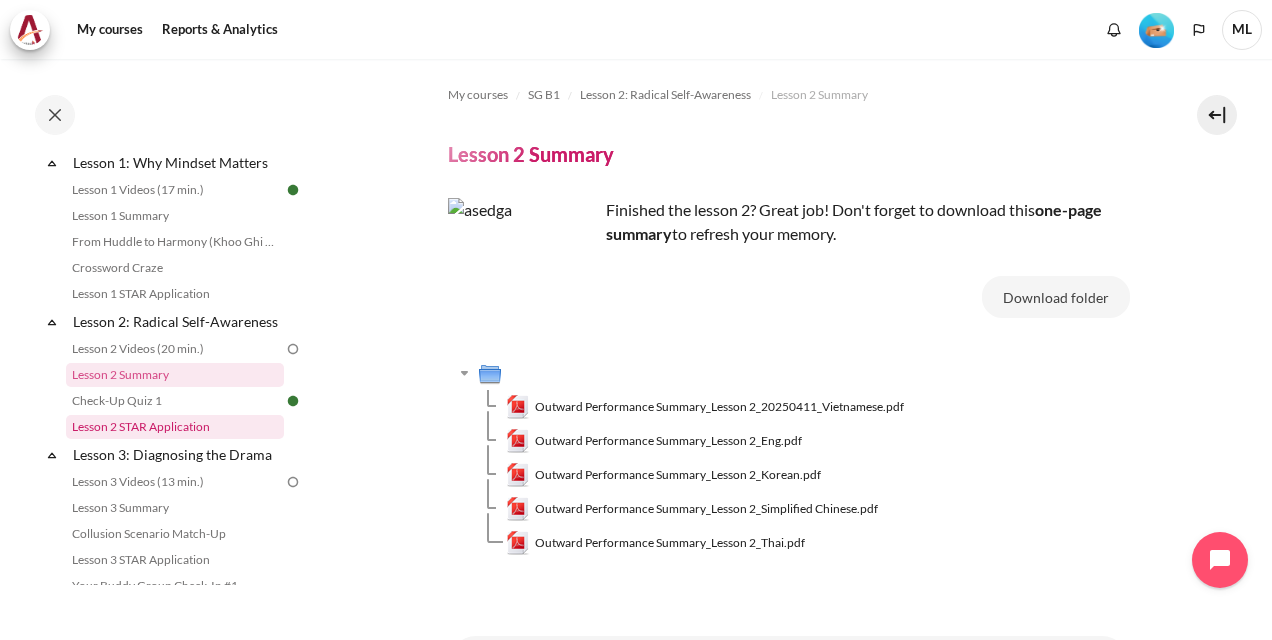 click on "Lesson 2 STAR Application" at bounding box center [175, 427] 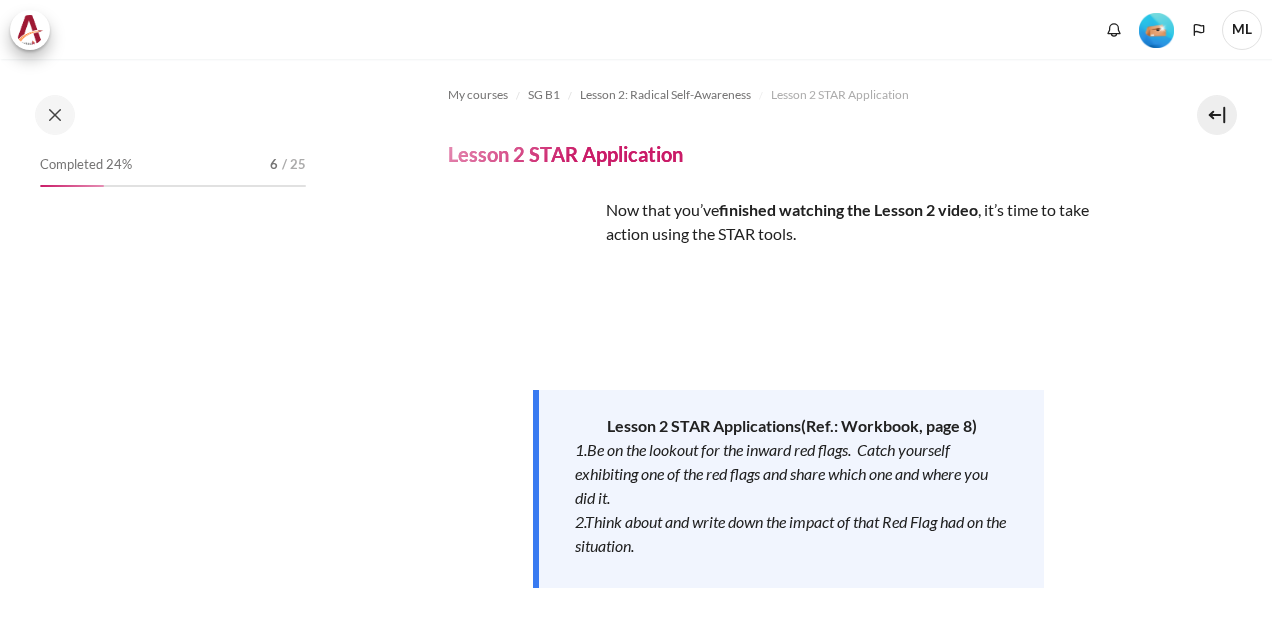 scroll, scrollTop: 0, scrollLeft: 0, axis: both 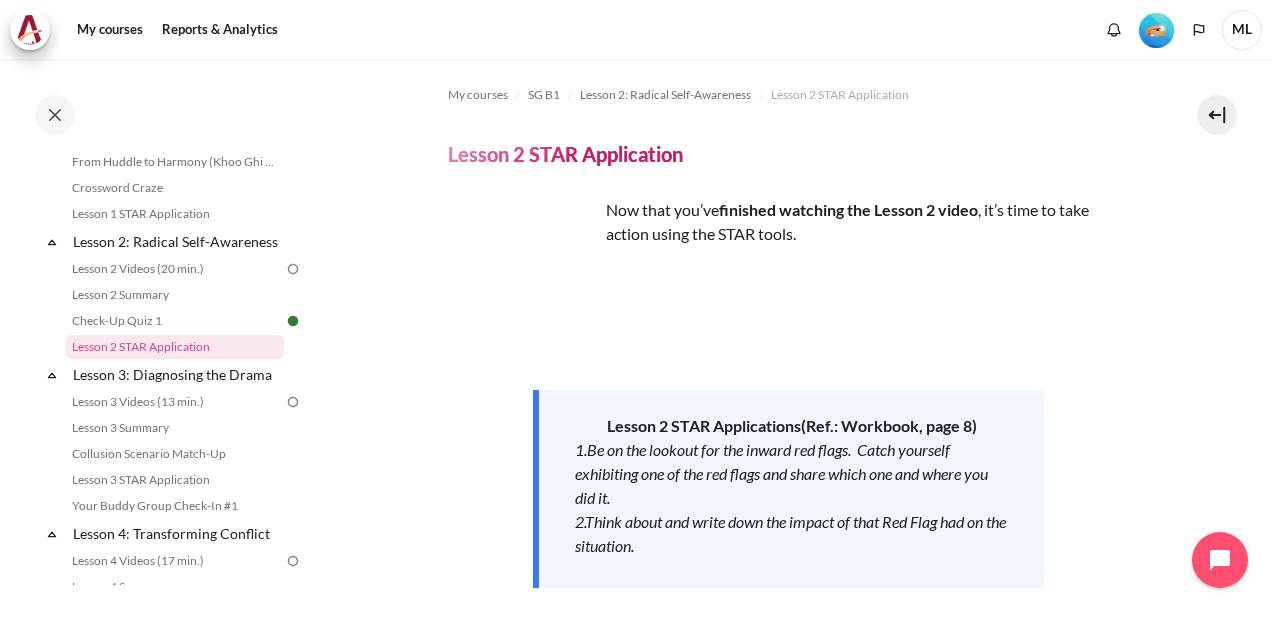 click on "Now that you’ve  finished watching the Lesson 2 video , it’s time to take action using the STAR tools. Lesson 2 STAR Application s  (Ref.: Workbook, page 8)
1.Be on
the
lookout for the
inward red flags.  Catch yourself exhibiting one of the red flags
and share which one and where you did it.
2.Think about and write down the
impact of that Red Flag had on the situation. Done practicing this lesson’s STAR Application in real life?
Click the “+” button below to share your result on a sticky note.⬇️" at bounding box center [789, 441] 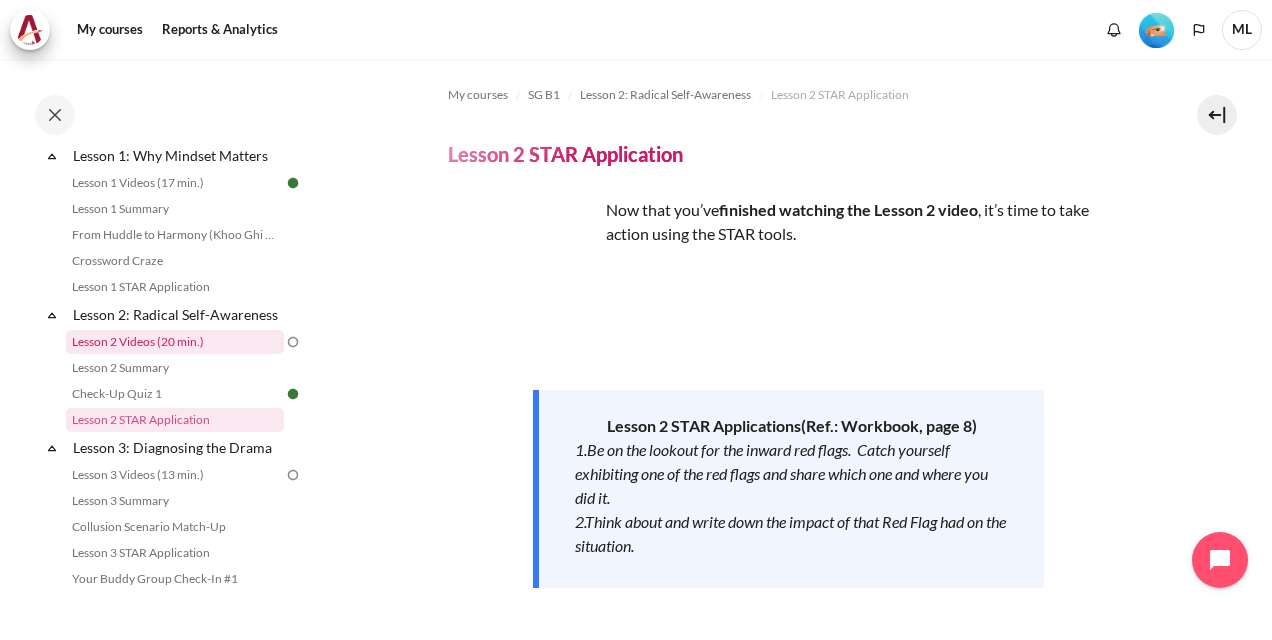 scroll, scrollTop: 281, scrollLeft: 0, axis: vertical 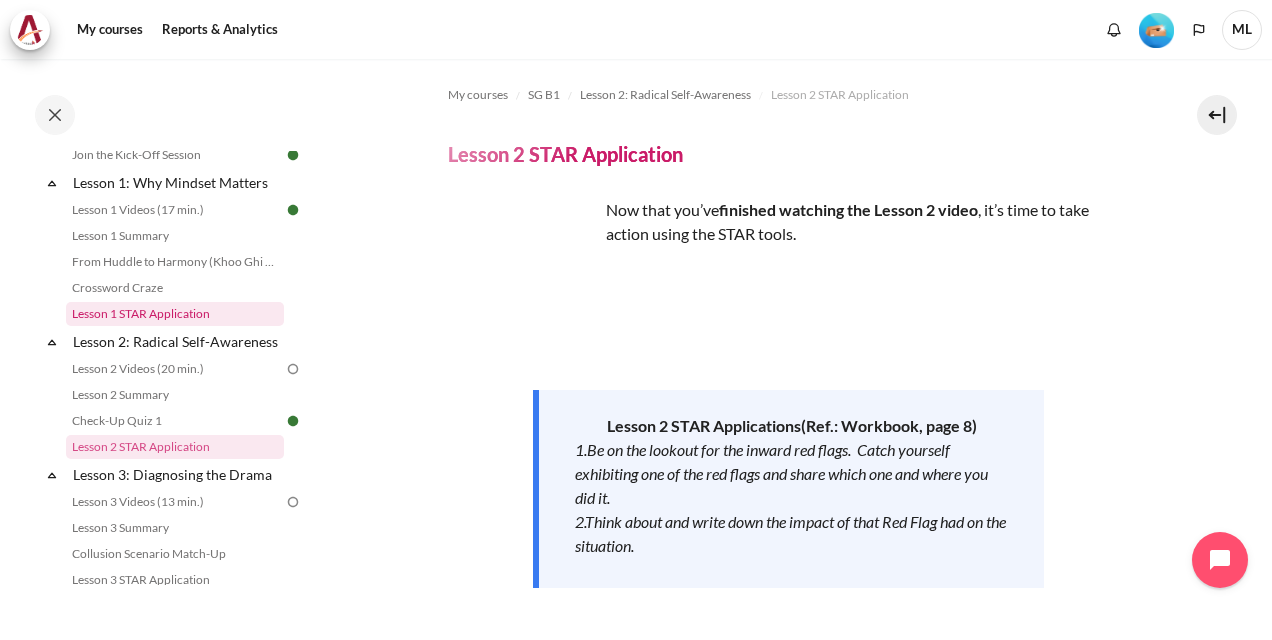 click on "Lesson 1 STAR Application" at bounding box center (175, 314) 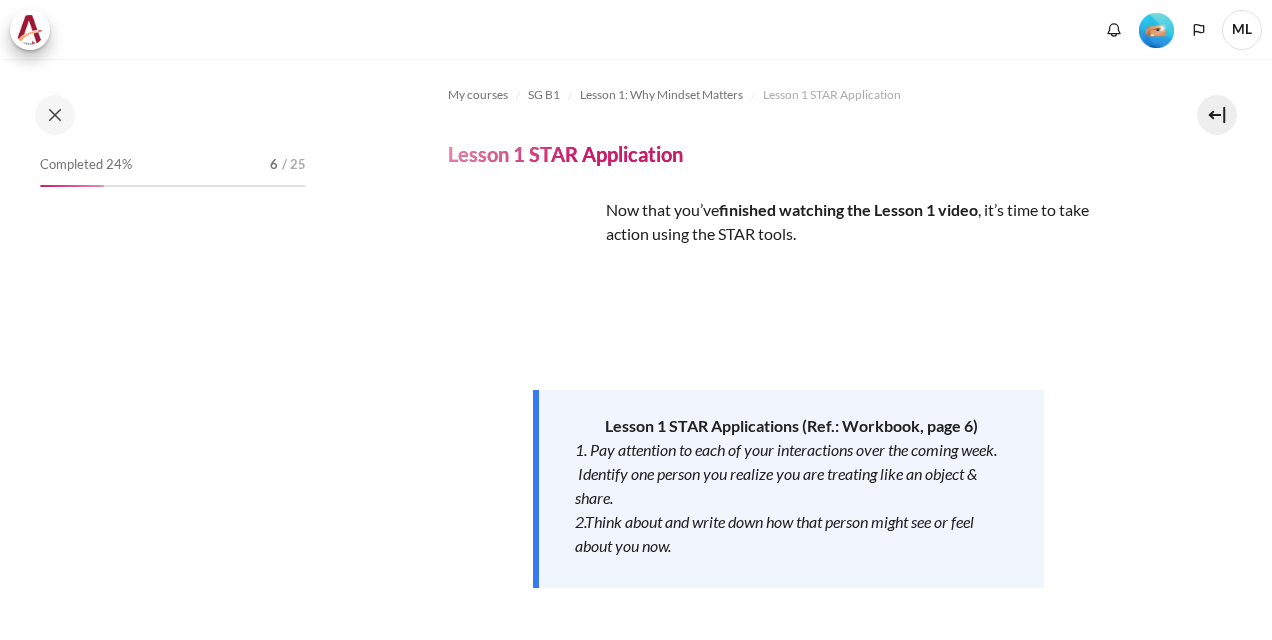 scroll, scrollTop: 0, scrollLeft: 0, axis: both 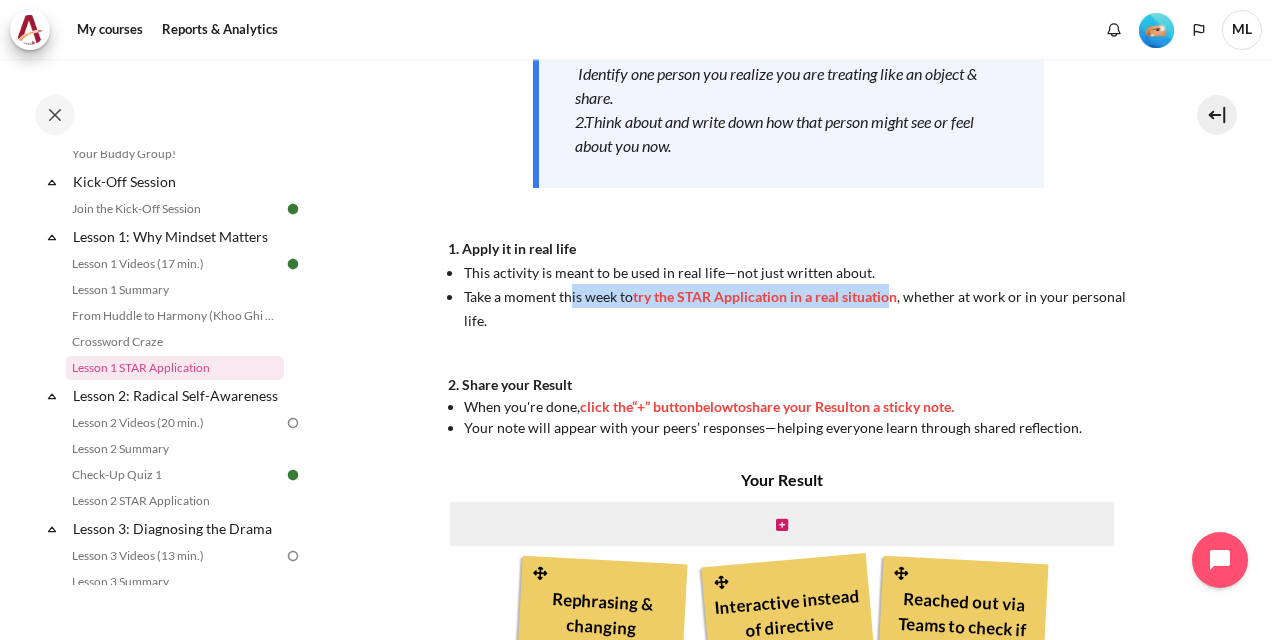drag, startPoint x: 562, startPoint y: 298, endPoint x: 882, endPoint y: 297, distance: 320.00156 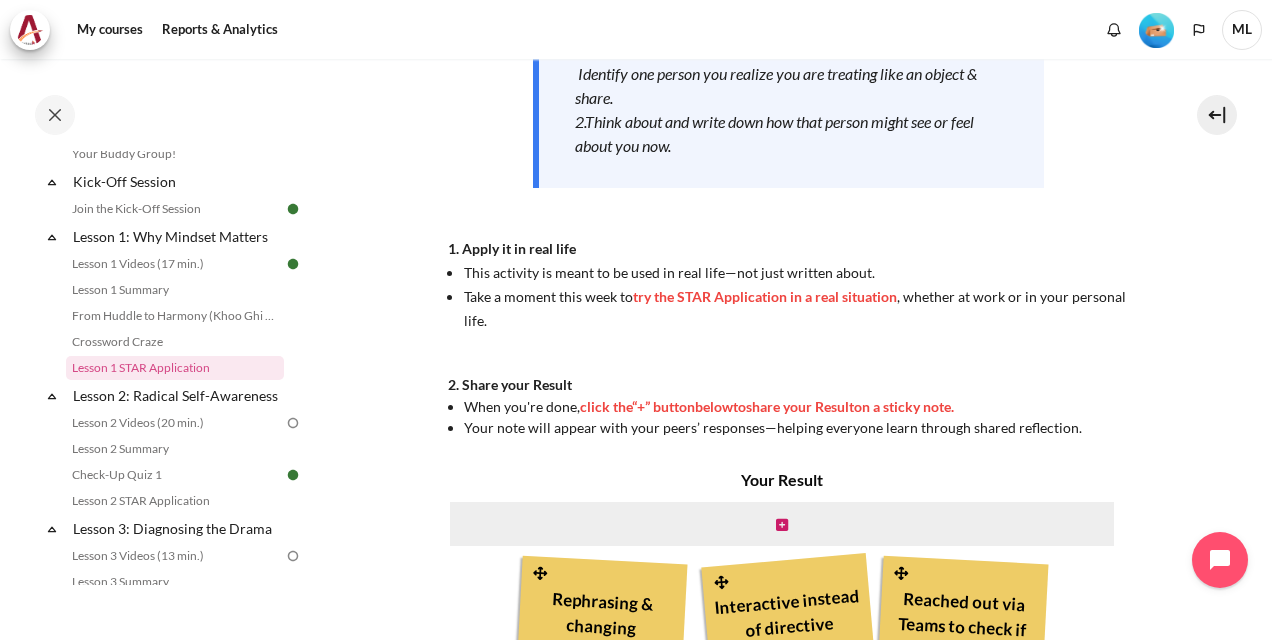 click on "Now that you’ve  finished watching the Lesson 1 video , it’s time to take action using the STAR tools. Lesson 1 STAR Applications (Ref.: Workbook, page 6)
1. Pay attention to each of your
interactions over the coming week.
Identify one person you realize you are treating like an object & share.
2.Think
about and write down how that person might see or feel about you now. 1. Apply it in real life This activity is meant to be used in real life—not just written about.
Take a moment this week to  try the STAR Application in a real situation , whether at work or in your personal life. 2. Share your Result When you're done,  click the  “+” button  below  to  share your Result  on a sticky note. Your note will appear with your peers’ responses—helping everyone learn through shared reflection." at bounding box center (789, 118) 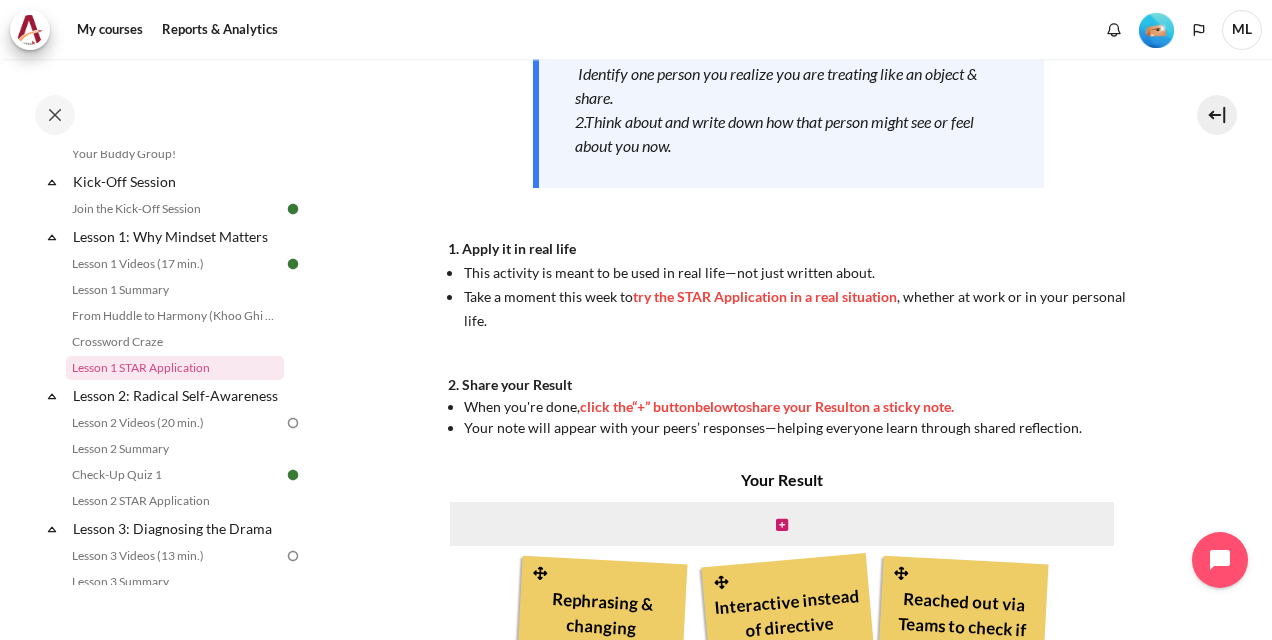 drag, startPoint x: 630, startPoint y: 407, endPoint x: 1021, endPoint y: 404, distance: 391.0115 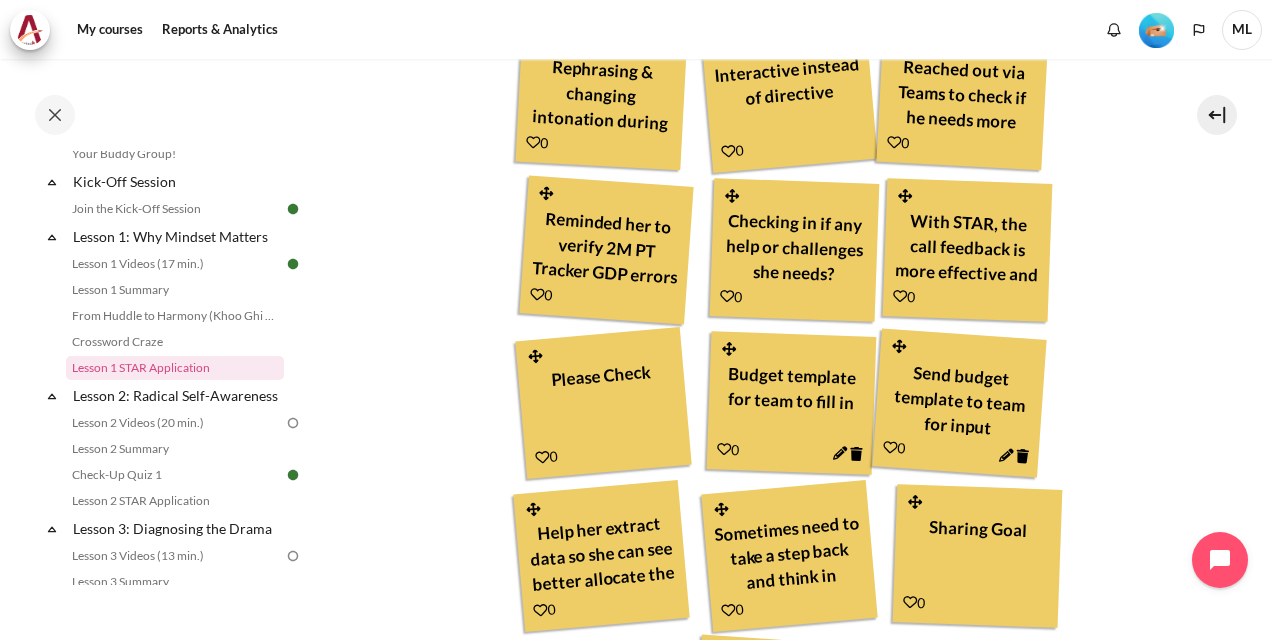 scroll, scrollTop: 600, scrollLeft: 0, axis: vertical 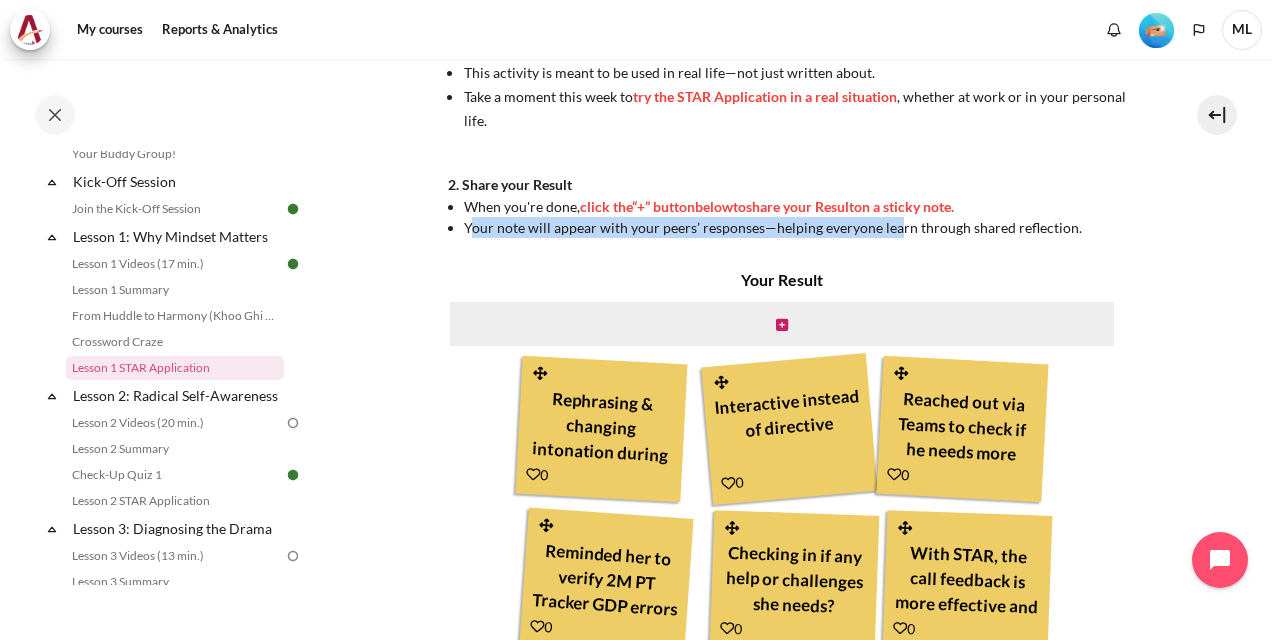 drag, startPoint x: 469, startPoint y: 225, endPoint x: 895, endPoint y: 226, distance: 426.00116 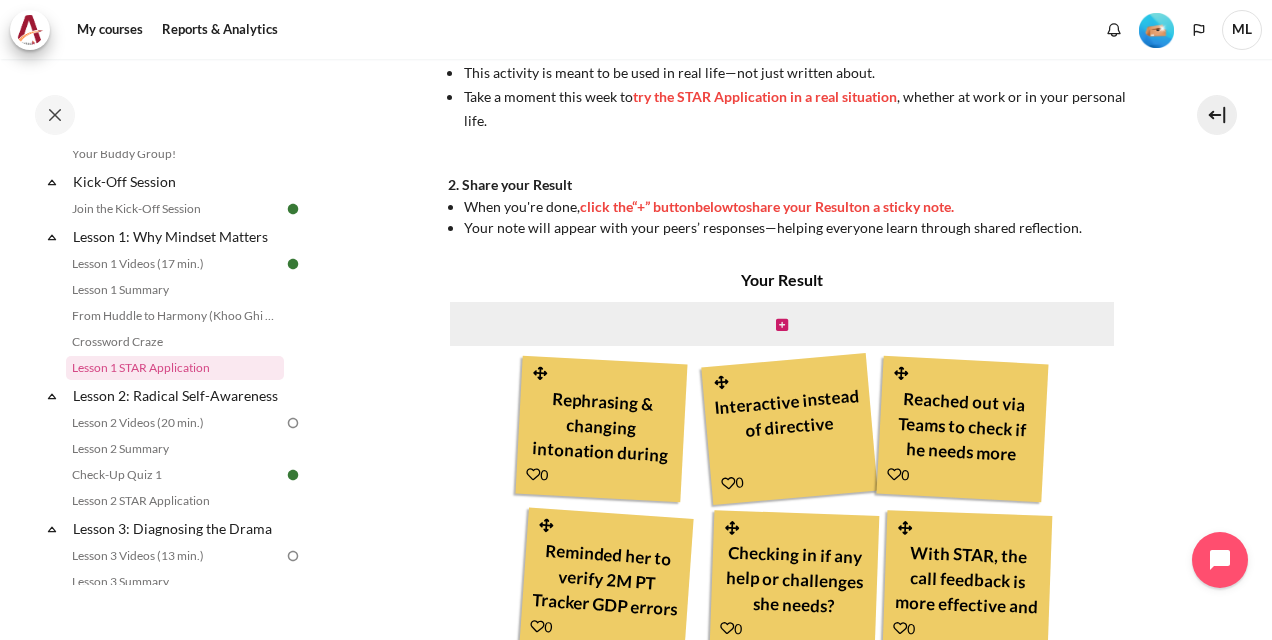 click on "Now that you’ve  finished watching the Lesson 1 video , it’s time to take action using the STAR tools. Lesson 1 STAR Applications (Ref.: Workbook, page 6)
1. Pay attention to each of your
interactions over the coming week.
Identify one person you realize you are treating like an object & share.
2.Think
about and write down how that person might see or feel about you now. 1. Apply it in real life This activity is meant to be used in real life—not just written about.
Take a moment this week to  try the STAR Application in a real situation , whether at work or in your personal life. 2. Share your Result When you're done,  click the  “+” button  below  to  share your Result  on a sticky note. Your note will appear with your peers’ responses—helping everyone learn through shared reflection." at bounding box center (789, -82) 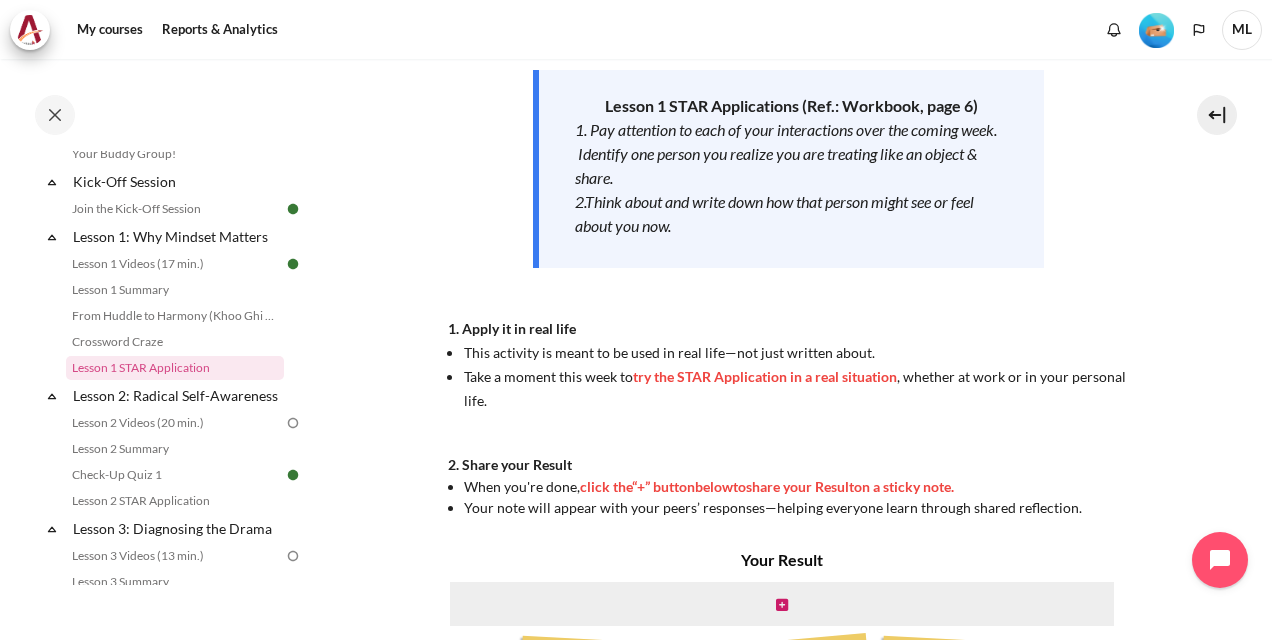 scroll, scrollTop: 200, scrollLeft: 0, axis: vertical 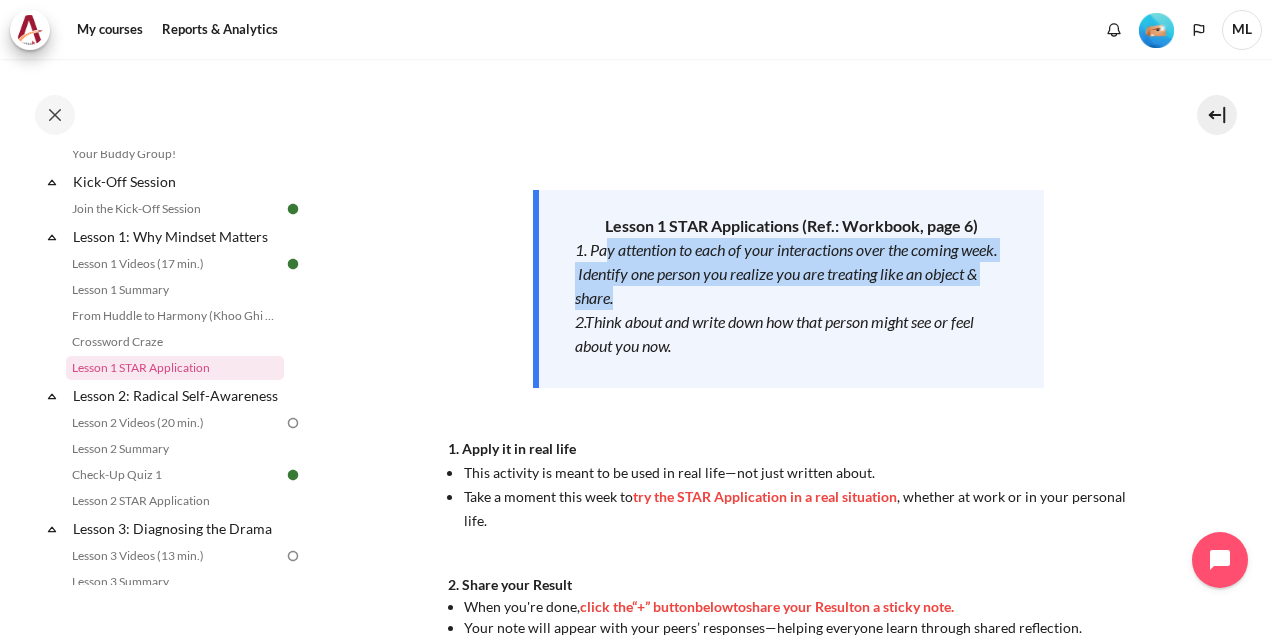 drag, startPoint x: 604, startPoint y: 258, endPoint x: 850, endPoint y: 302, distance: 249.90398 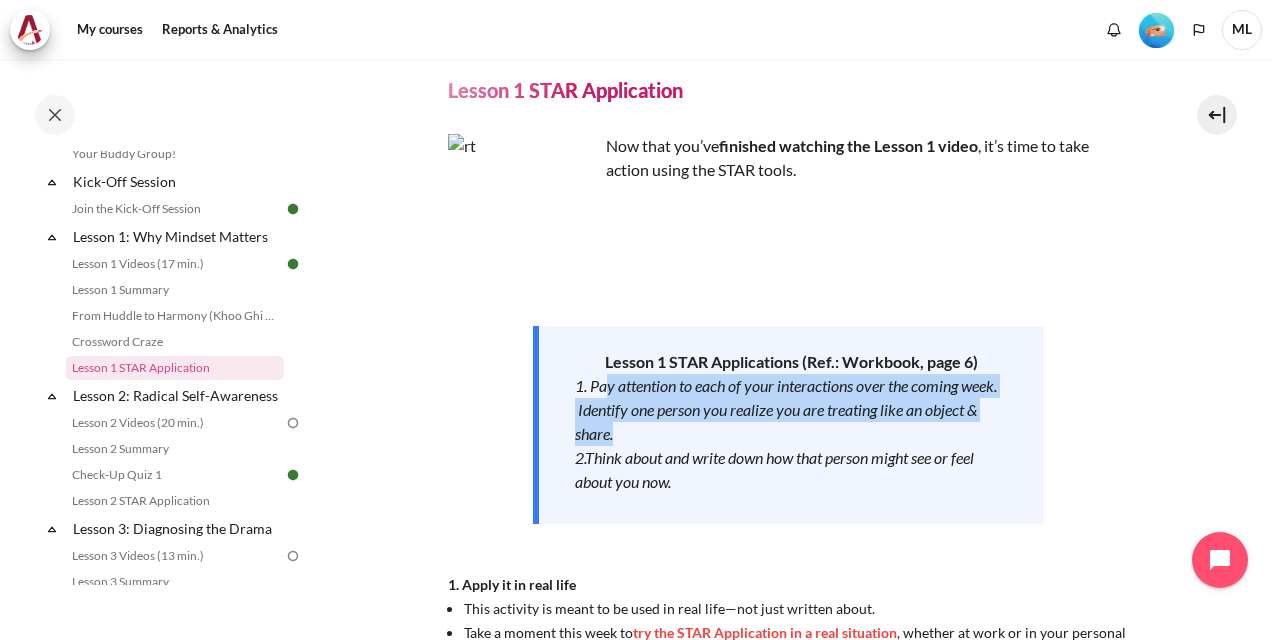 scroll, scrollTop: 0, scrollLeft: 0, axis: both 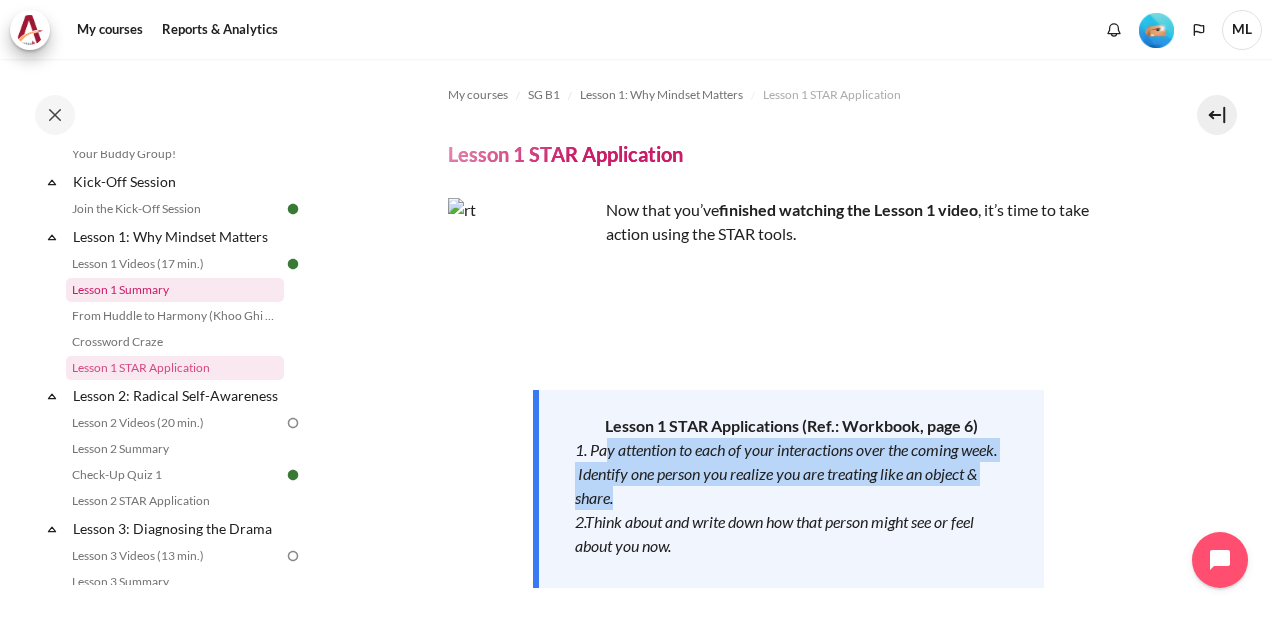 click on "Lesson 1 Summary" at bounding box center [175, 290] 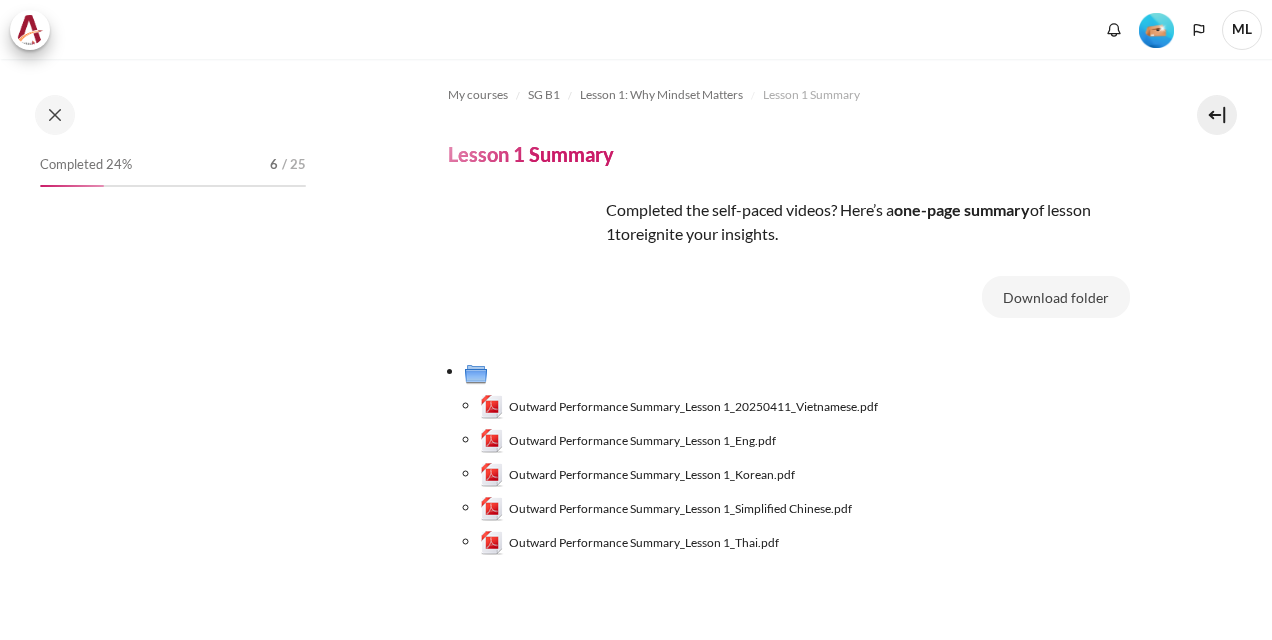 scroll, scrollTop: 0, scrollLeft: 0, axis: both 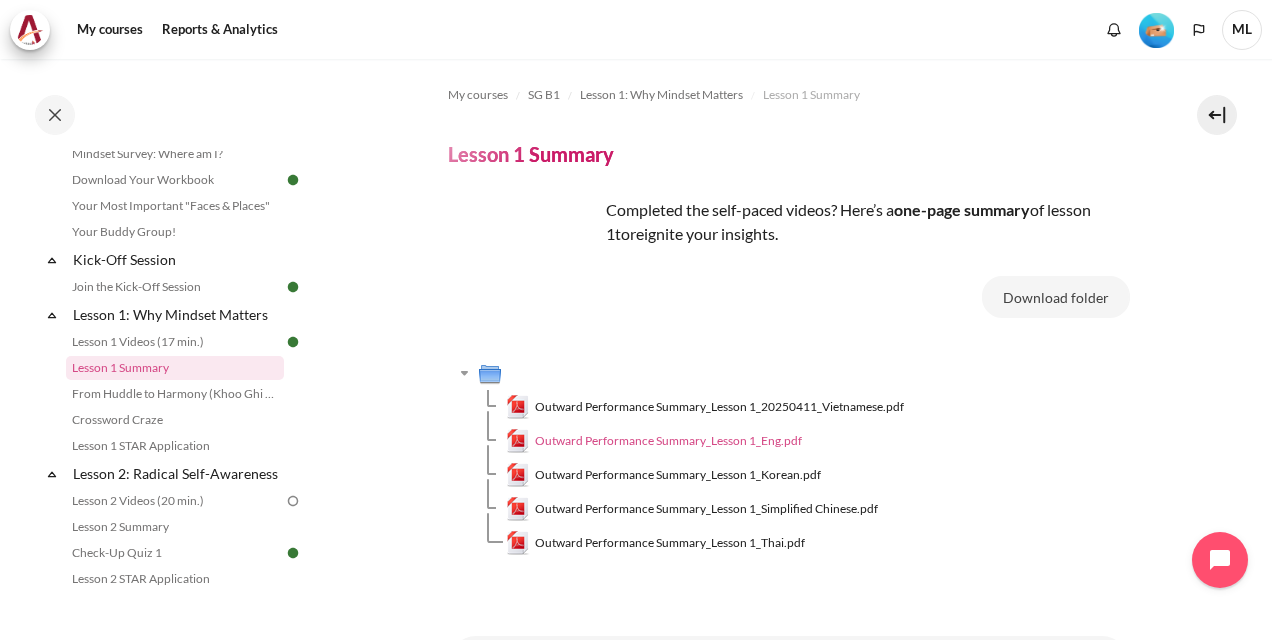 click on "Outward Performance Summary_Lesson 1_Eng.pdf" at bounding box center (668, 441) 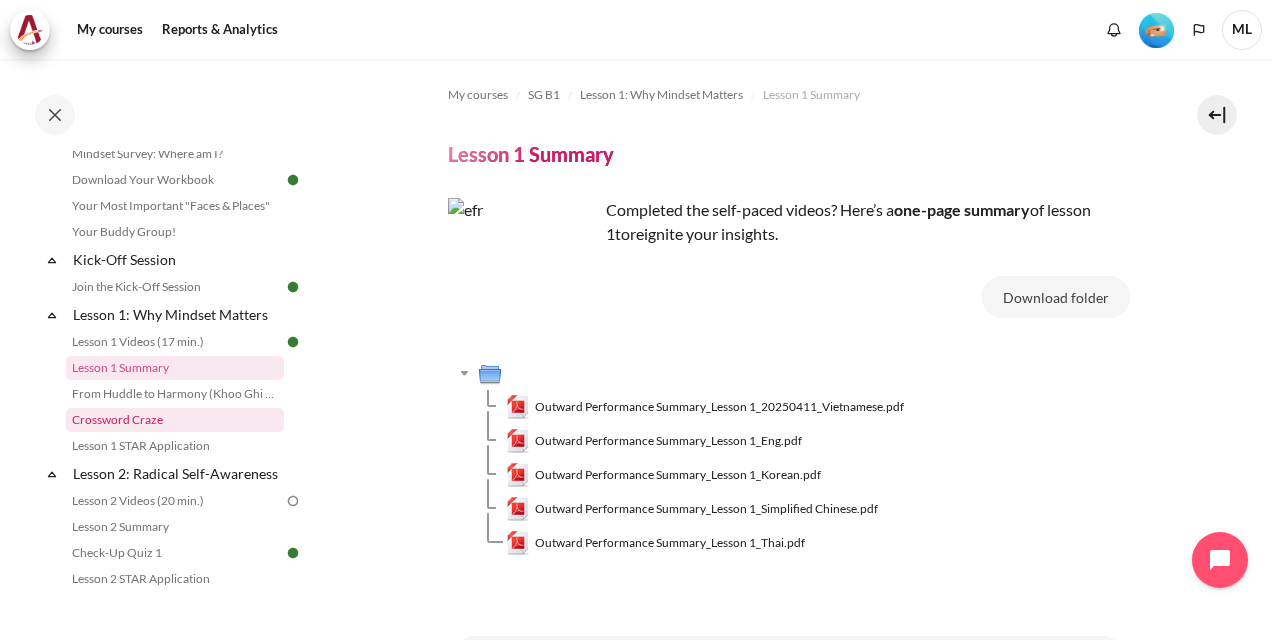 click on "Crossword Craze" at bounding box center (175, 420) 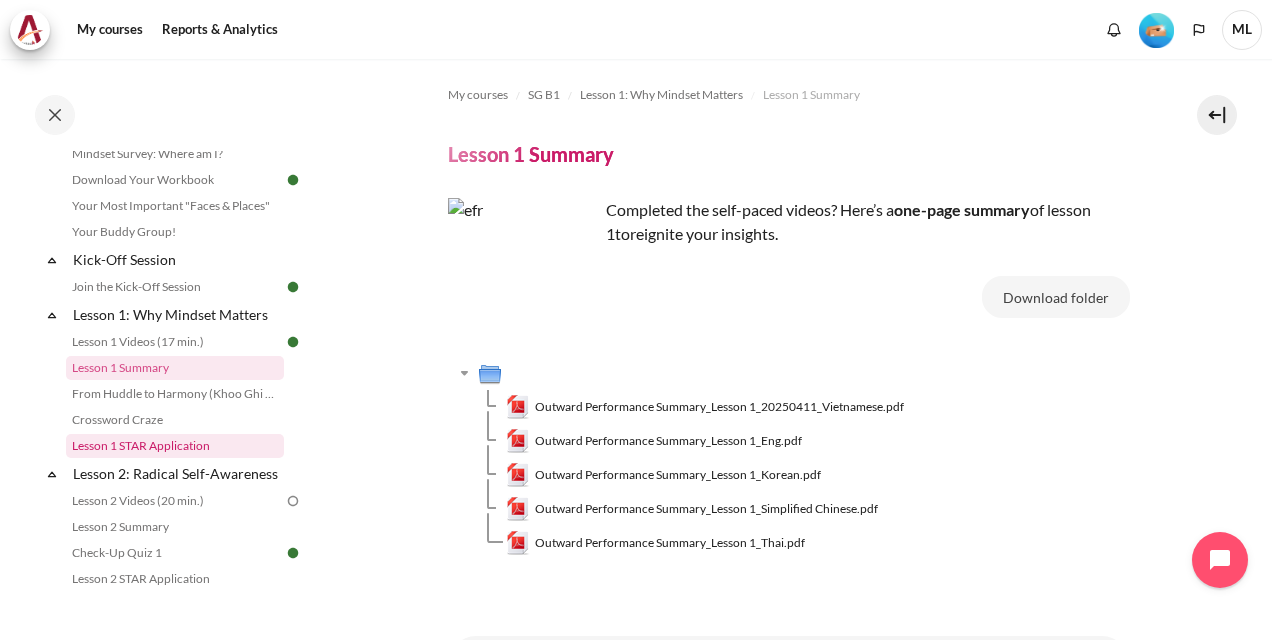 click on "Lesson 1 STAR Application" at bounding box center [175, 446] 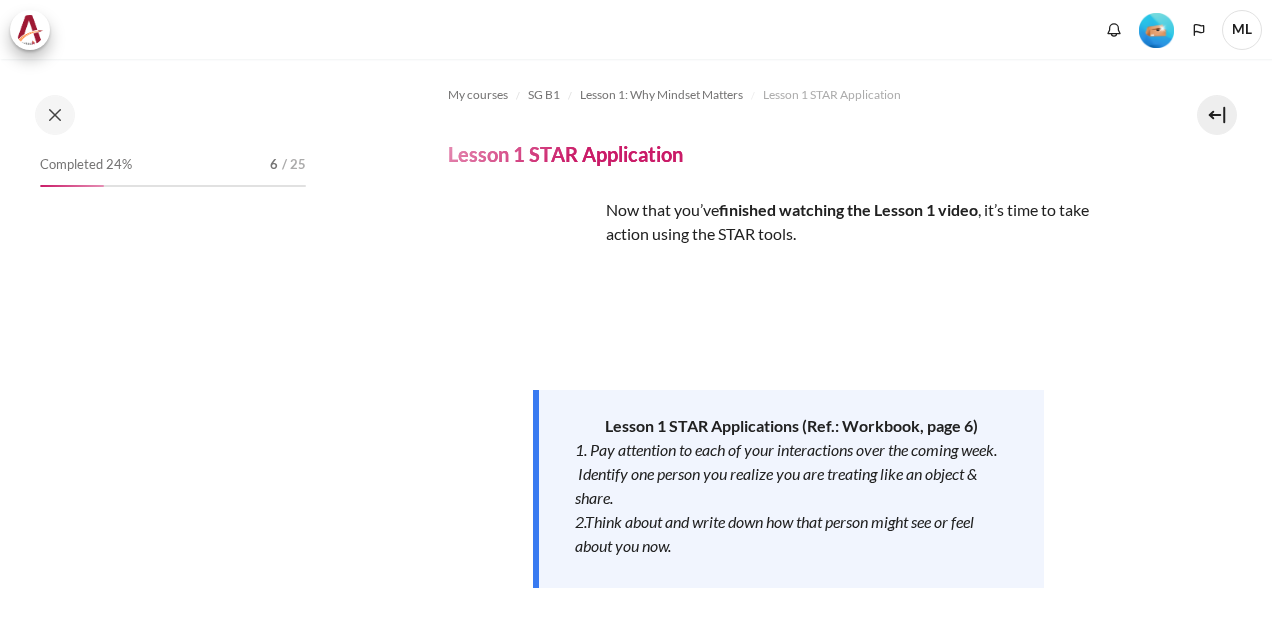 scroll, scrollTop: 0, scrollLeft: 0, axis: both 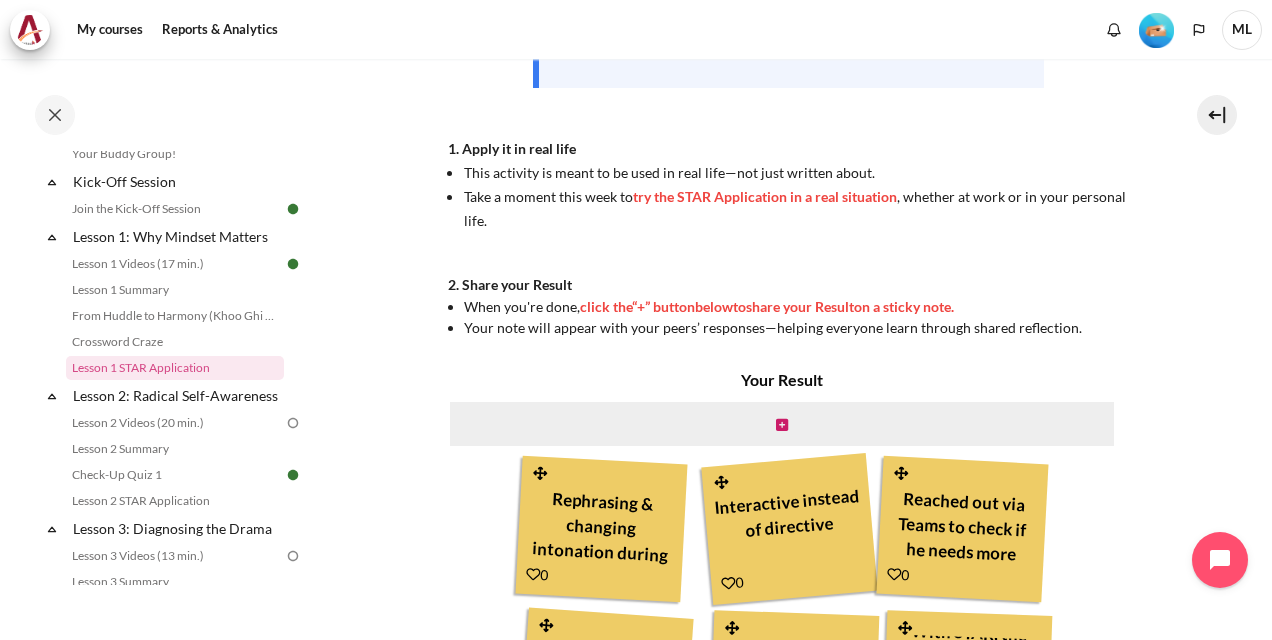 click at bounding box center [782, 424] 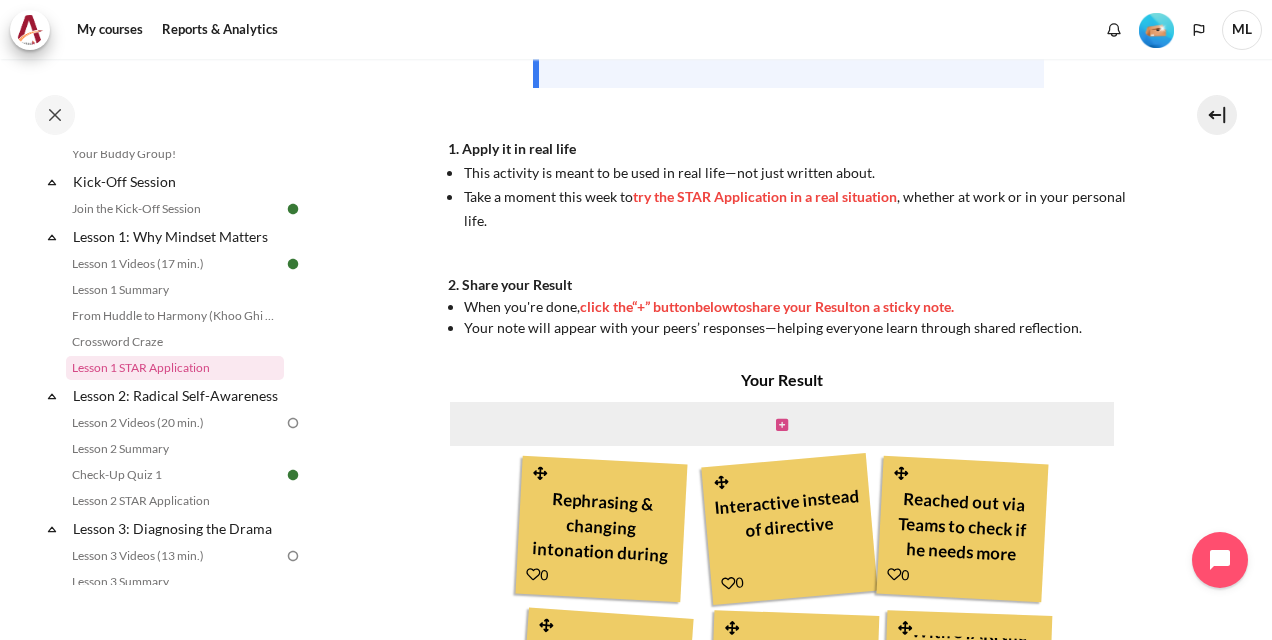 click at bounding box center [782, 425] 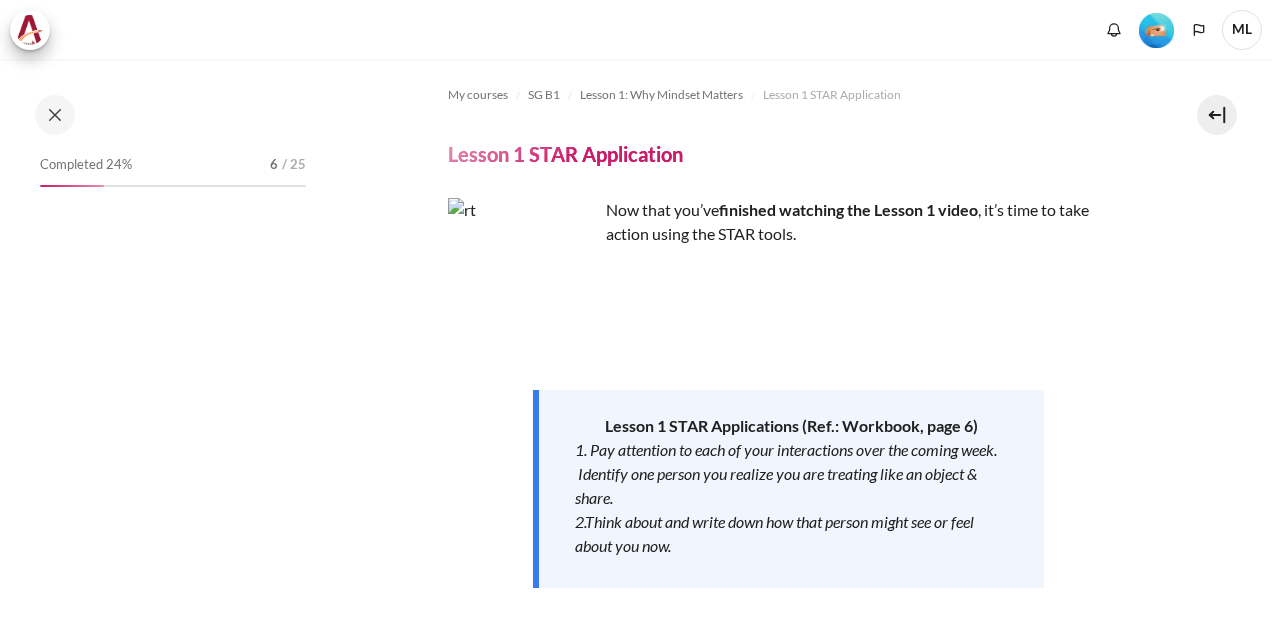 scroll, scrollTop: 0, scrollLeft: 0, axis: both 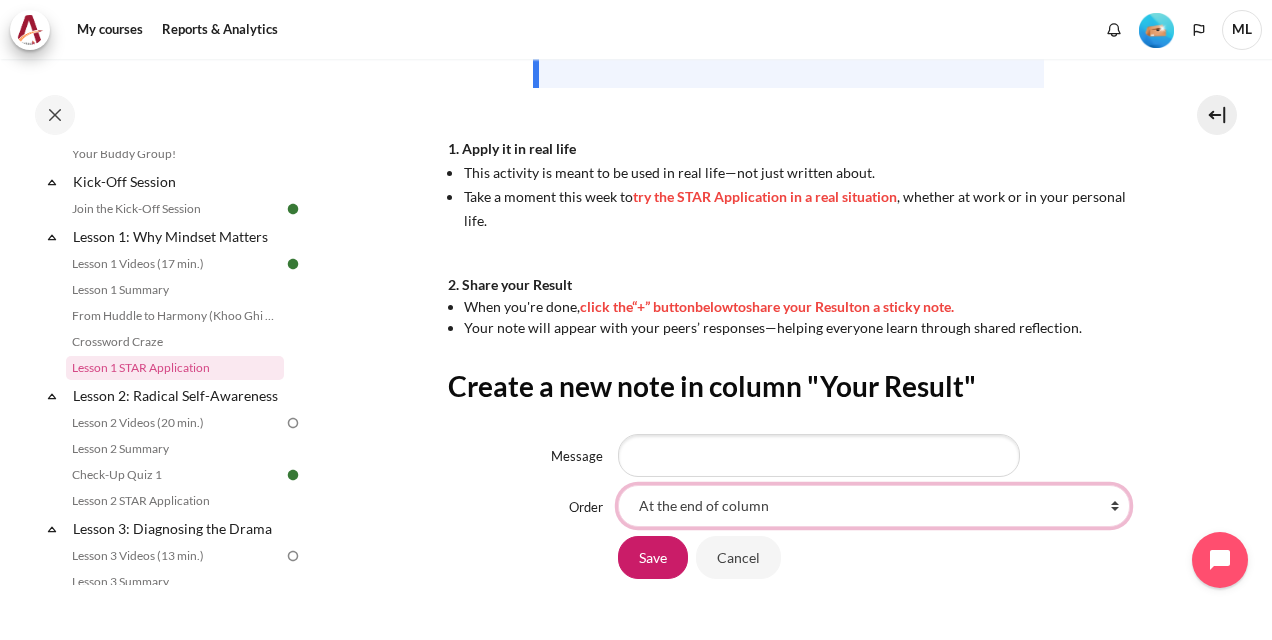 click on "At the end of column
First place in column
After 'Rephrasing & changing intonation during conversations'
After 'Interactive instead of directive'
After 'Reached out via Teams to check if he needs more clarity on the request I sent on email'
After 'Reminded her to verify 2M PT Tracker GDP errors on 28Jul2025.'
After 'Checking in if any help or challenges she needs?'
After 'With STAR, the call feedback is more effective and constructive.'
After 'Please Check'
After 'Budget template for team to fill in'
After 'Send budget template to team for input'
After 'Help her extract data so she can see better allocate the task'
After 'Sometimes need to take a step back and think in someone else's shoe'
After 'Sharing Goal'
After 'The staff feels unappreciated'" at bounding box center [874, 506] 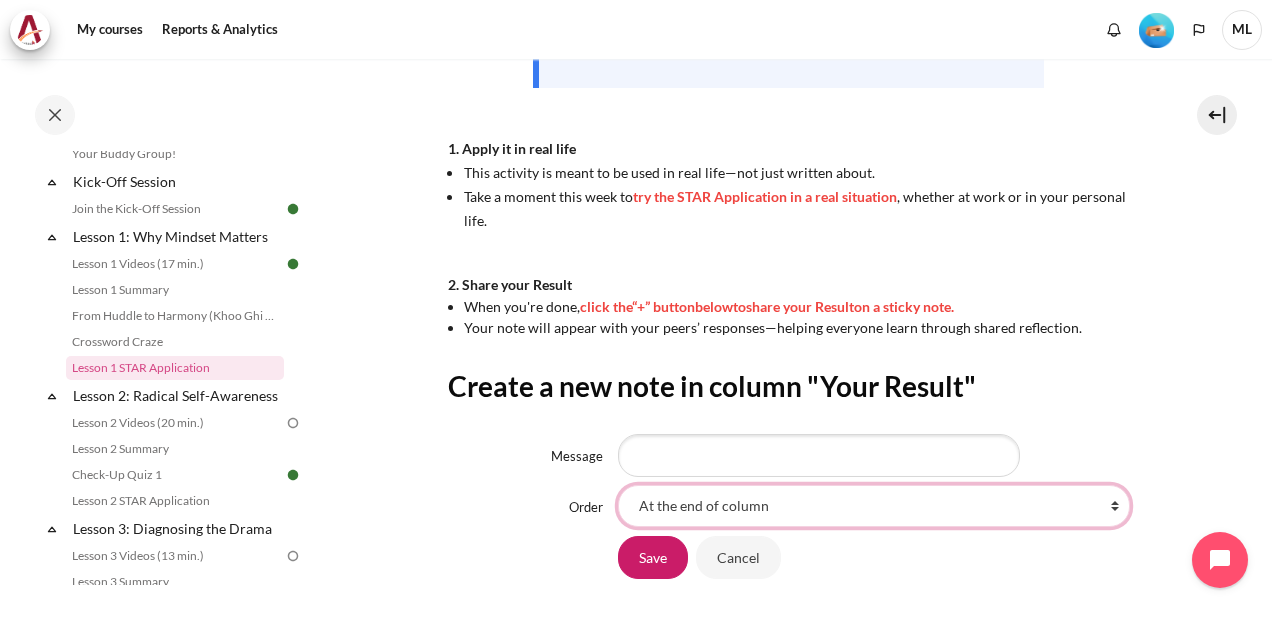 select on "17" 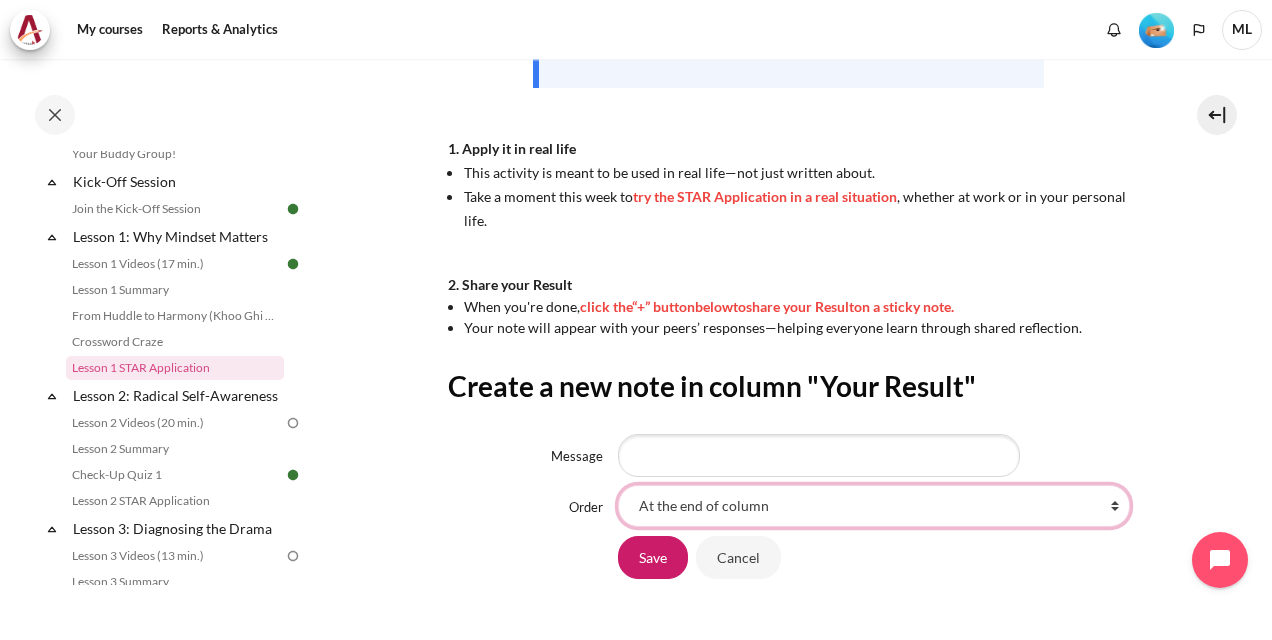 click on "At the end of column
First place in column
After 'Rephrasing & changing intonation during conversations'
After 'Interactive instead of directive'
After 'Reached out via Teams to check if he needs more clarity on the request I sent on email'
After 'Reminded her to verify 2M PT Tracker GDP errors on 28Jul2025.'
After 'Checking in if any help or challenges she needs?'
After 'With STAR, the call feedback is more effective and constructive.'
After 'Please Check'
After 'Budget template for team to fill in'
After 'Send budget template to team for input'
After 'Help her extract data so she can see better allocate the task'
After 'Sometimes need to take a step back and think in someone else's shoe'
After 'Sharing Goal'
After 'The staff feels unappreciated'" at bounding box center [874, 506] 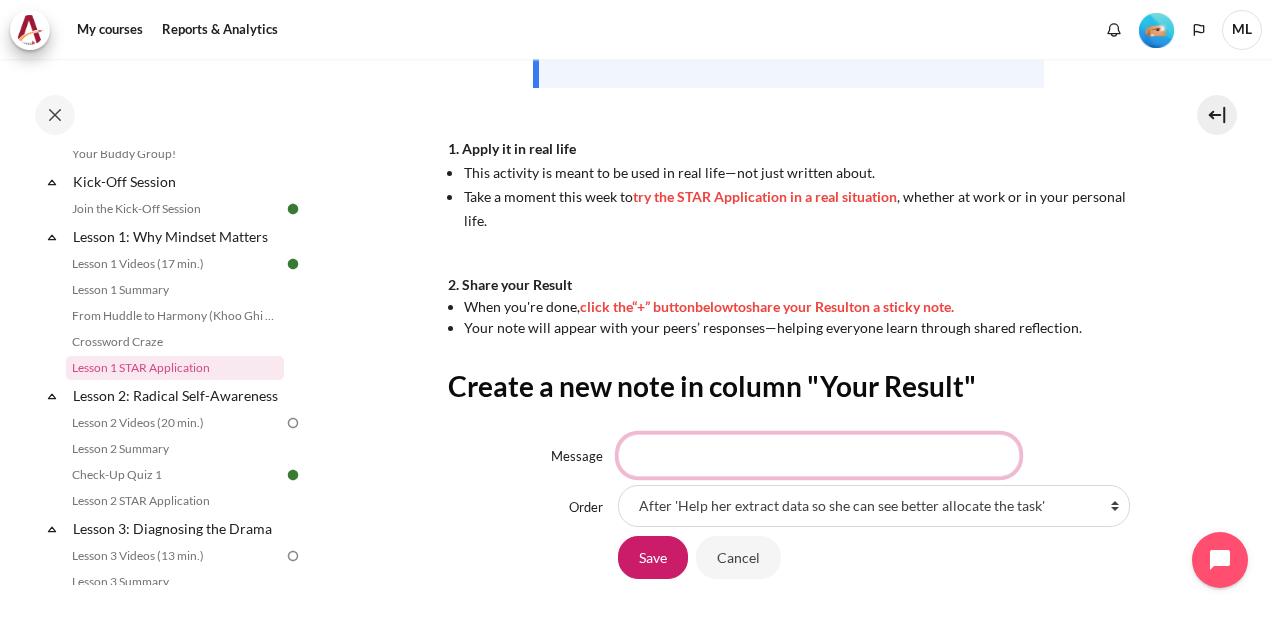click on "Message" at bounding box center [819, 455] 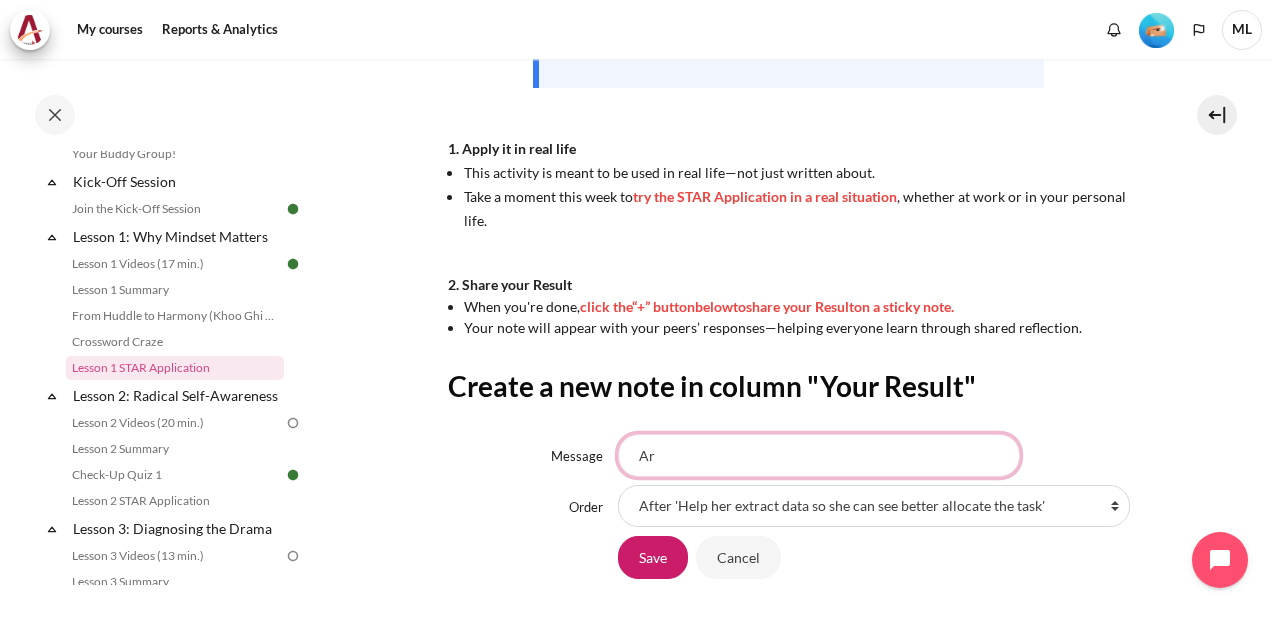 type on "A" 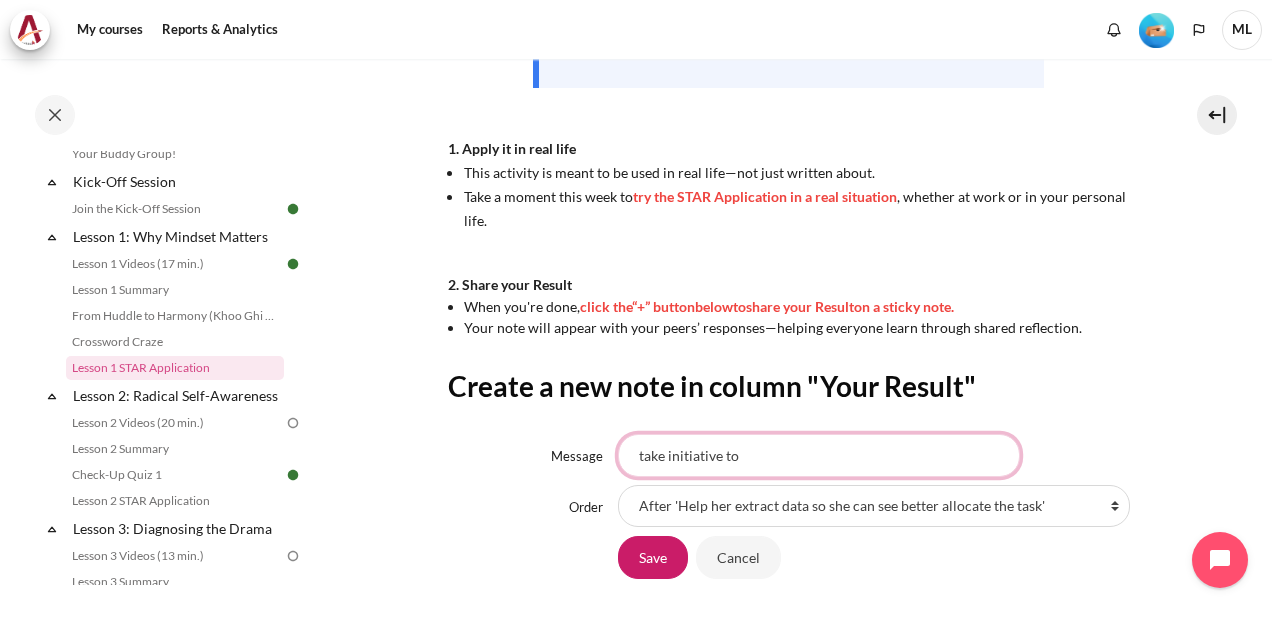 click on "take initiative to" at bounding box center (819, 455) 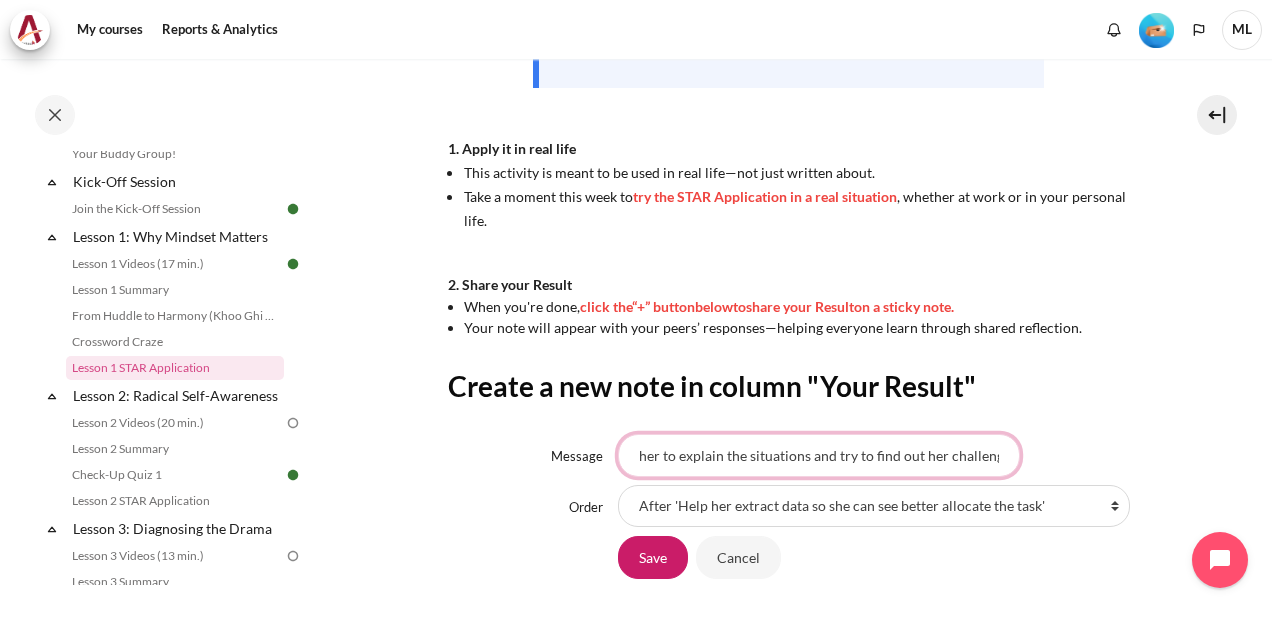 scroll, scrollTop: 0, scrollLeft: 134, axis: horizontal 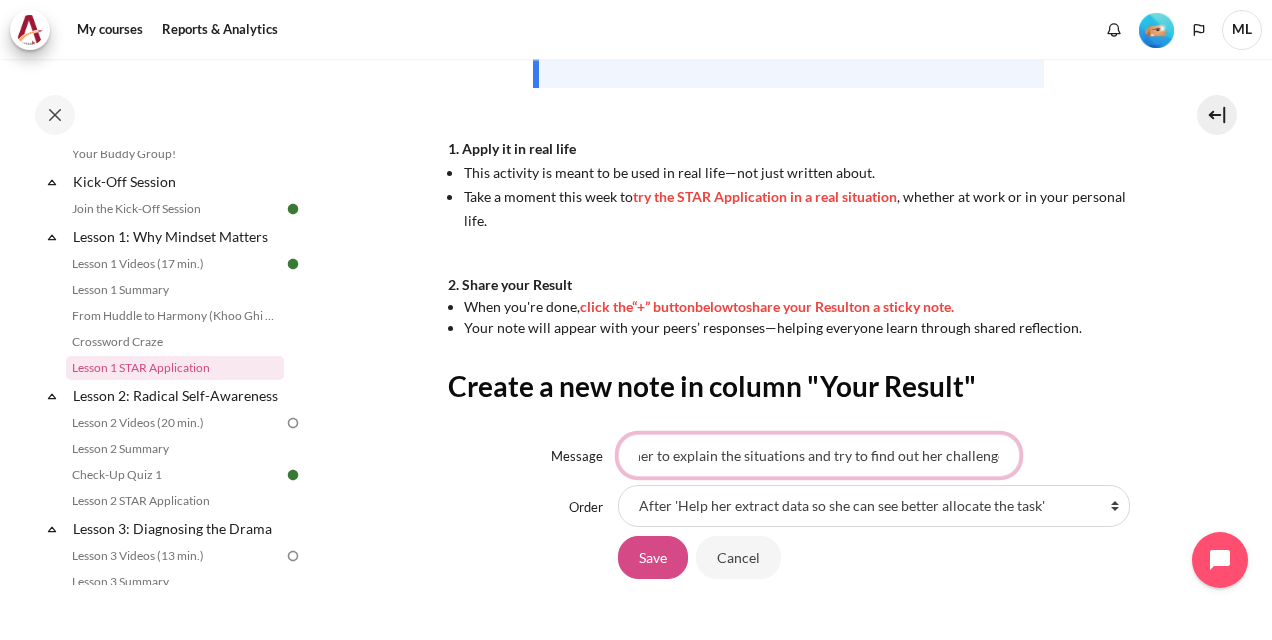 type on "take initiative to call her to explain the situations and try to find out her challenges" 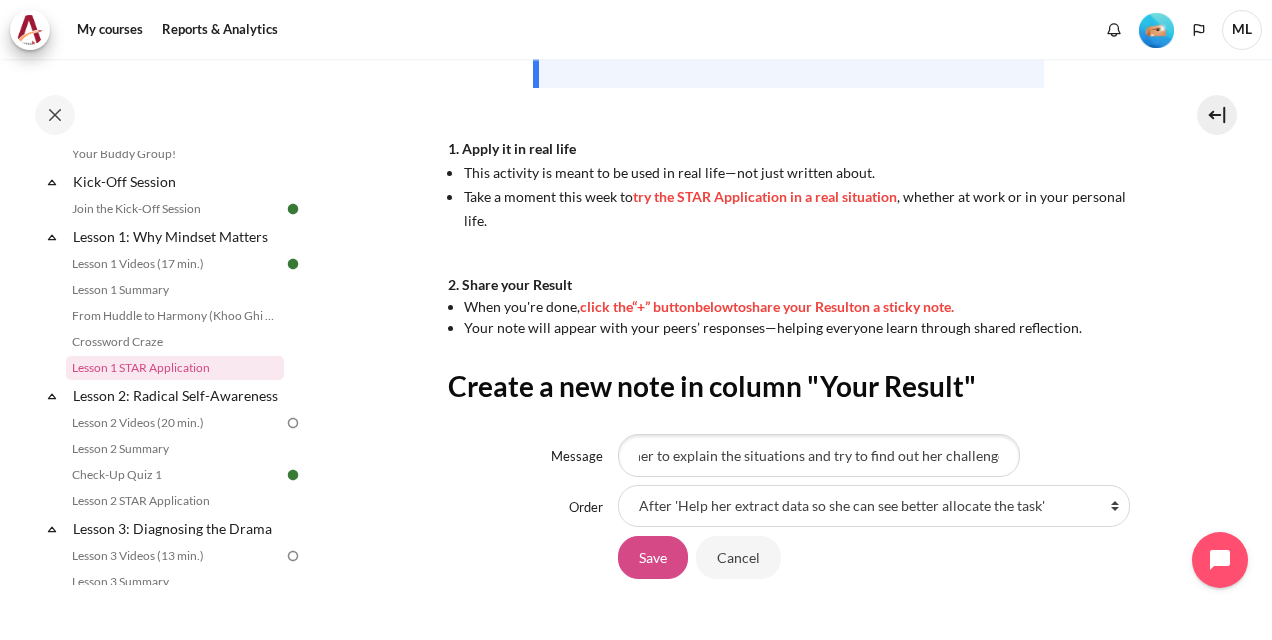 scroll, scrollTop: 0, scrollLeft: 0, axis: both 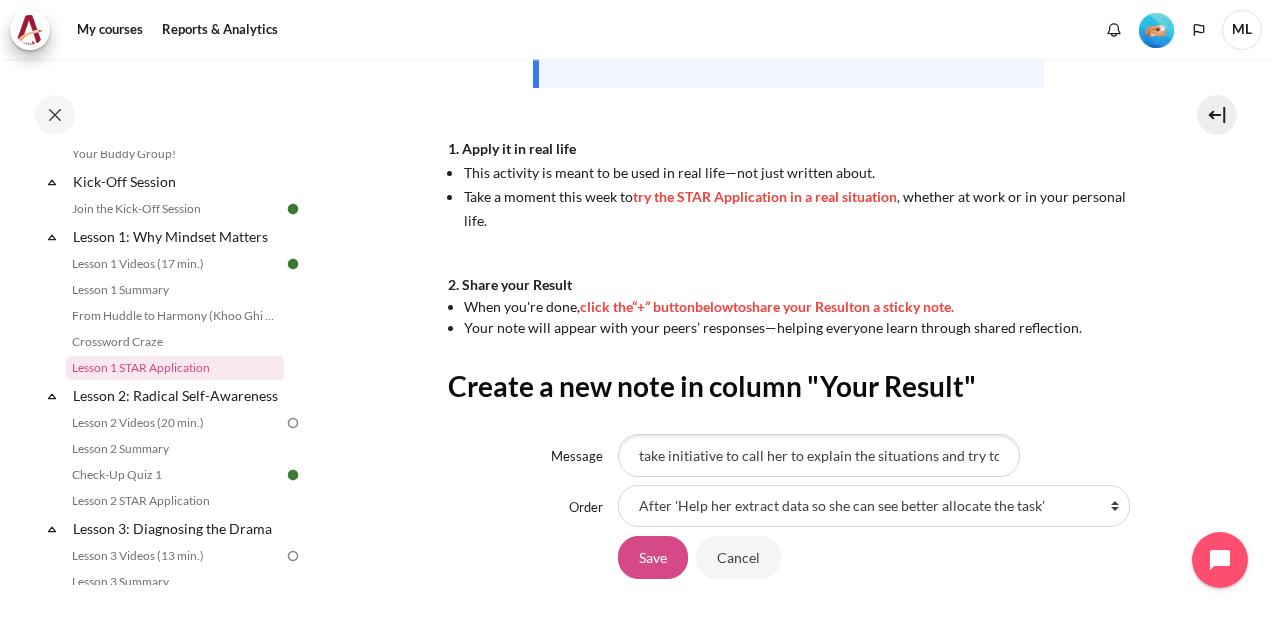 click on "Save" at bounding box center [653, 557] 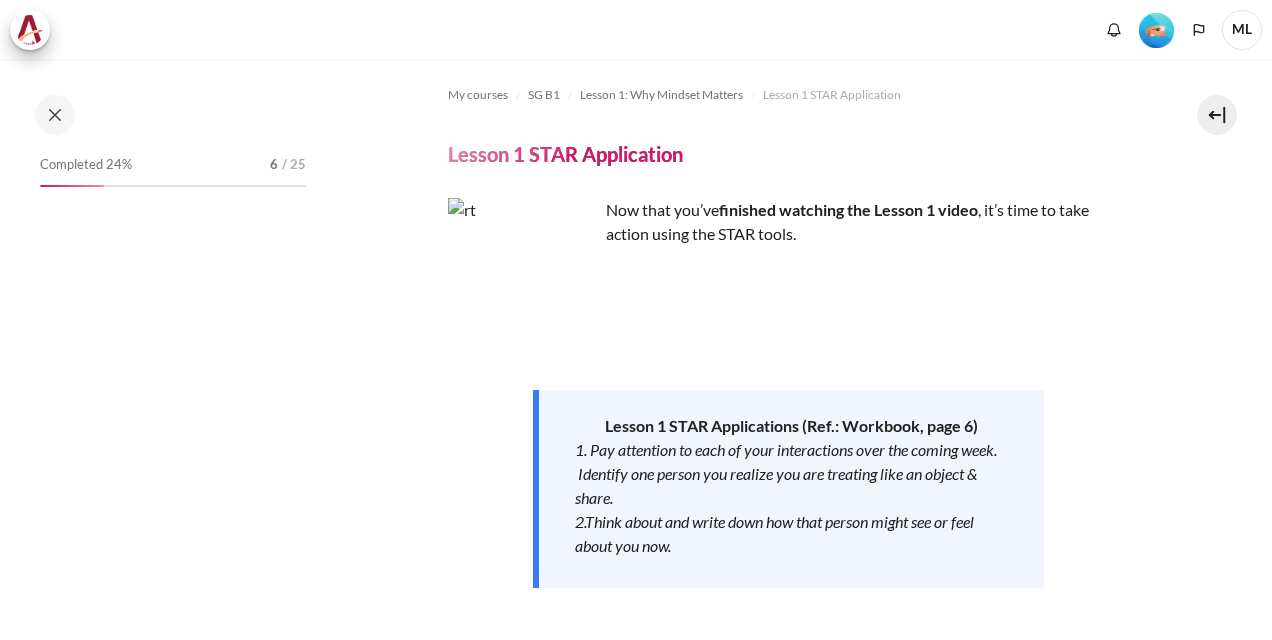 scroll, scrollTop: 0, scrollLeft: 0, axis: both 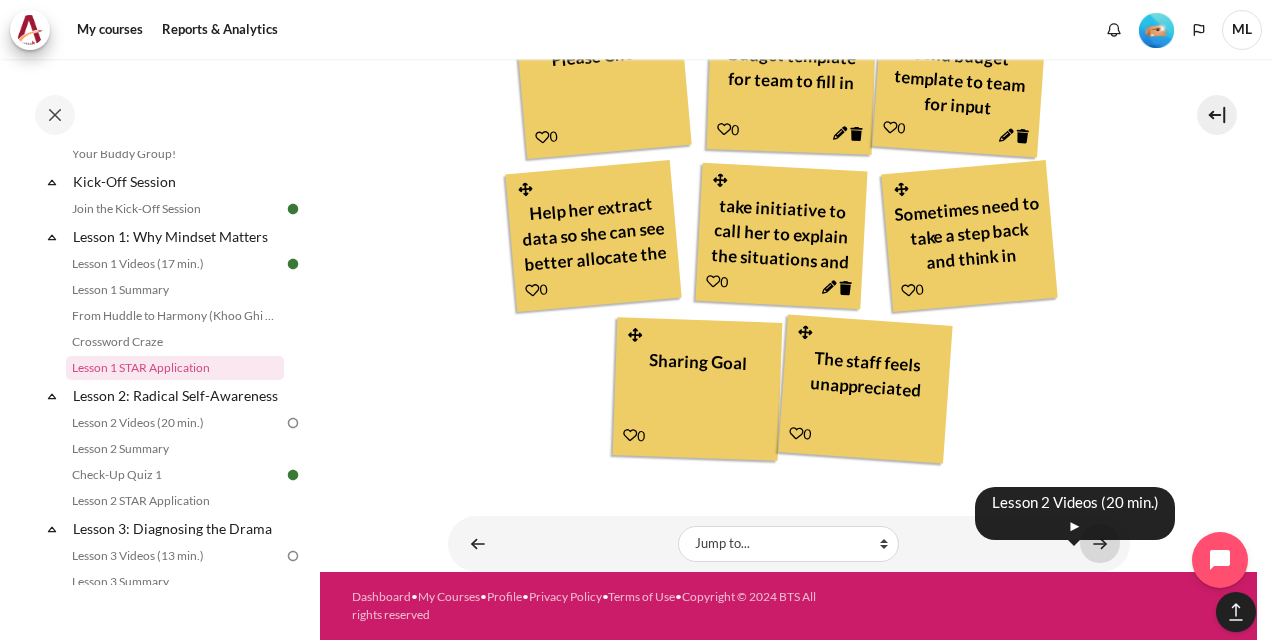 click at bounding box center [1100, 543] 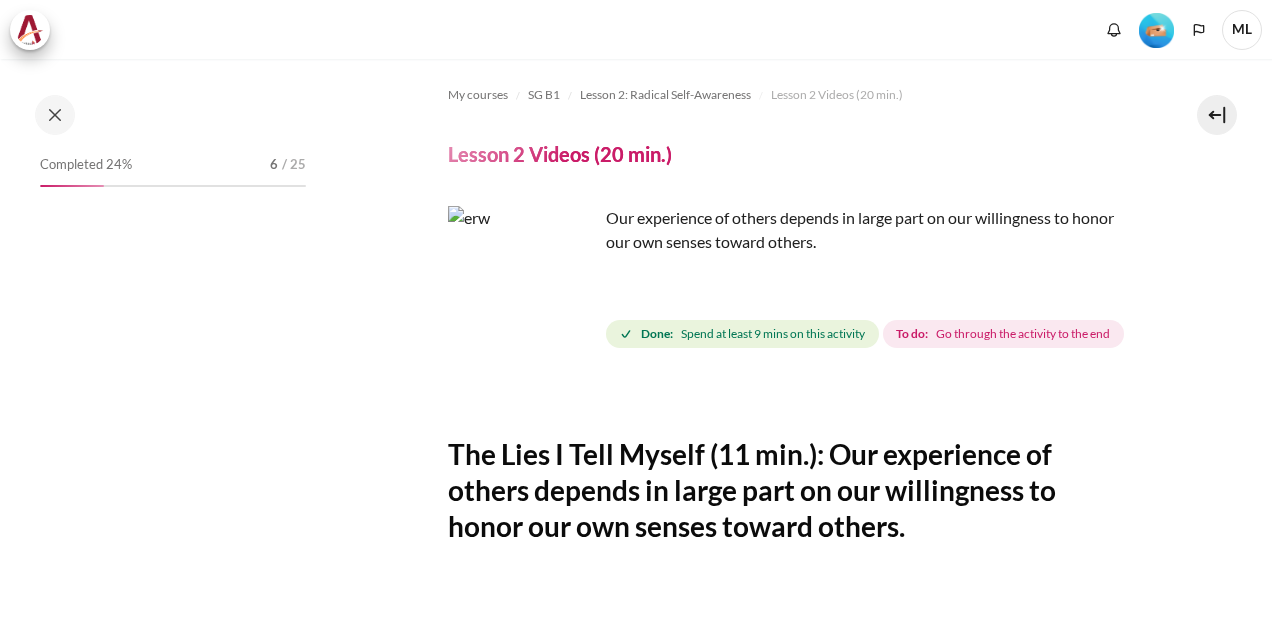 scroll, scrollTop: 0, scrollLeft: 0, axis: both 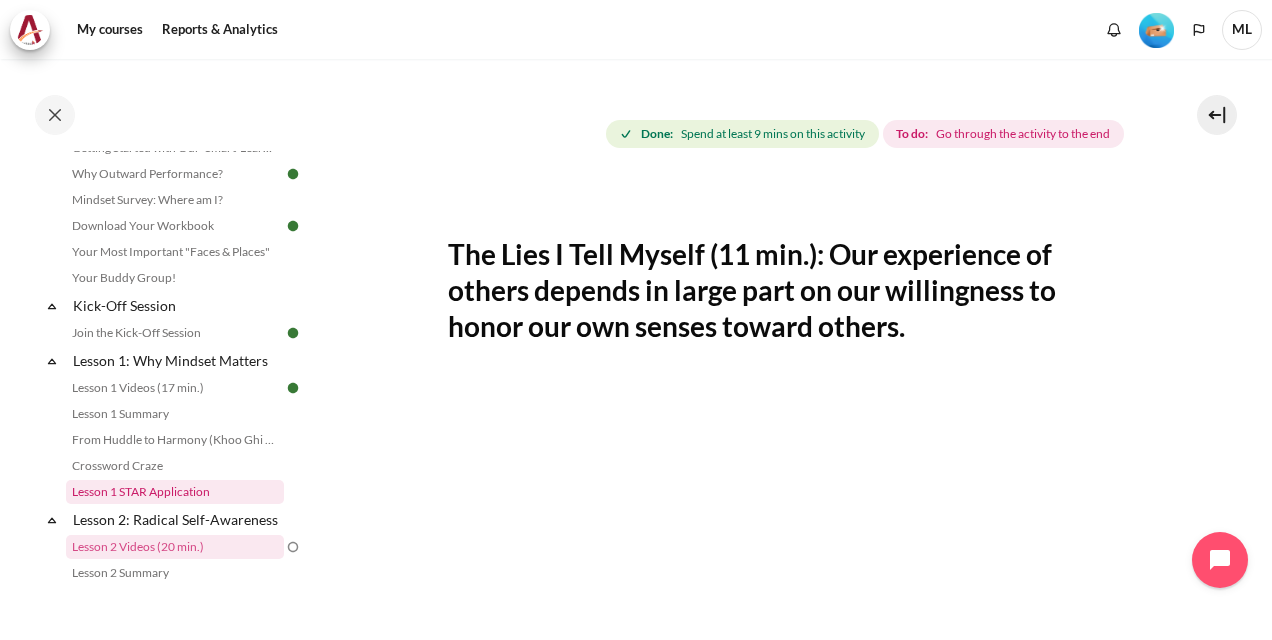click on "Lesson 1 STAR Application" at bounding box center [175, 492] 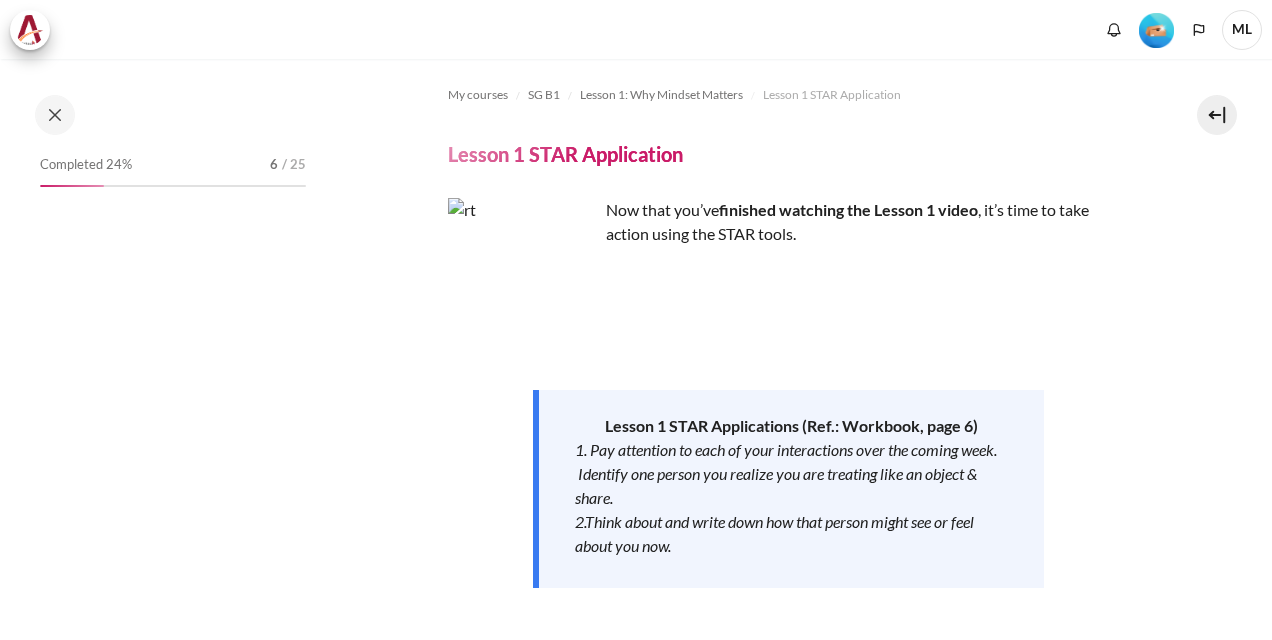 scroll, scrollTop: 0, scrollLeft: 0, axis: both 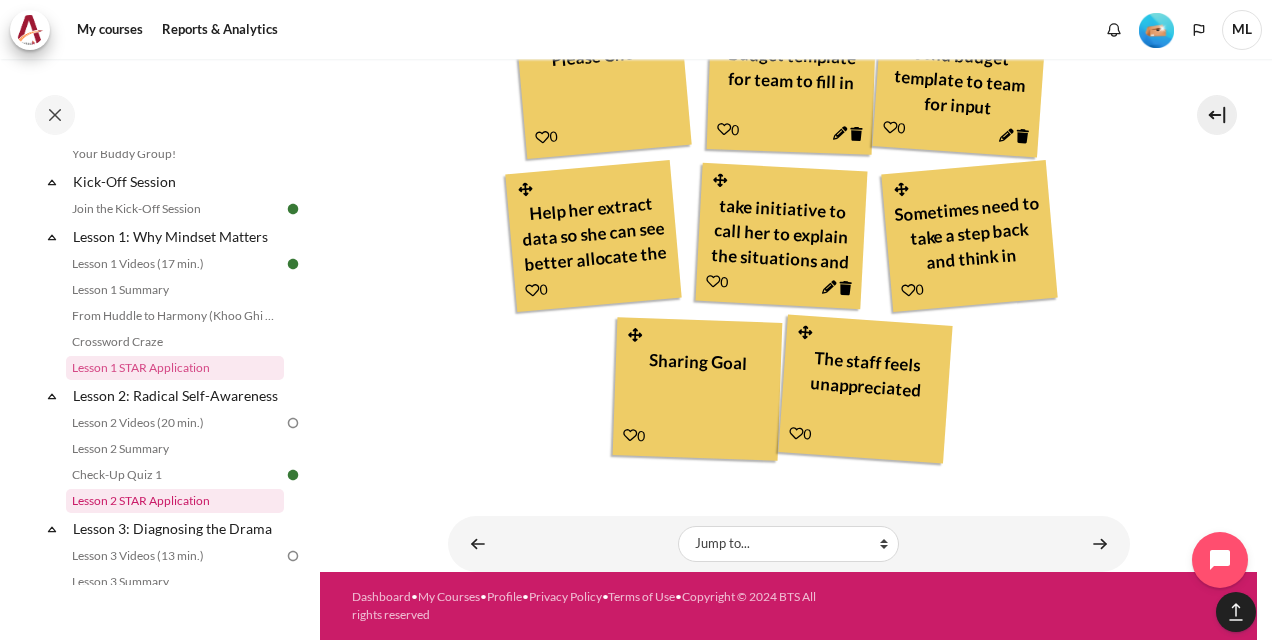 click on "Lesson 2 STAR Application" at bounding box center [175, 501] 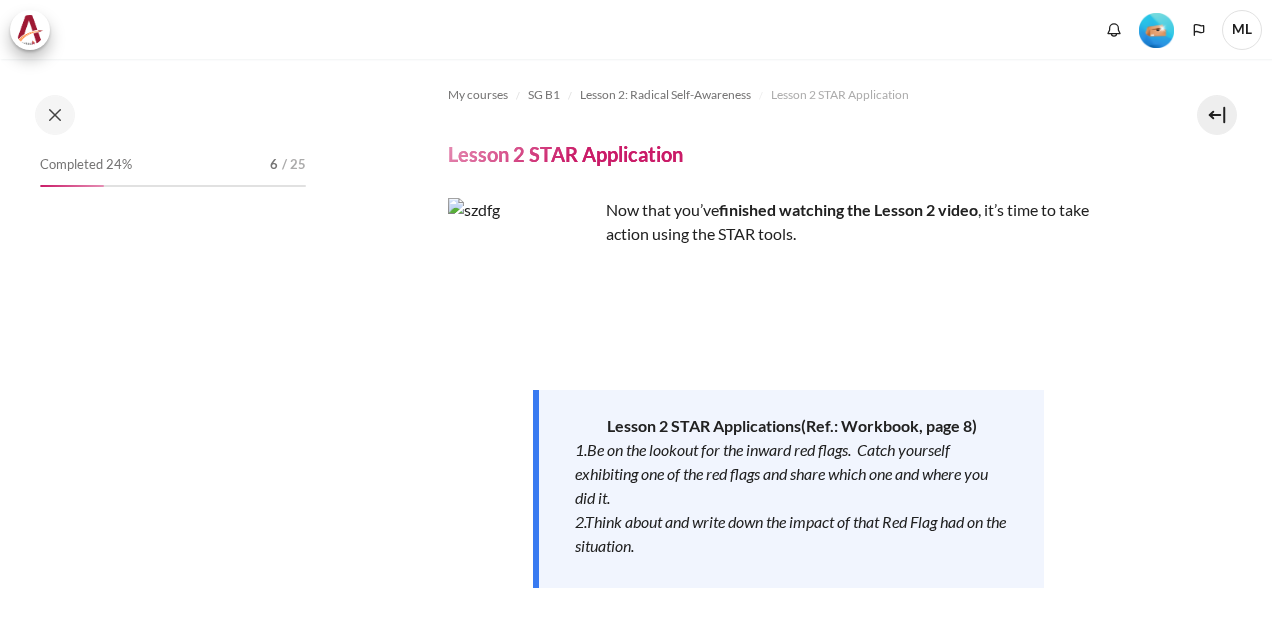 scroll, scrollTop: 0, scrollLeft: 0, axis: both 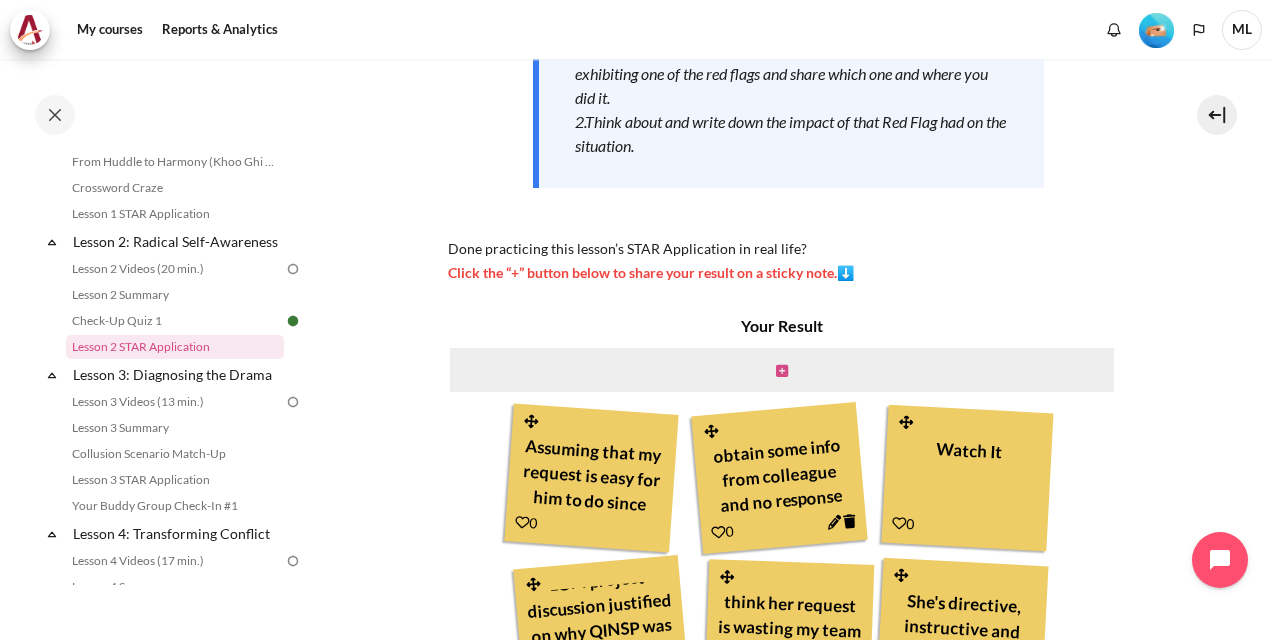 click at bounding box center [782, 371] 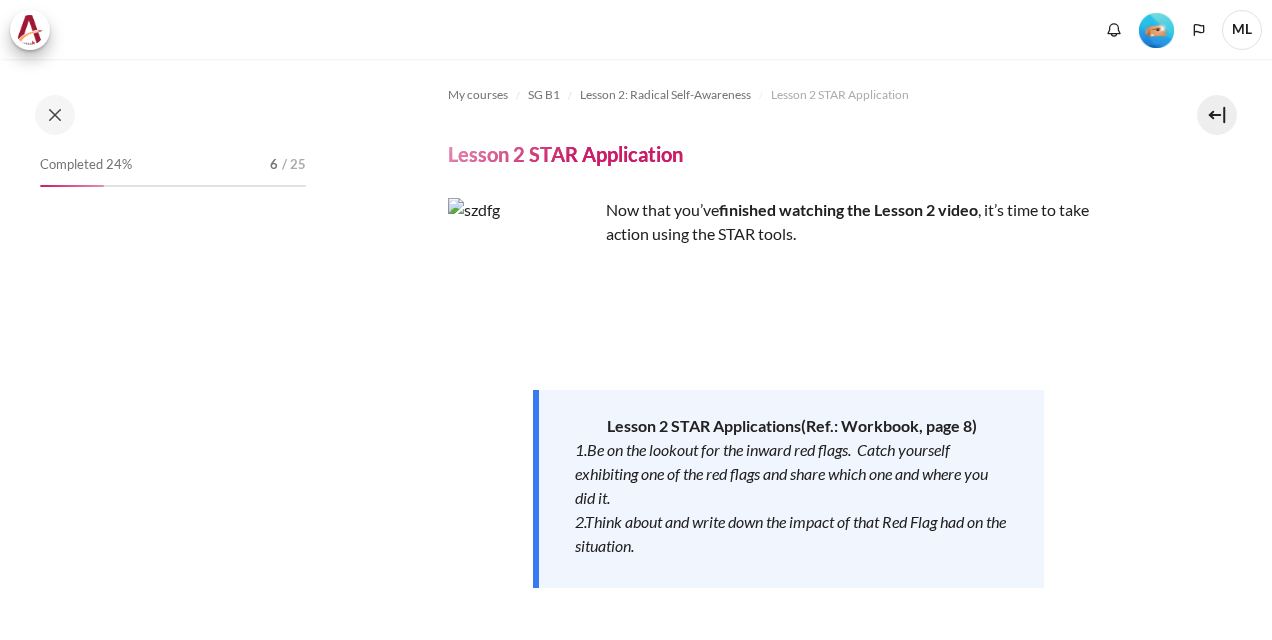 scroll, scrollTop: 0, scrollLeft: 0, axis: both 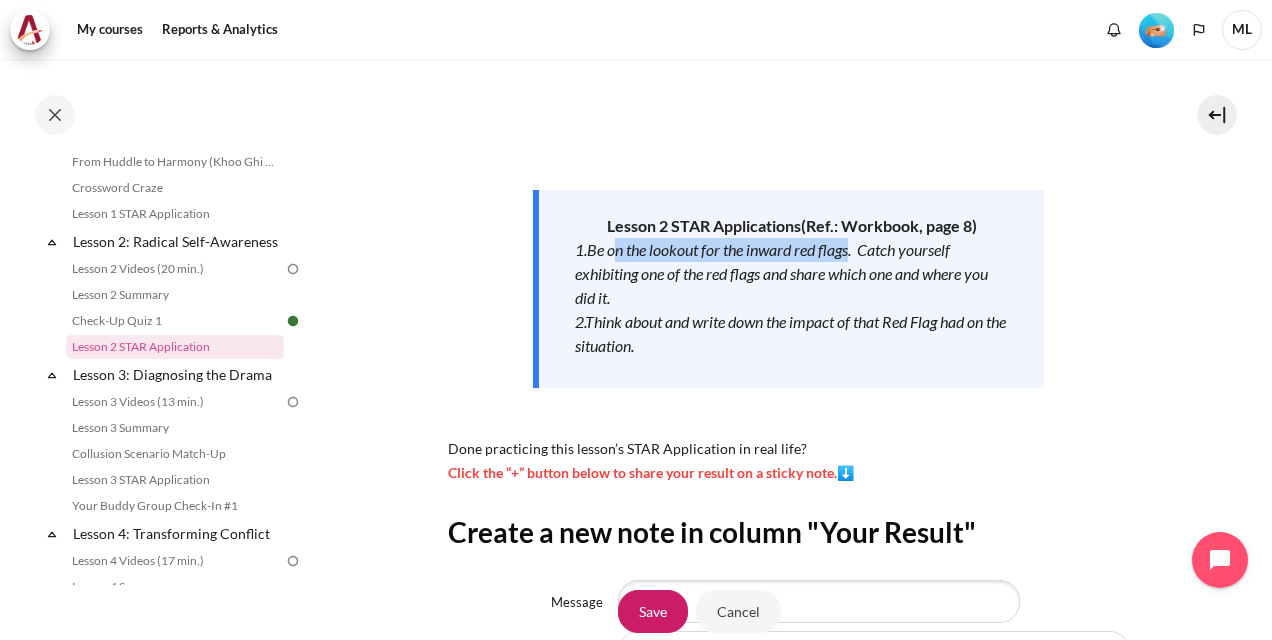 drag, startPoint x: 610, startPoint y: 249, endPoint x: 848, endPoint y: 248, distance: 238.0021 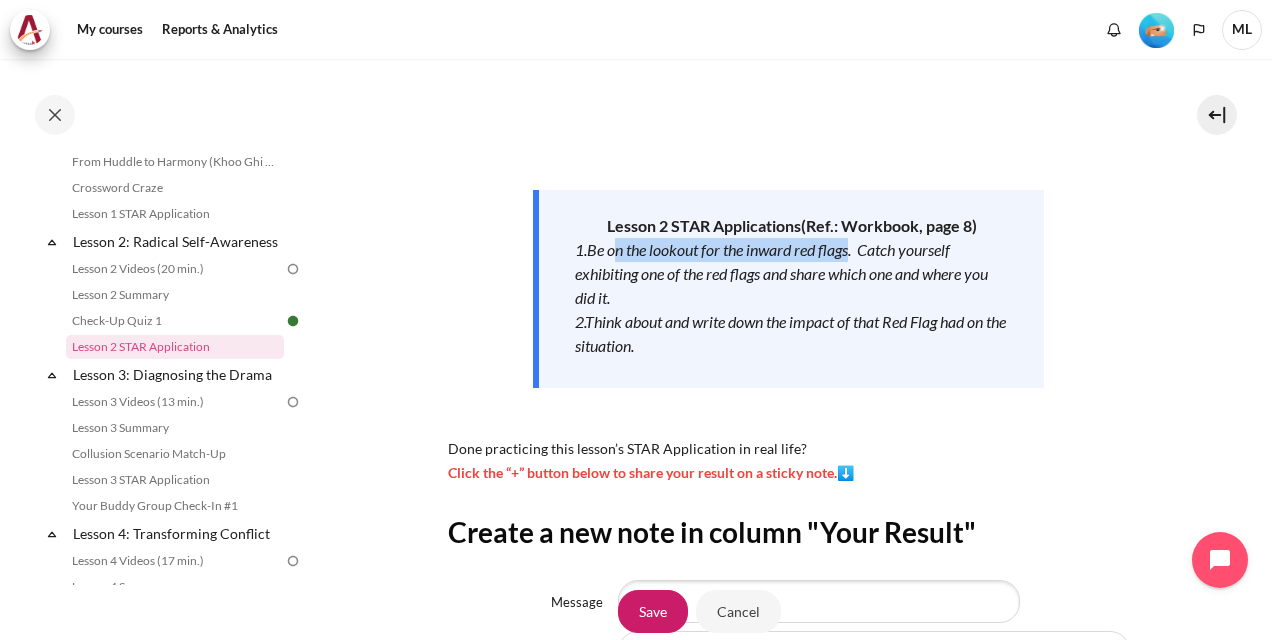 click on "1.Be on
the
lookout for the
inward red flags.  Catch yourself exhibiting one of the red flags
and share which one and where you did it." at bounding box center (781, 273) 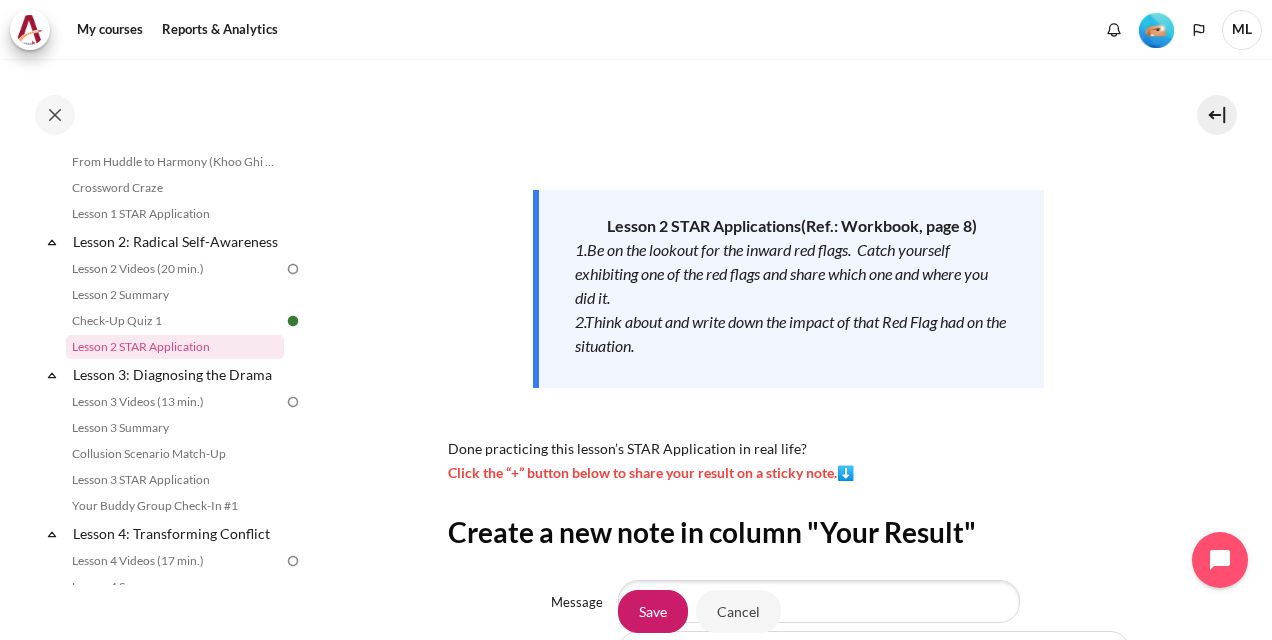 click on "1.Be on
the
lookout for the
inward red flags.  Catch yourself exhibiting one of the red flags
and share which one and where you did it." at bounding box center [781, 273] 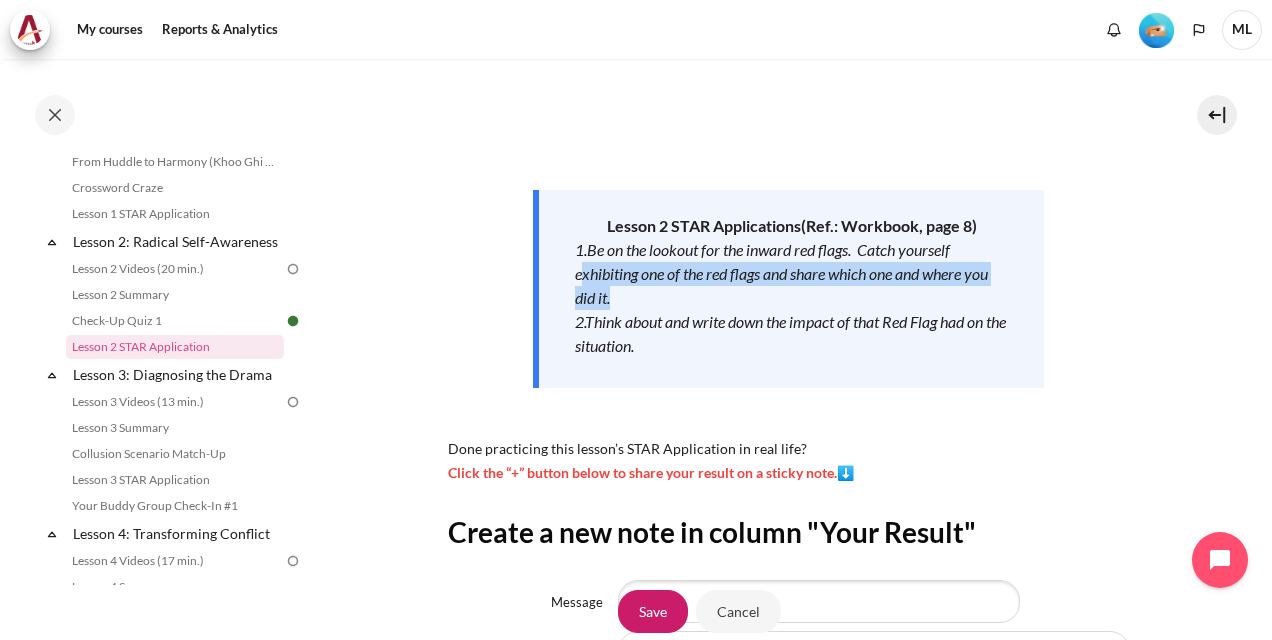 drag, startPoint x: 584, startPoint y: 271, endPoint x: 876, endPoint y: 292, distance: 292.75415 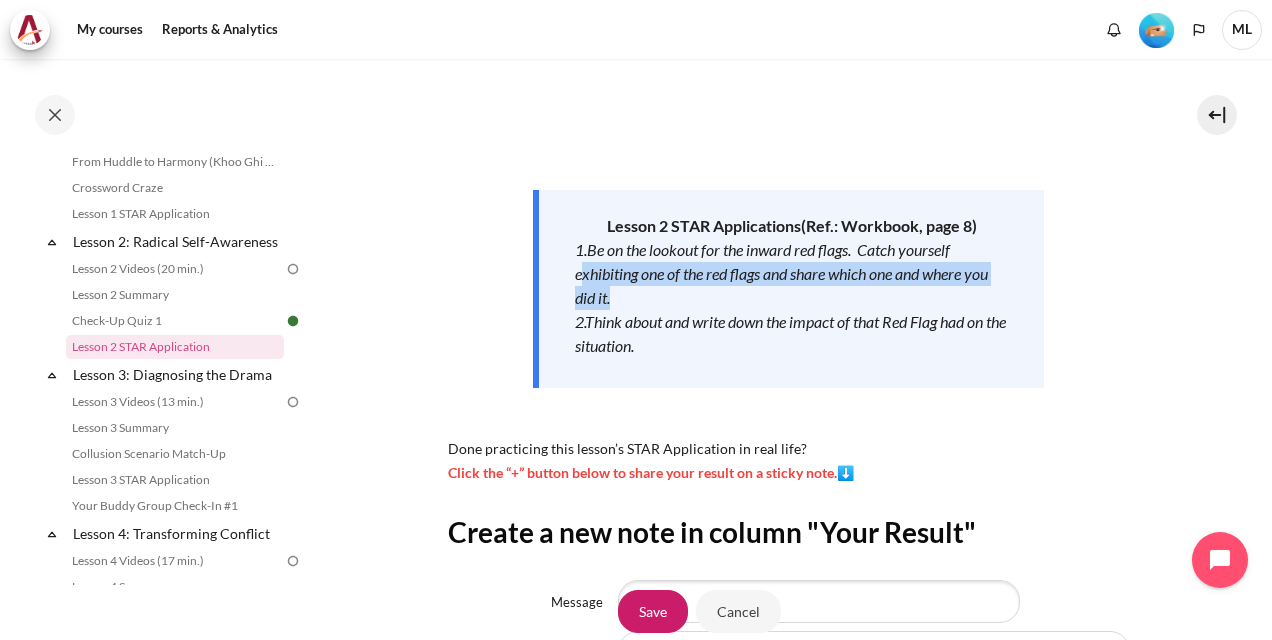 click on "1.Be on
the
lookout for the
inward red flags.  Catch yourself exhibiting one of the red flags
and share which one and where you did it." at bounding box center [792, 274] 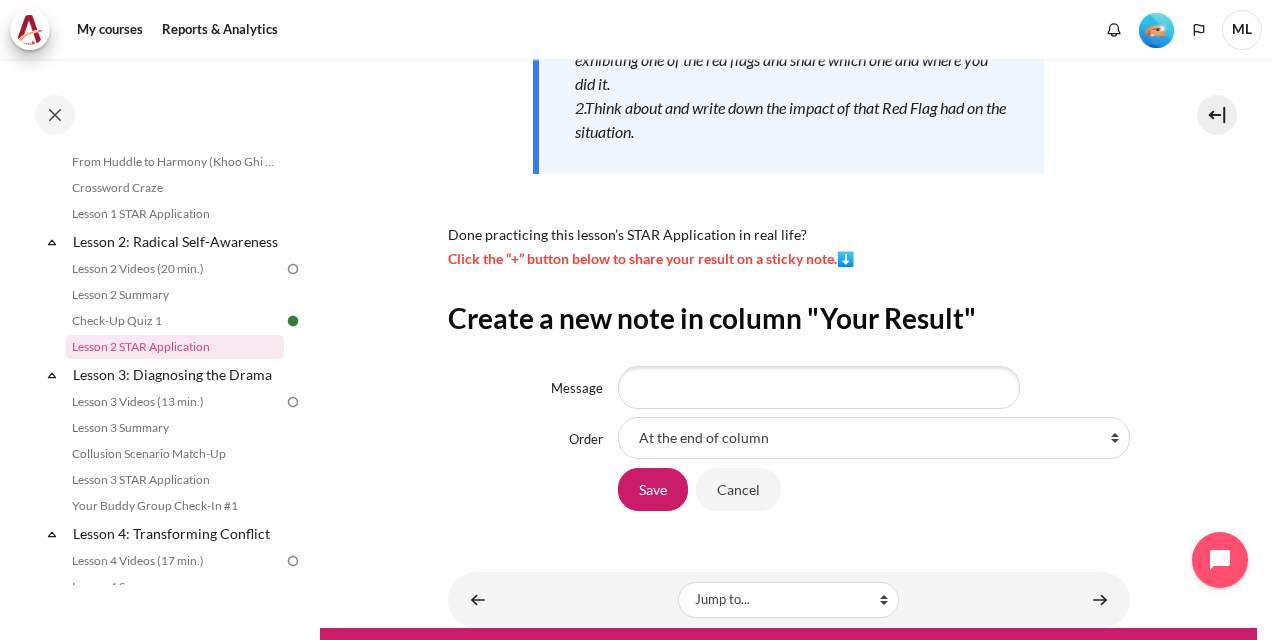scroll, scrollTop: 469, scrollLeft: 0, axis: vertical 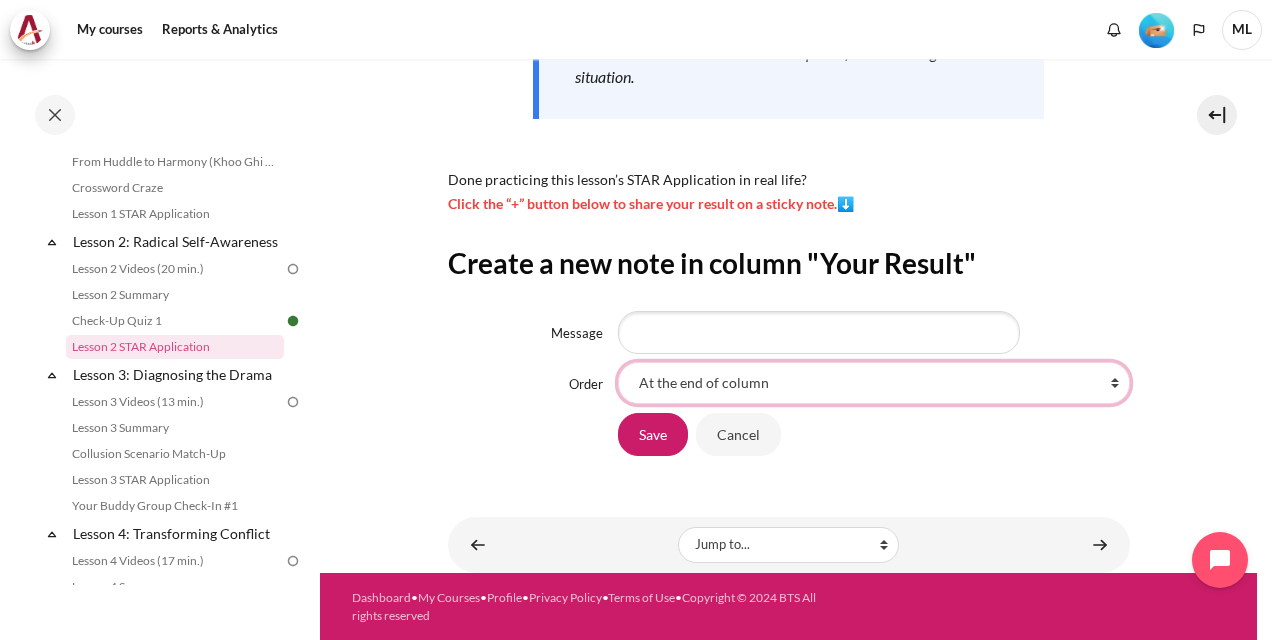 click on "At the end of column
First place in column
After 'Assuming that my request is easy for him to do since he's got experience and expertise'
After 'obtain some info from colleague and no response'
After 'Watch It'
After 'LOM project discussion justified on why QINSP was less desired.'
After 'think her request is wasting my team time.'
After 'She's directive, instructive and loading off more pressure than it already is'
After 'More balanced as it is not true I am not the only one who is really working '
After 'Why she cannot understand after I have explained. Lost confident of asking'
After 'Things does not resolve and continue to surface'
After 'The target is simple and easy yet he cannot accompliashed correctly'" at bounding box center [874, 383] 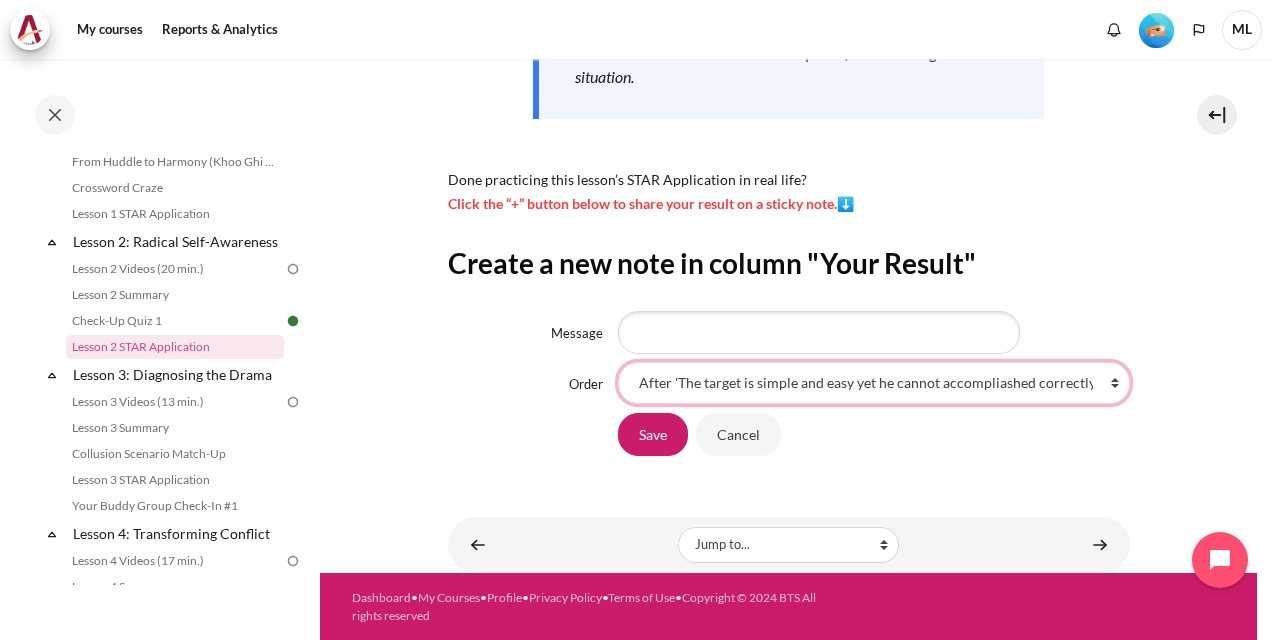 click on "At the end of column
First place in column
After 'Assuming that my request is easy for him to do since he's got experience and expertise'
After 'obtain some info from colleague and no response'
After 'Watch It'
After 'LOM project discussion justified on why QINSP was less desired.'
After 'think her request is wasting my team time.'
After 'She's directive, instructive and loading off more pressure than it already is'
After 'More balanced as it is not true I am not the only one who is really working '
After 'Why she cannot understand after I have explained. Lost confident of asking'
After 'Things does not resolve and continue to surface'
After 'The target is simple and easy yet he cannot accompliashed correctly'" at bounding box center (874, 383) 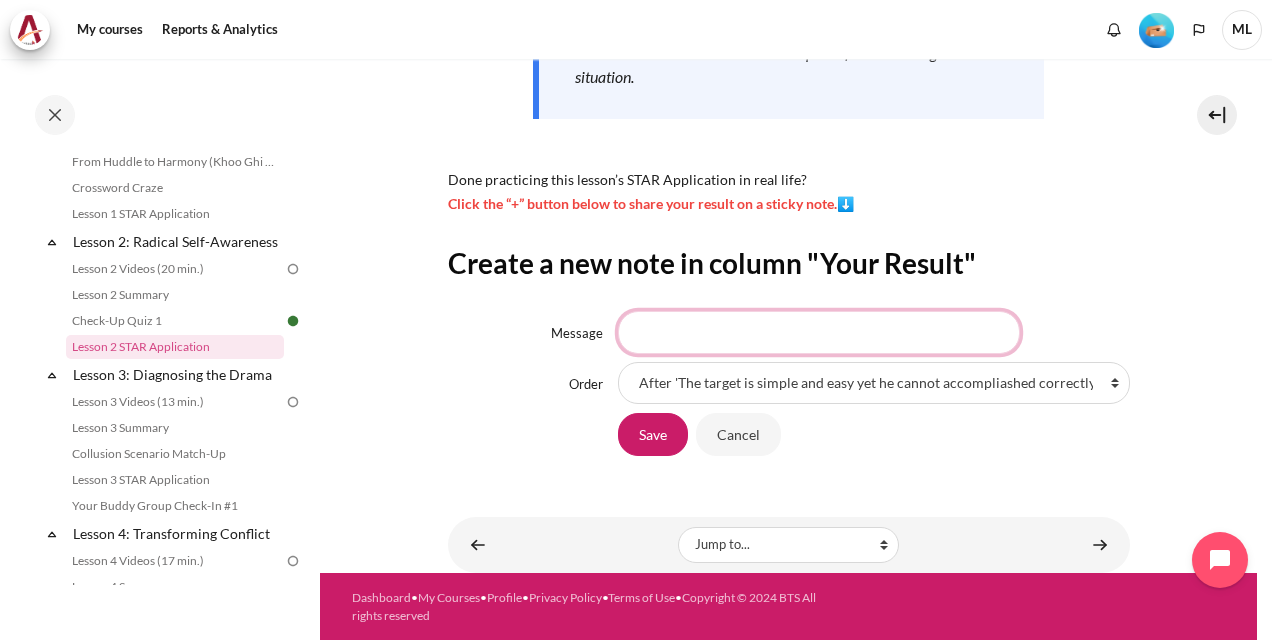click on "Message" at bounding box center [819, 332] 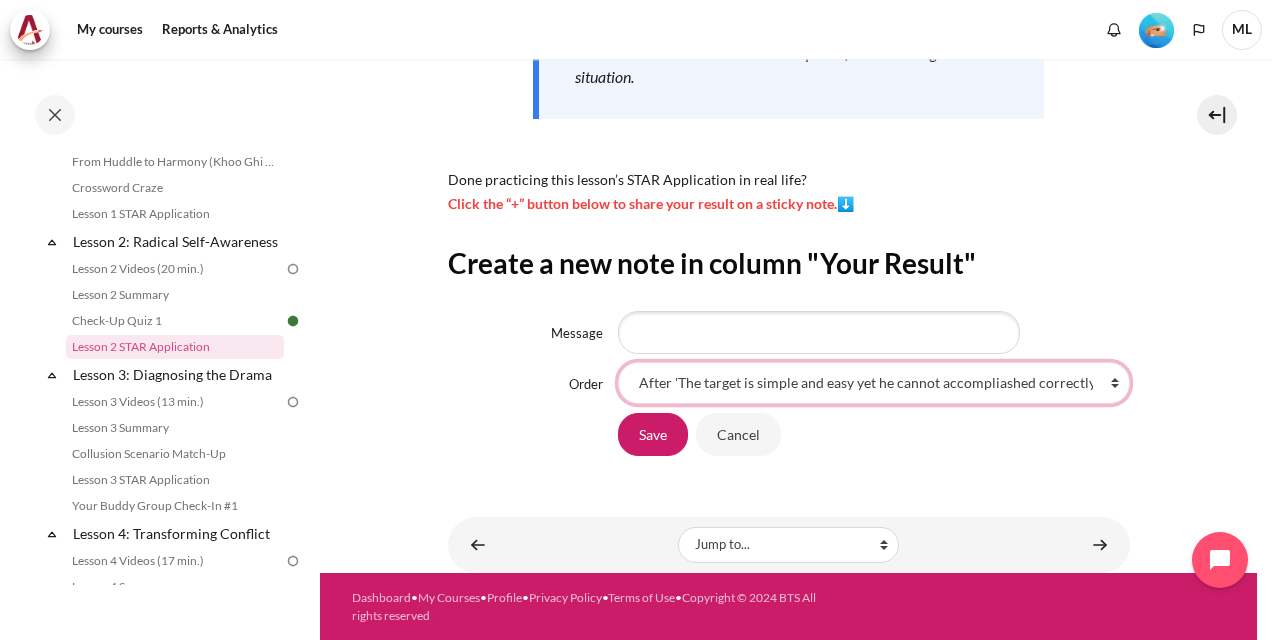 click on "At the end of column
First place in column
After 'Assuming that my request is easy for him to do since he's got experience and expertise'
After 'obtain some info from colleague and no response'
After 'Watch It'
After 'LOM project discussion justified on why QINSP was less desired.'
After 'think her request is wasting my team time.'
After 'She's directive, instructive and loading off more pressure than it already is'
After 'More balanced as it is not true I am not the only one who is really working '
After 'Why she cannot understand after I have explained. Lost confident of asking'
After 'Things does not resolve and continue to surface'
After 'The target is simple and easy yet he cannot accompliashed correctly'" at bounding box center (874, 383) 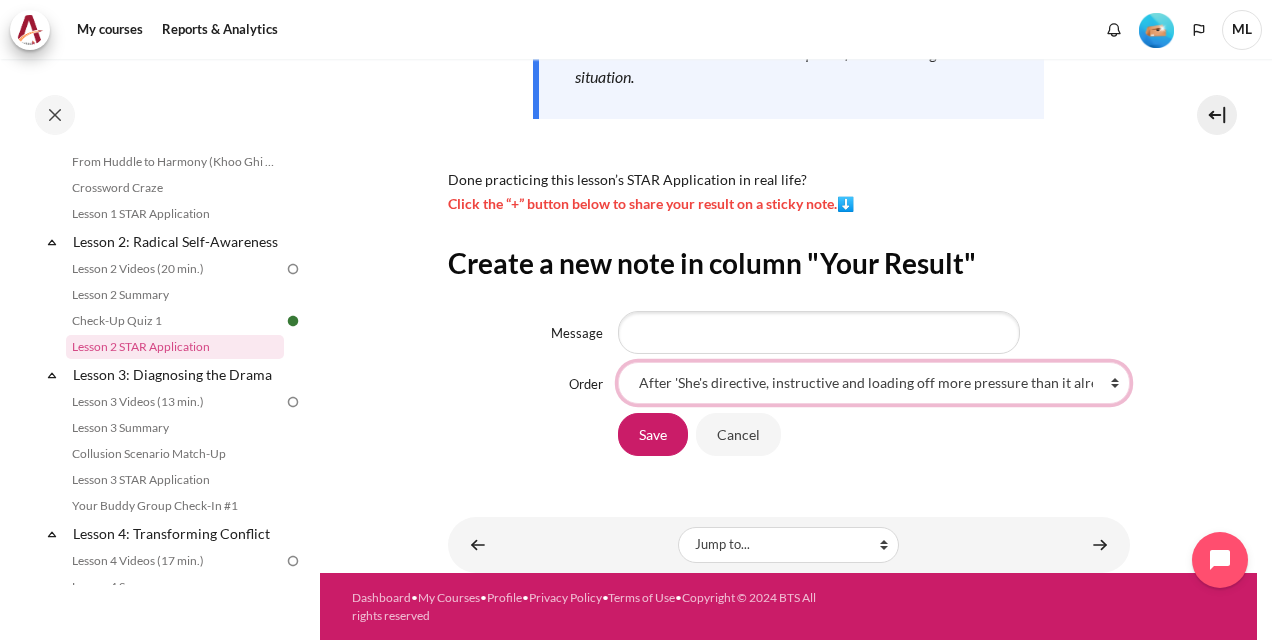 click on "At the end of column
First place in column
After 'Assuming that my request is easy for him to do since he's got experience and expertise'
After 'obtain some info from colleague and no response'
After 'Watch It'
After 'LOM project discussion justified on why QINSP was less desired.'
After 'think her request is wasting my team time.'
After 'She's directive, instructive and loading off more pressure than it already is'
After 'More balanced as it is not true I am not the only one who is really working '
After 'Why she cannot understand after I have explained. Lost confident of asking'
After 'Things does not resolve and continue to surface'
After 'The target is simple and easy yet he cannot accompliashed correctly'" at bounding box center [874, 383] 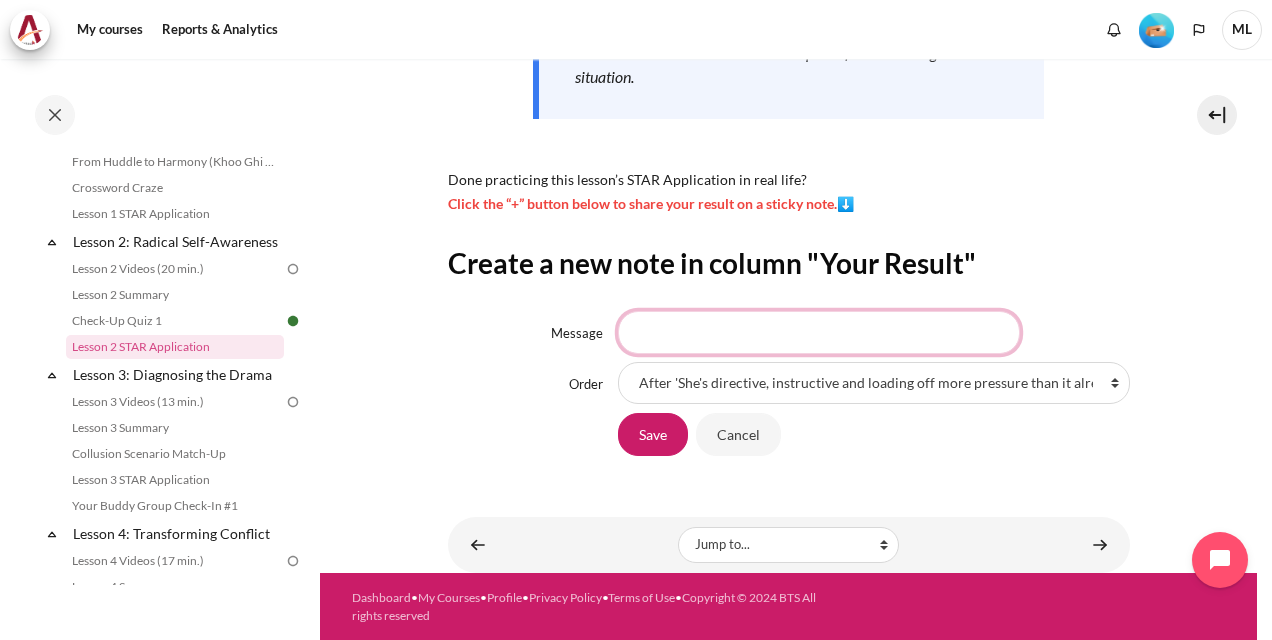 click on "Message" at bounding box center [819, 332] 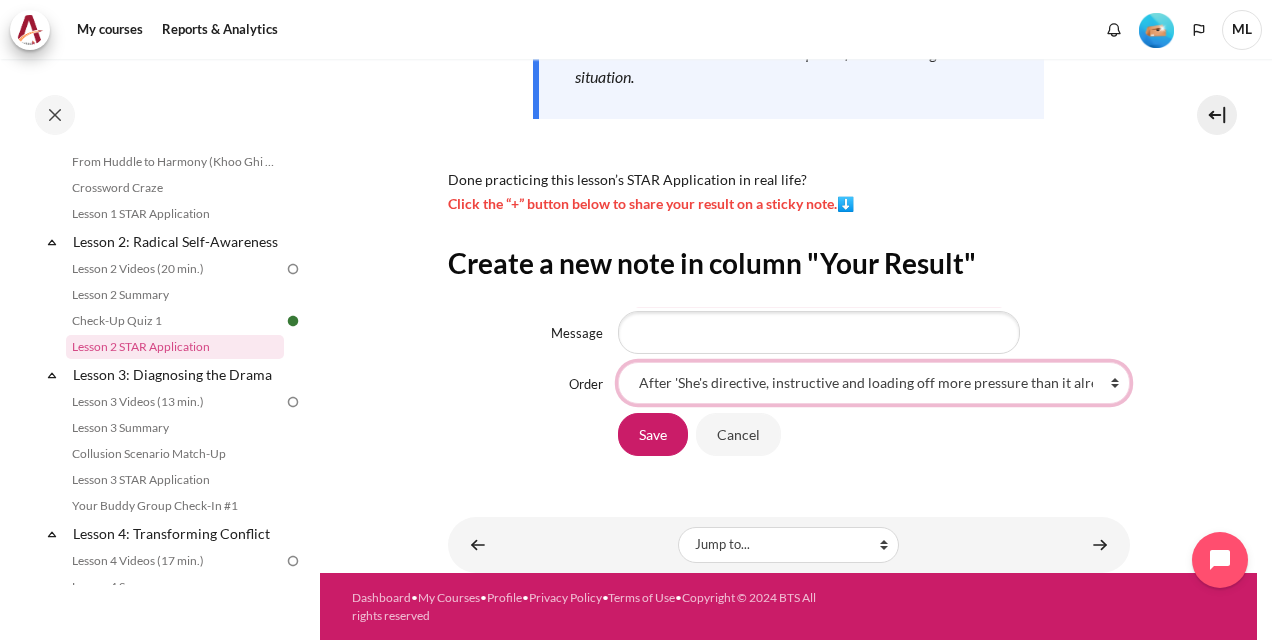 click on "At the end of column
First place in column
After 'Assuming that my request is easy for him to do since he's got experience and expertise'
After 'obtain some info from colleague and no response'
After 'Watch It'
After 'LOM project discussion justified on why QINSP was less desired.'
After 'think her request is wasting my team time.'
After 'She's directive, instructive and loading off more pressure than it already is'
After 'More balanced as it is not true I am not the only one who is really working '
After 'Why she cannot understand after I have explained. Lost confident of asking'
After 'Things does not resolve and continue to surface'
After 'The target is simple and easy yet he cannot accompliashed correctly'" at bounding box center [874, 383] 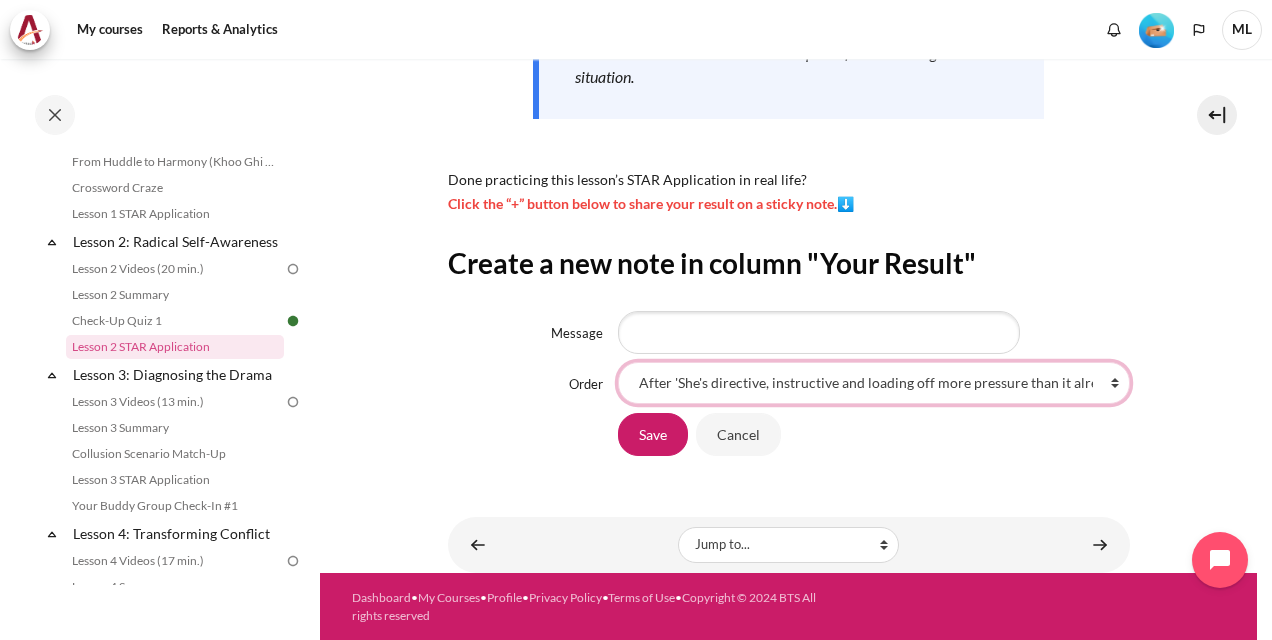 select on "11" 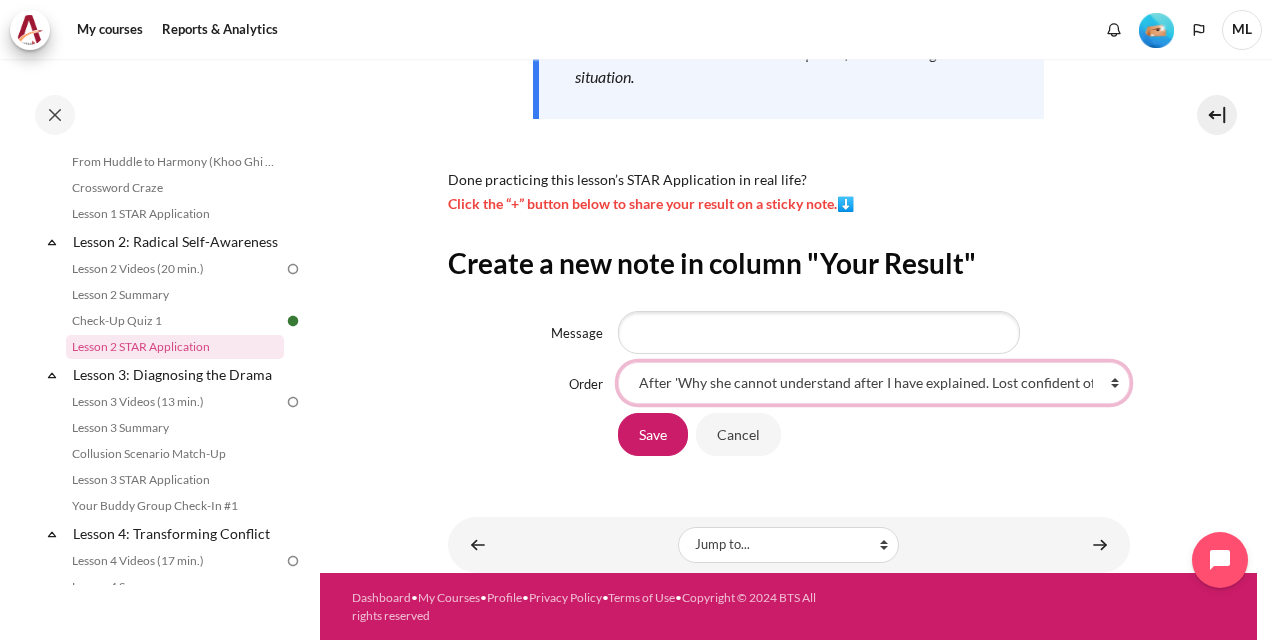click on "At the end of column
First place in column
After 'Assuming that my request is easy for him to do since he's got experience and expertise'
After 'obtain some info from colleague and no response'
After 'Watch It'
After 'LOM project discussion justified on why QINSP was less desired.'
After 'think her request is wasting my team time.'
After 'She's directive, instructive and loading off more pressure than it already is'
After 'More balanced as it is not true I am not the only one who is really working '
After 'Why she cannot understand after I have explained. Lost confident of asking'
After 'Things does not resolve and continue to surface'
After 'The target is simple and easy yet he cannot accompliashed correctly'" at bounding box center (874, 383) 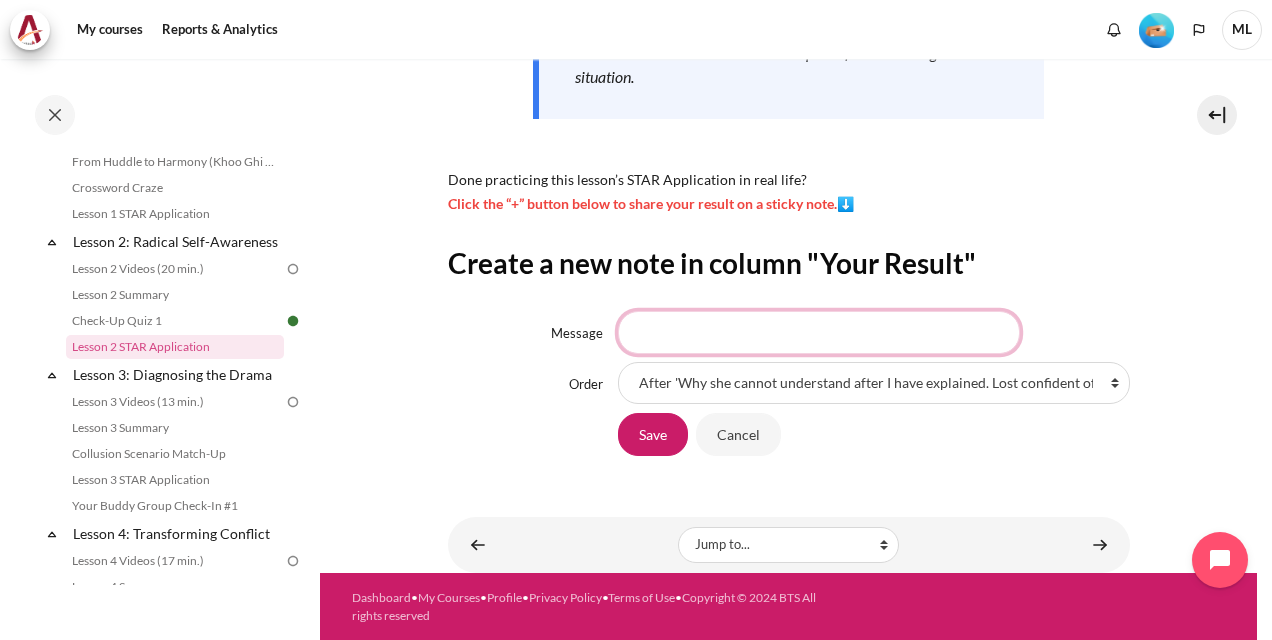 click on "Message" at bounding box center (819, 332) 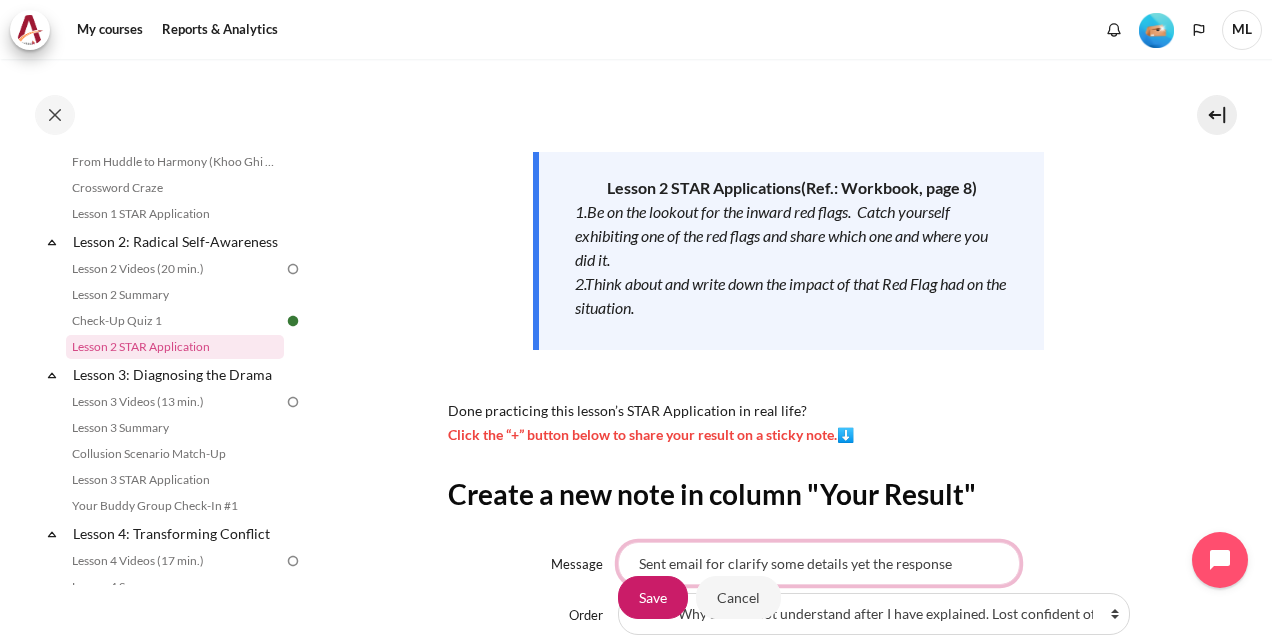 scroll, scrollTop: 269, scrollLeft: 0, axis: vertical 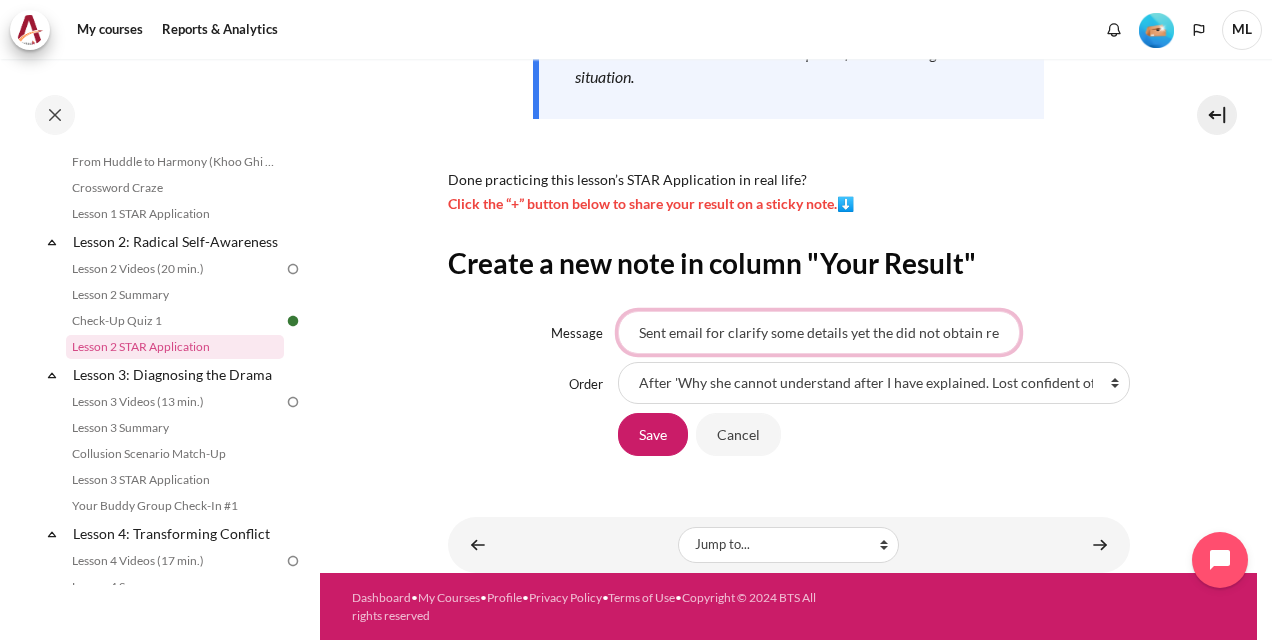 click on "Sent email for clarify some details yet the did not obtain responses" at bounding box center [819, 332] 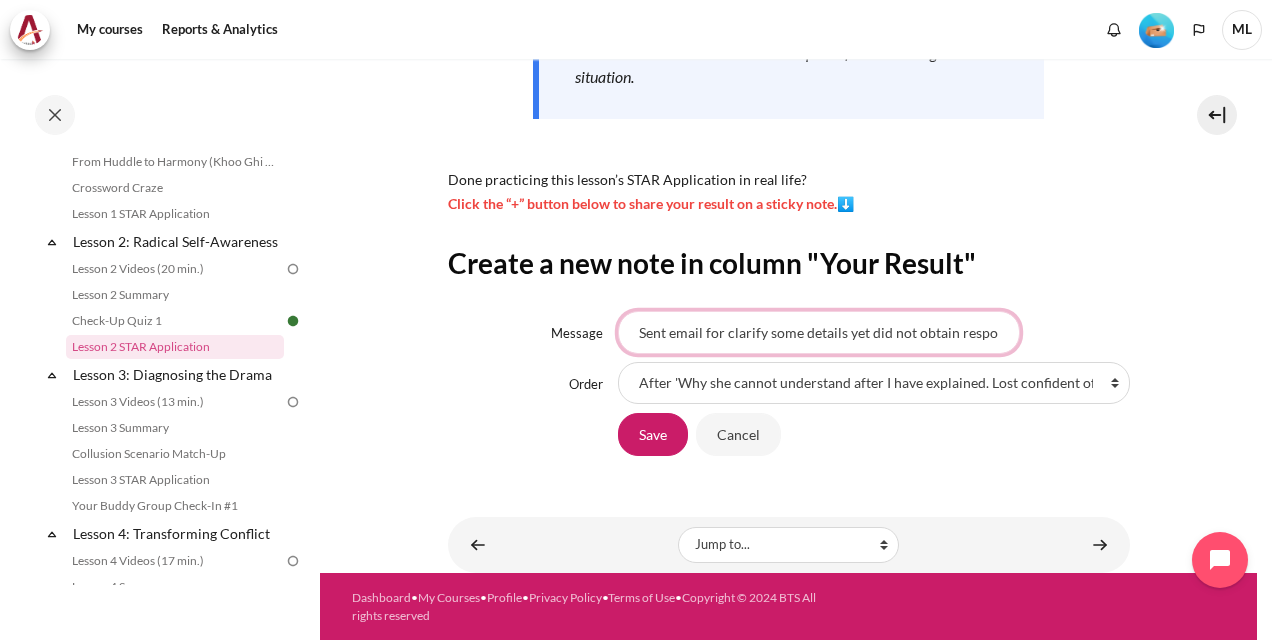 drag, startPoint x: 950, startPoint y: 334, endPoint x: 1029, endPoint y: 341, distance: 79.30952 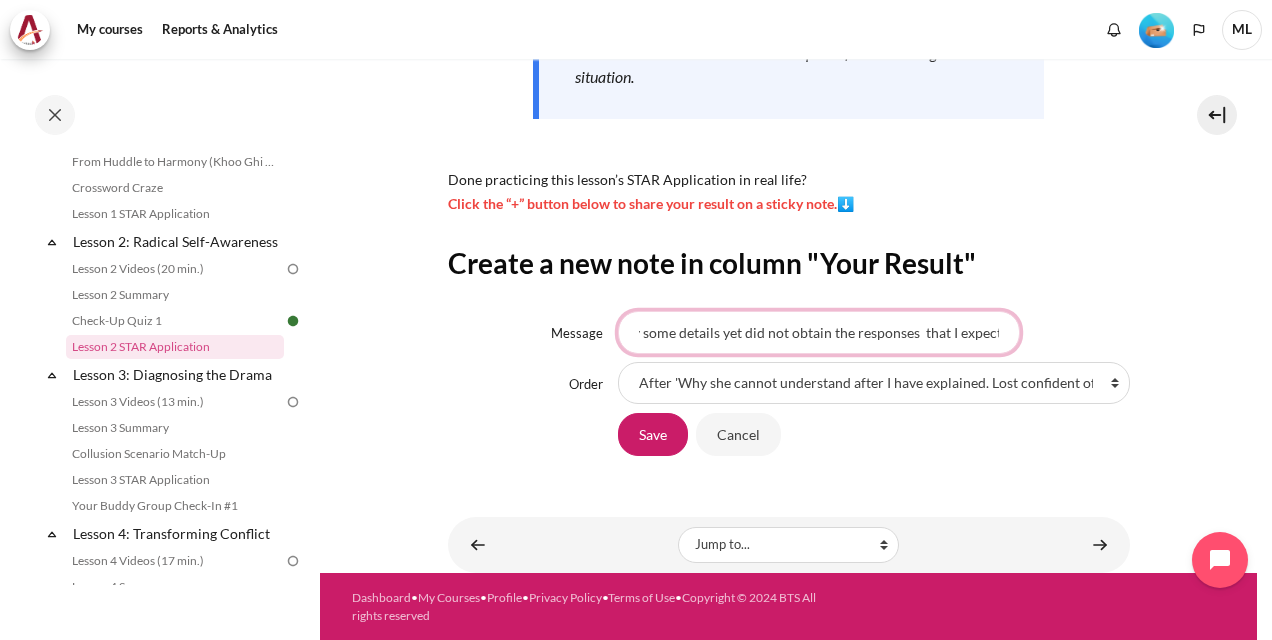 scroll, scrollTop: 0, scrollLeft: 136, axis: horizontal 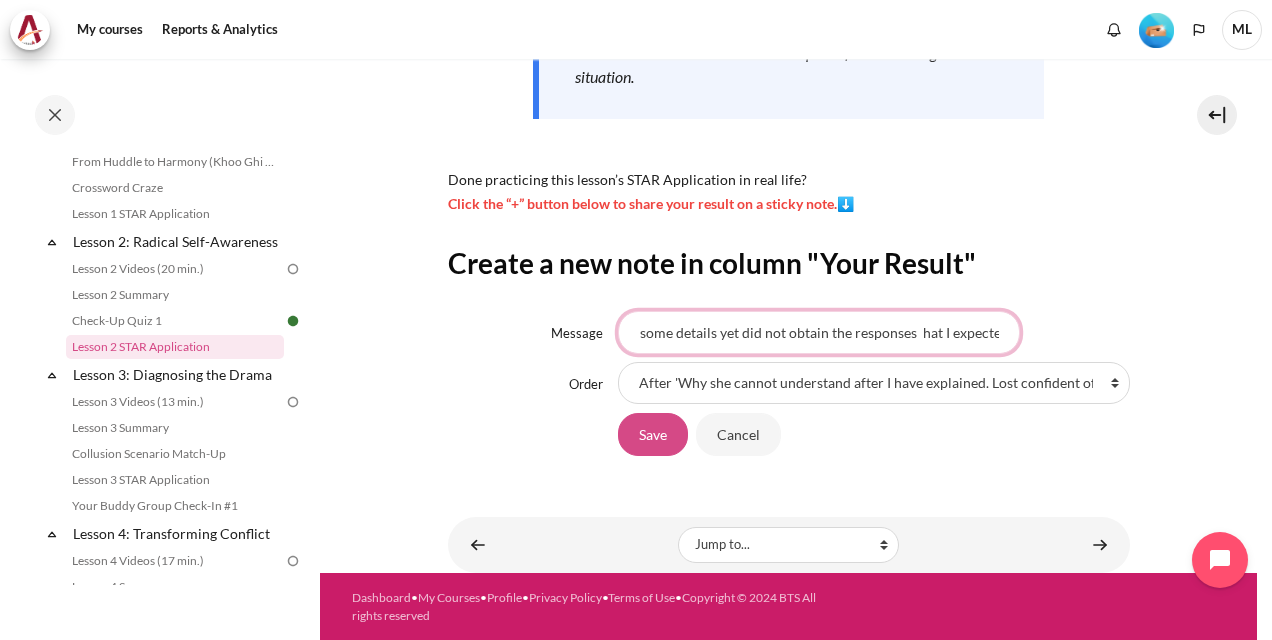 type on "Sent email for clarify some details yet did not obtain the responses  hat I expected" 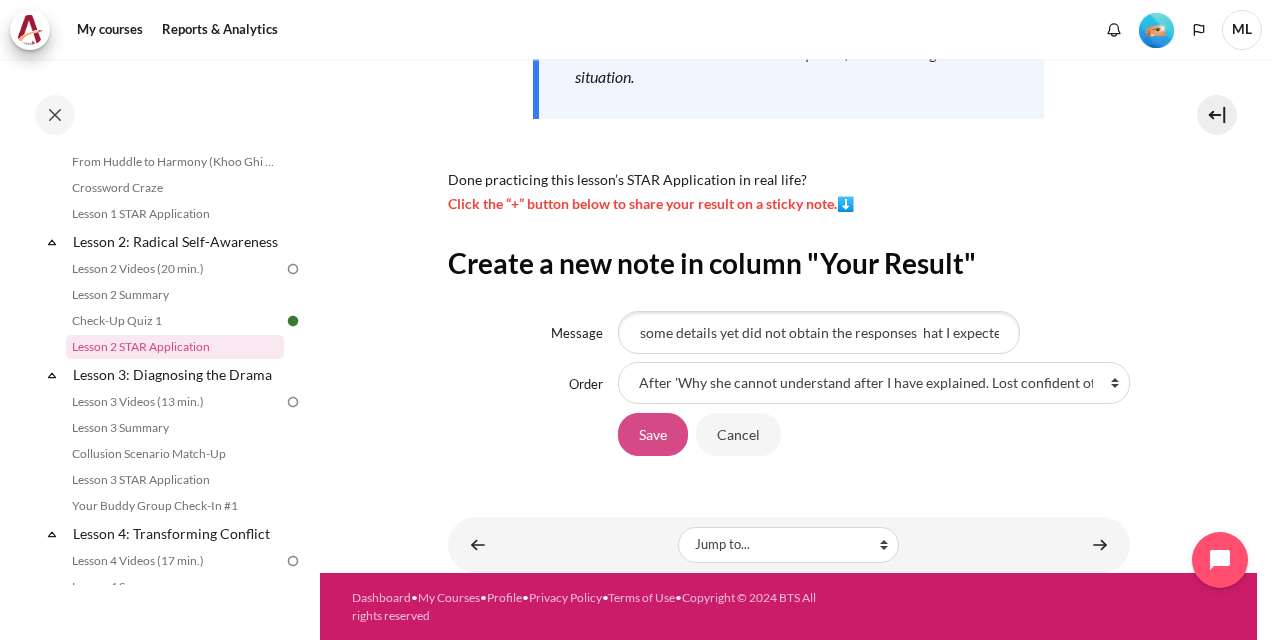 scroll, scrollTop: 0, scrollLeft: 0, axis: both 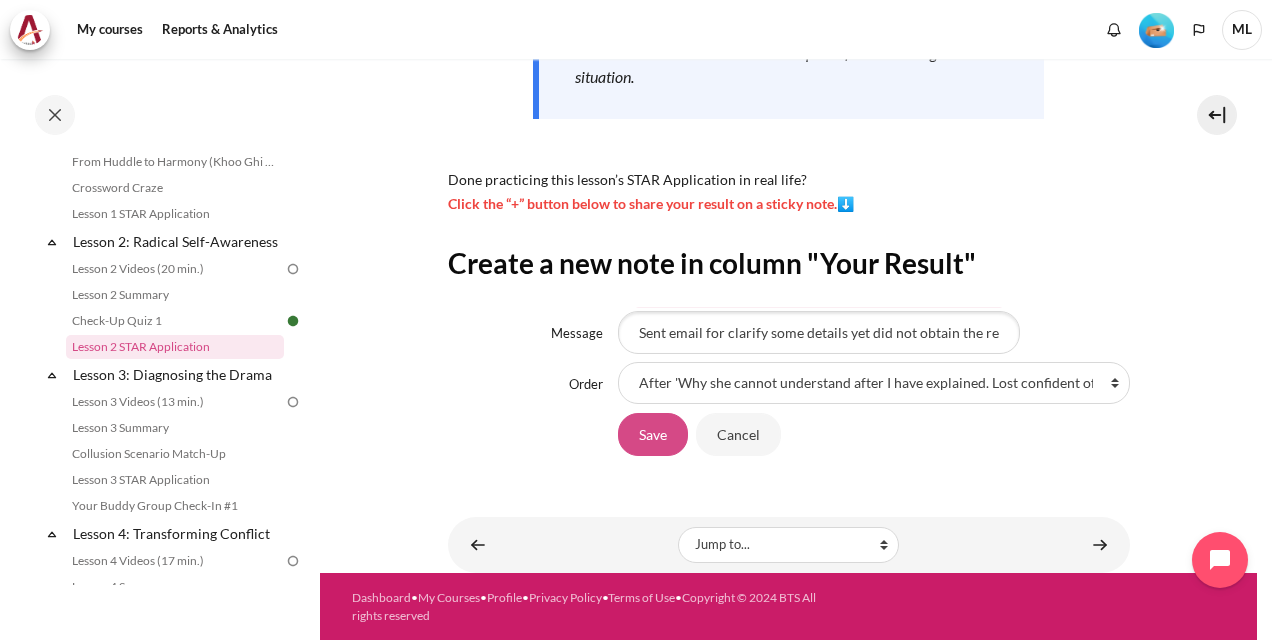 click on "Save" at bounding box center [653, 434] 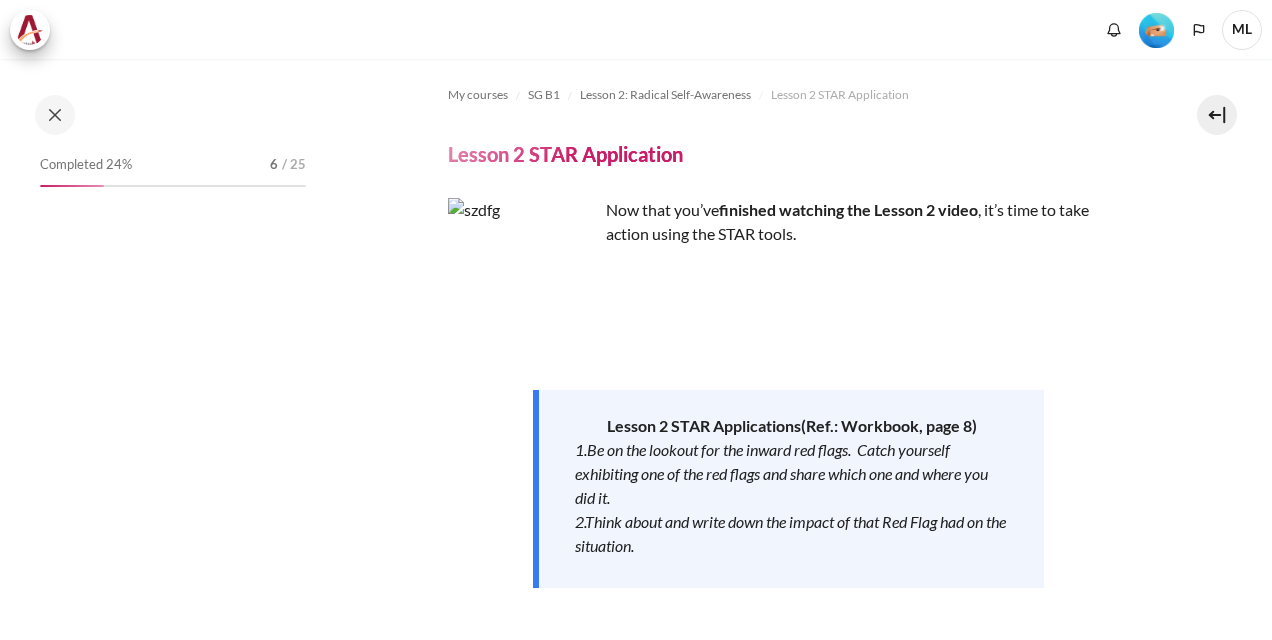 scroll, scrollTop: 0, scrollLeft: 0, axis: both 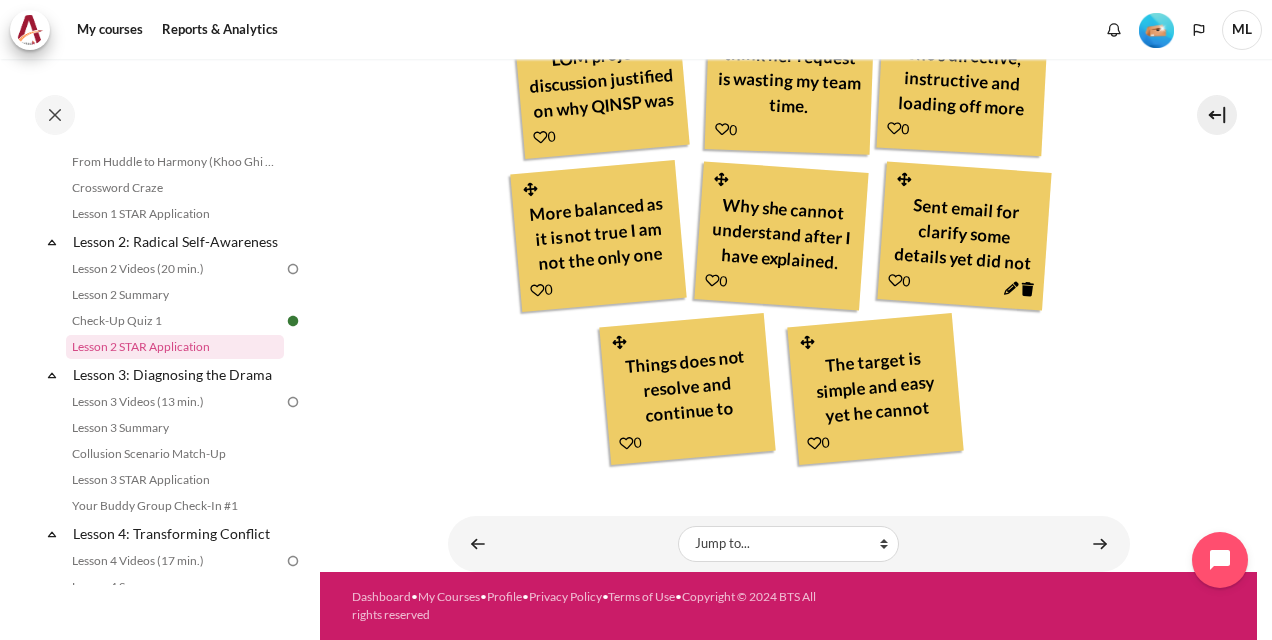 click on "The target is simple and easy yet he cannot accompliashed correctly" at bounding box center [876, 385] 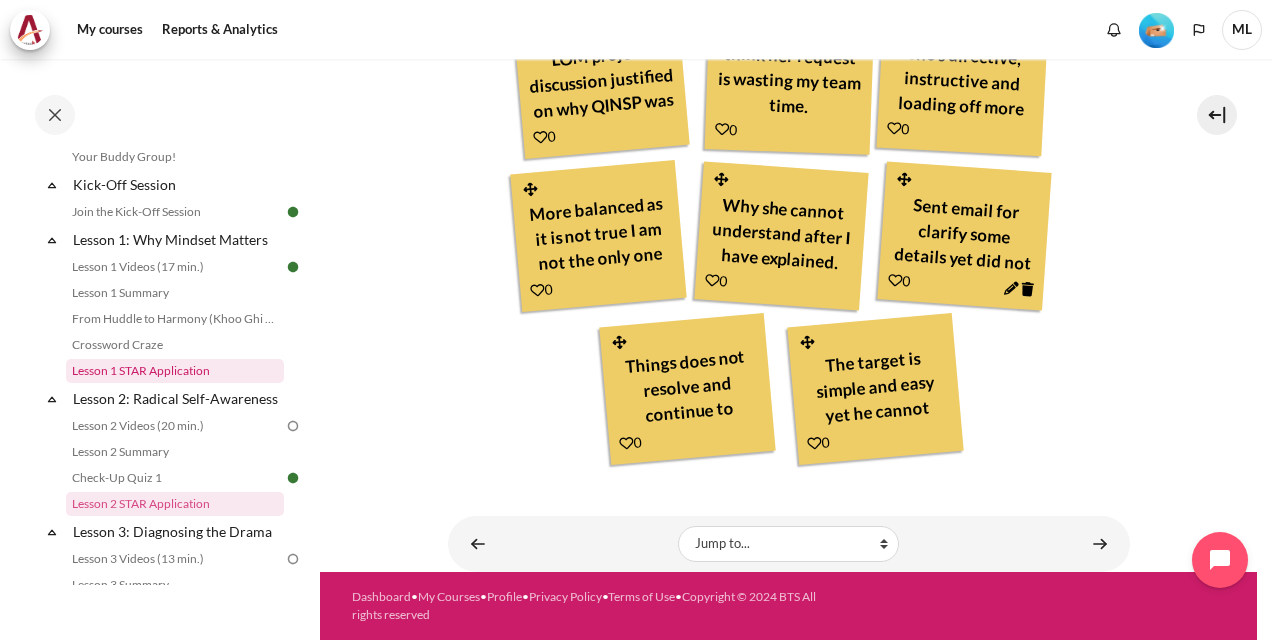 scroll, scrollTop: 0, scrollLeft: 0, axis: both 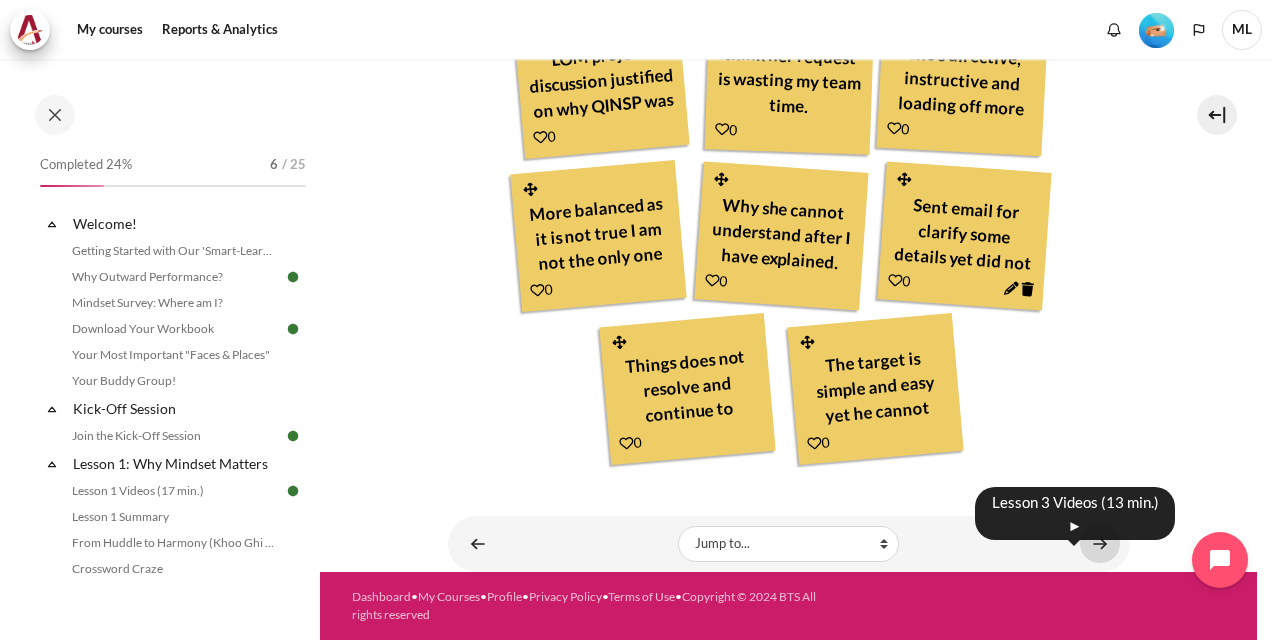 click at bounding box center [1100, 543] 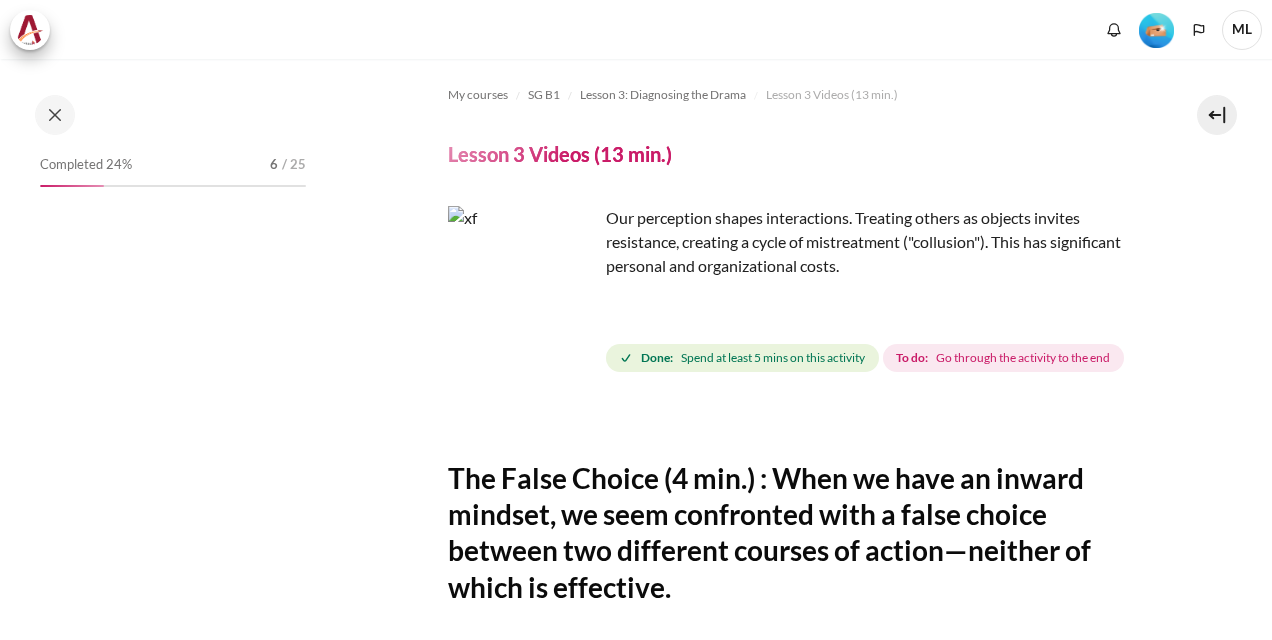 scroll, scrollTop: 0, scrollLeft: 0, axis: both 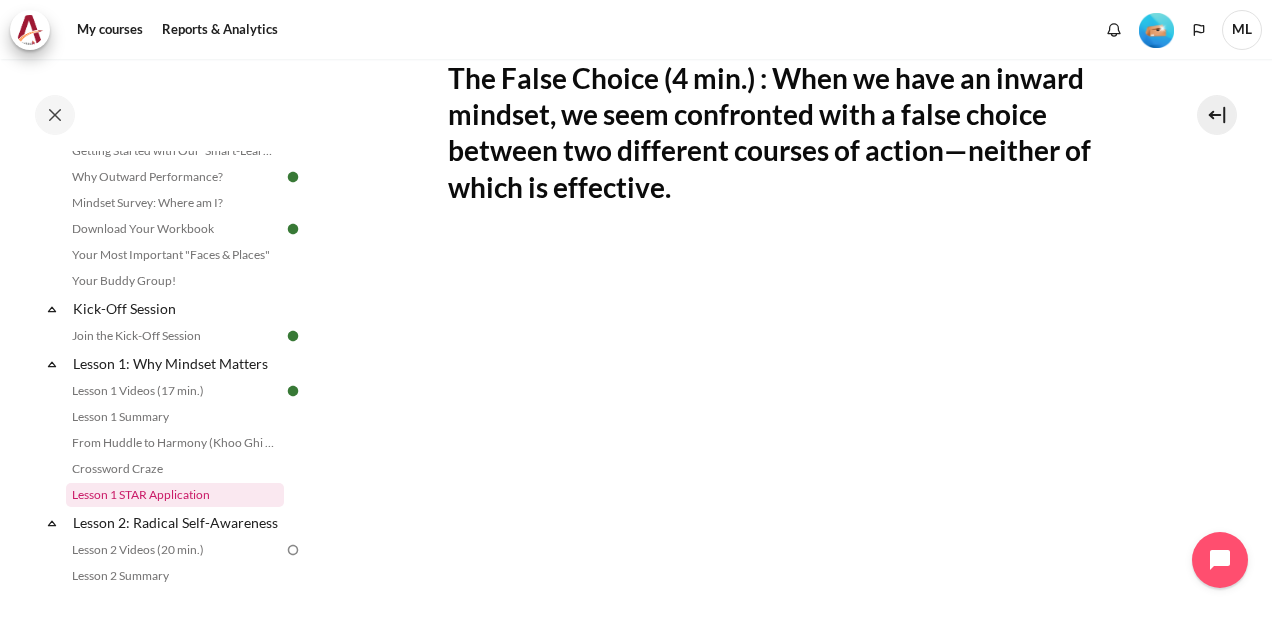 click on "Lesson 1 STAR Application" at bounding box center (175, 495) 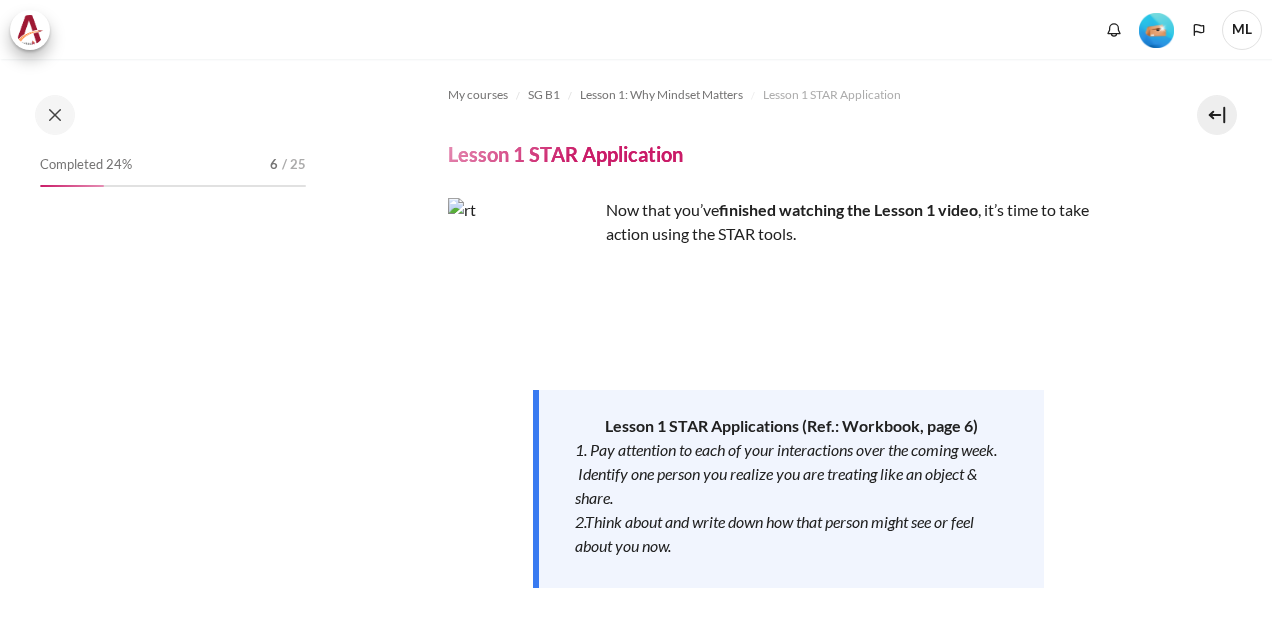 scroll, scrollTop: 0, scrollLeft: 0, axis: both 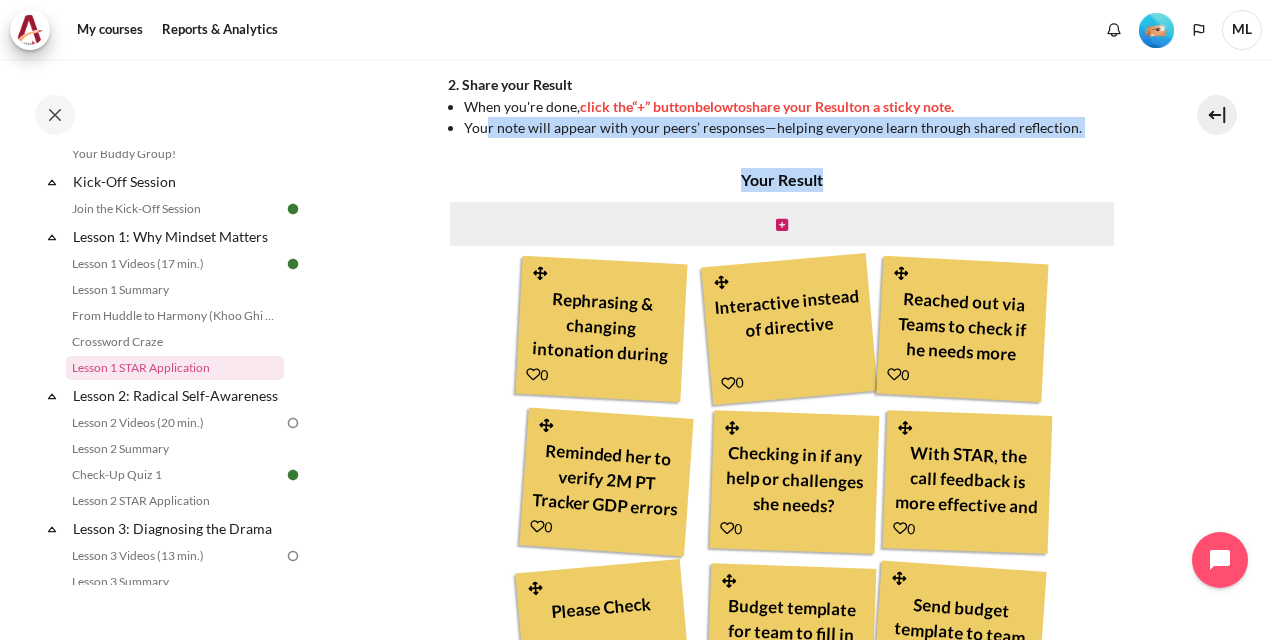 drag, startPoint x: 486, startPoint y: 124, endPoint x: 1252, endPoint y: 168, distance: 767.2627 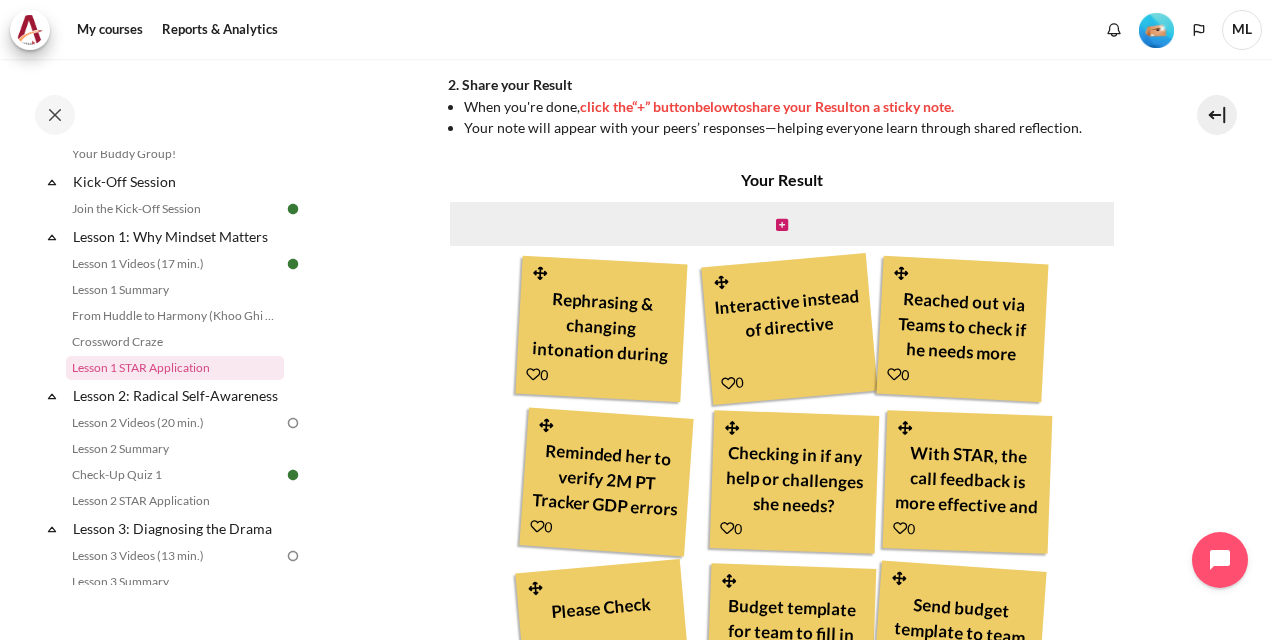 click on "My courses
SG B1
Lesson 1: Why Mindset Matters
Lesson 1 STAR Application
Lesson 1 STAR Application
Now that you’ve
click the" at bounding box center (788, 241) 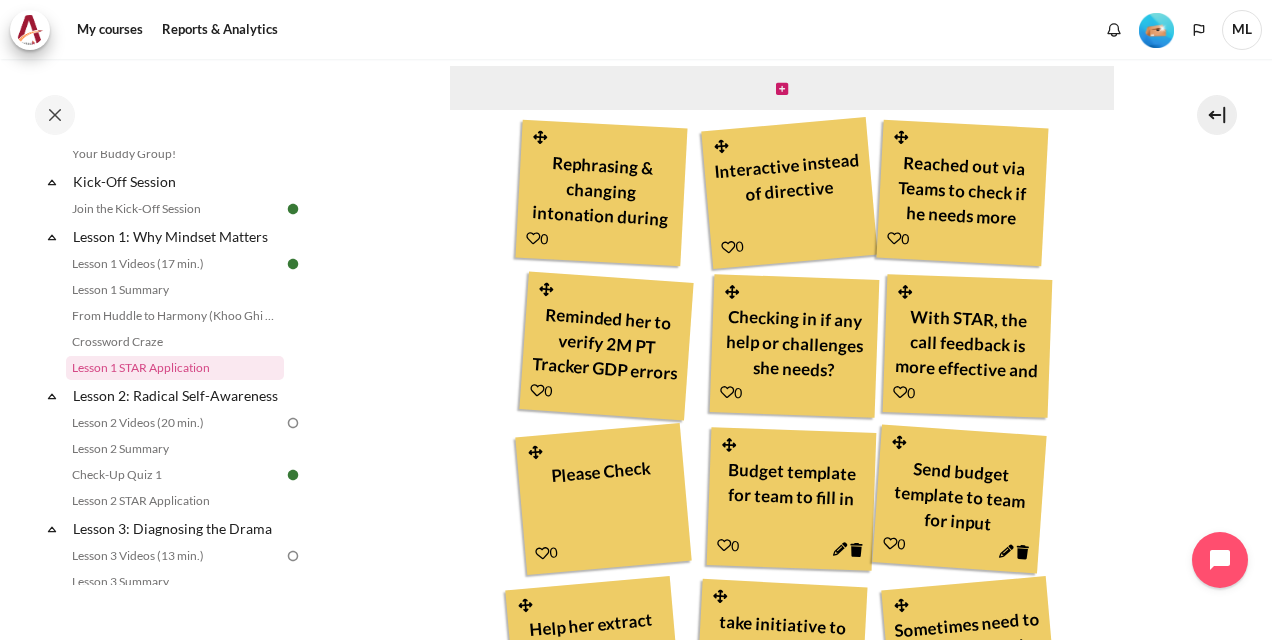 scroll, scrollTop: 900, scrollLeft: 0, axis: vertical 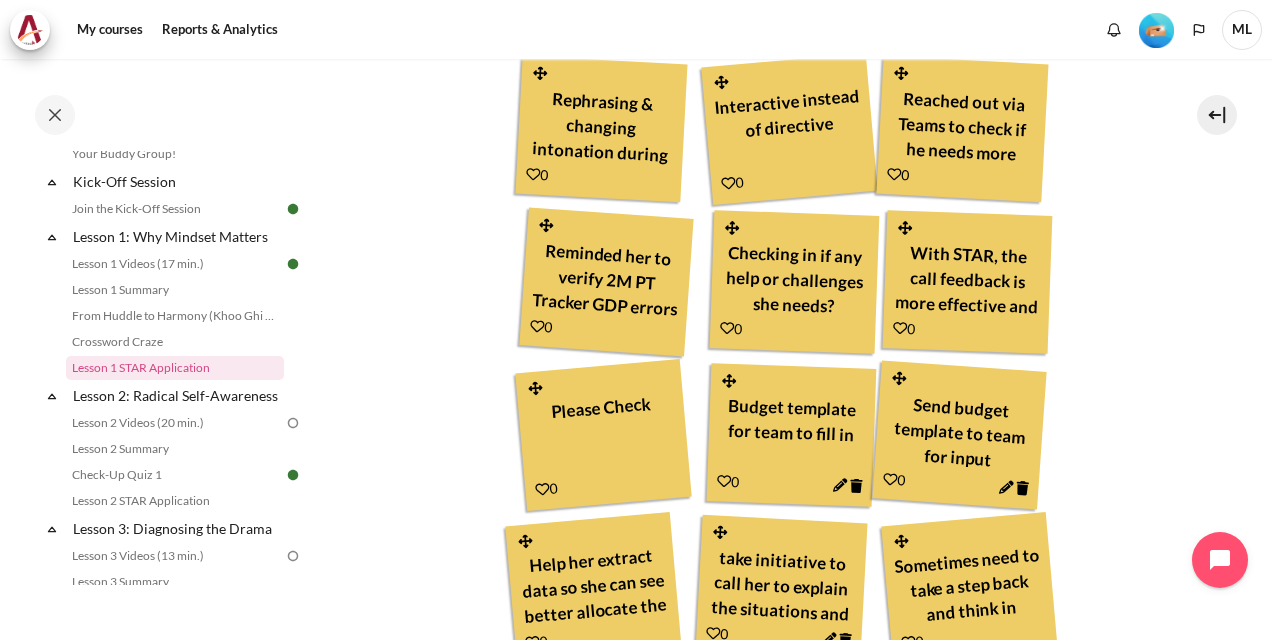 click at bounding box center (721, 82) 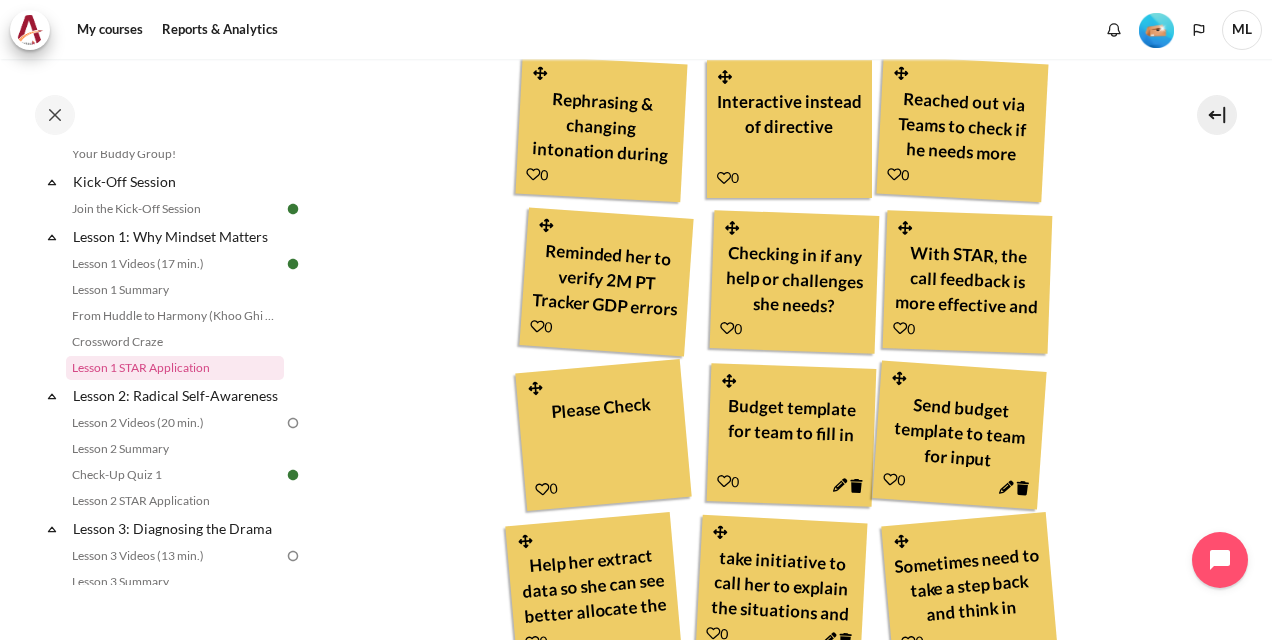 type 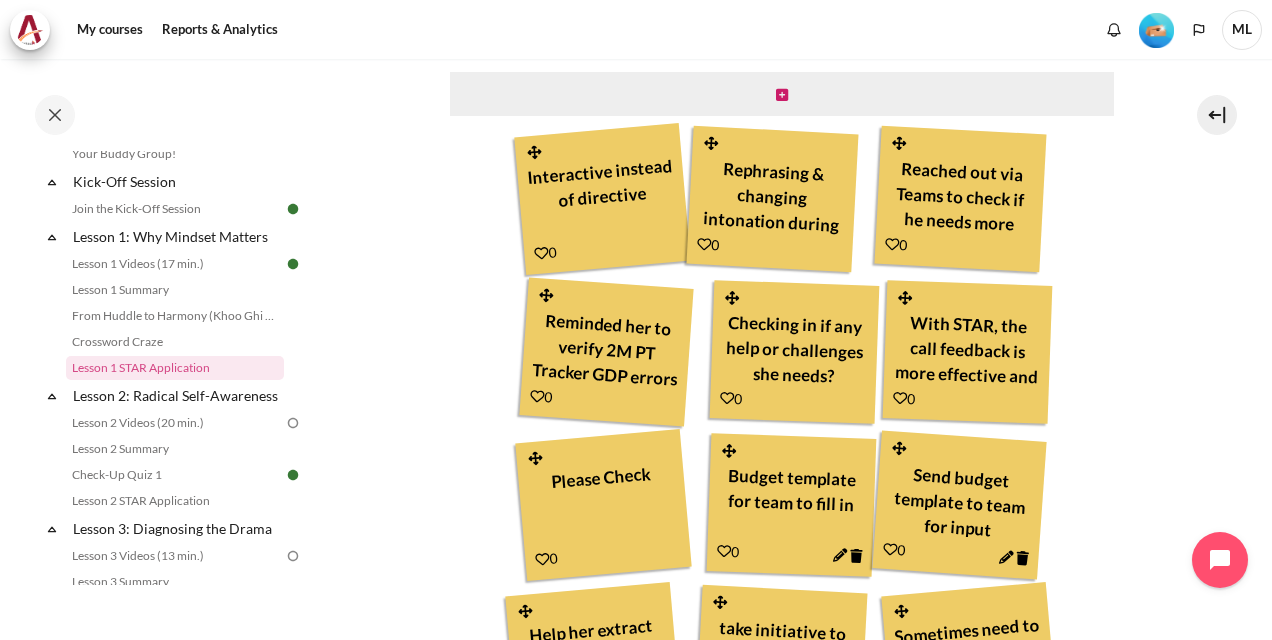 scroll, scrollTop: 802, scrollLeft: 0, axis: vertical 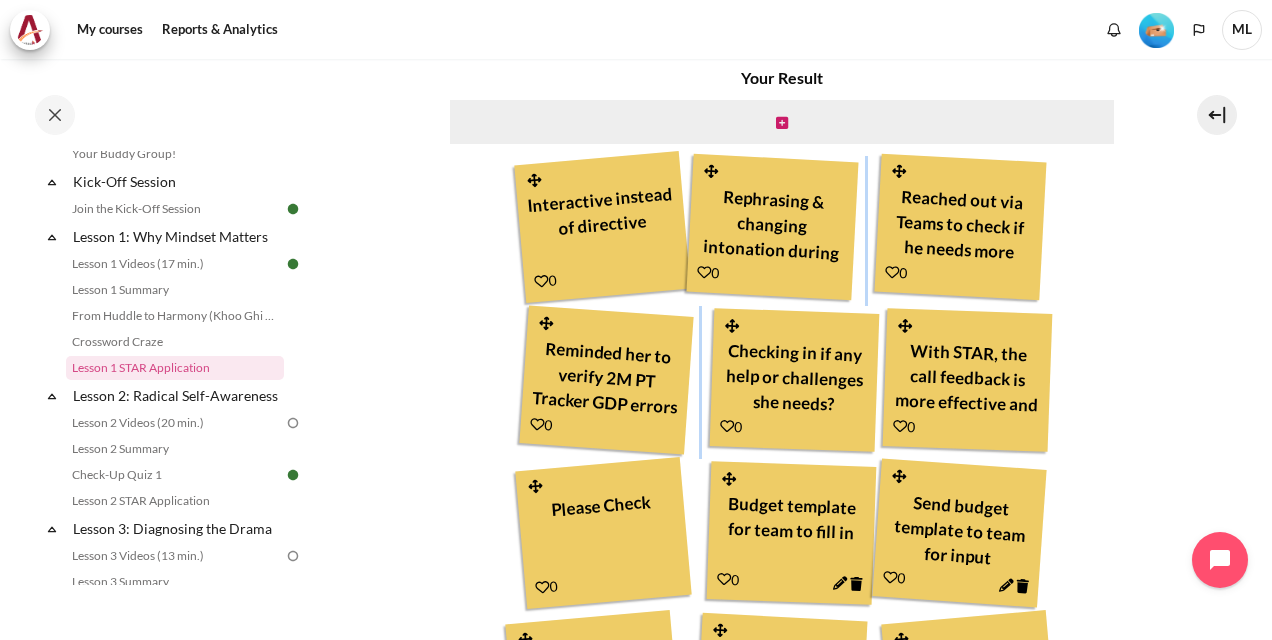 drag, startPoint x: 795, startPoint y: 150, endPoint x: 814, endPoint y: 399, distance: 249.72385 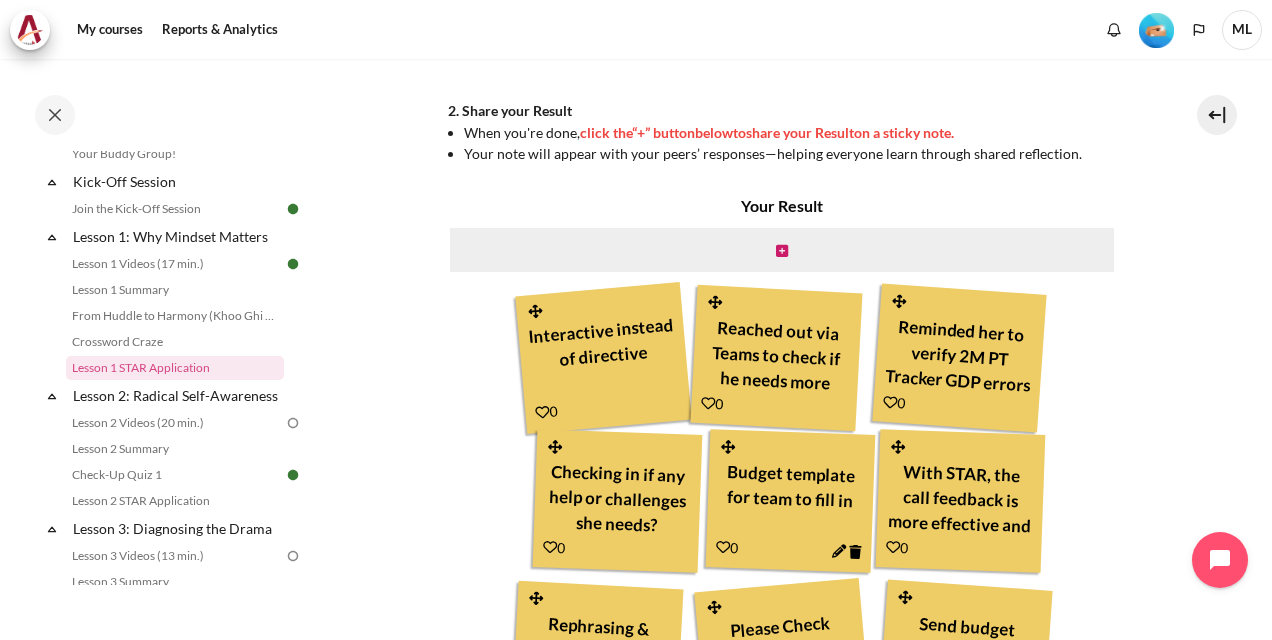scroll, scrollTop: 502, scrollLeft: 0, axis: vertical 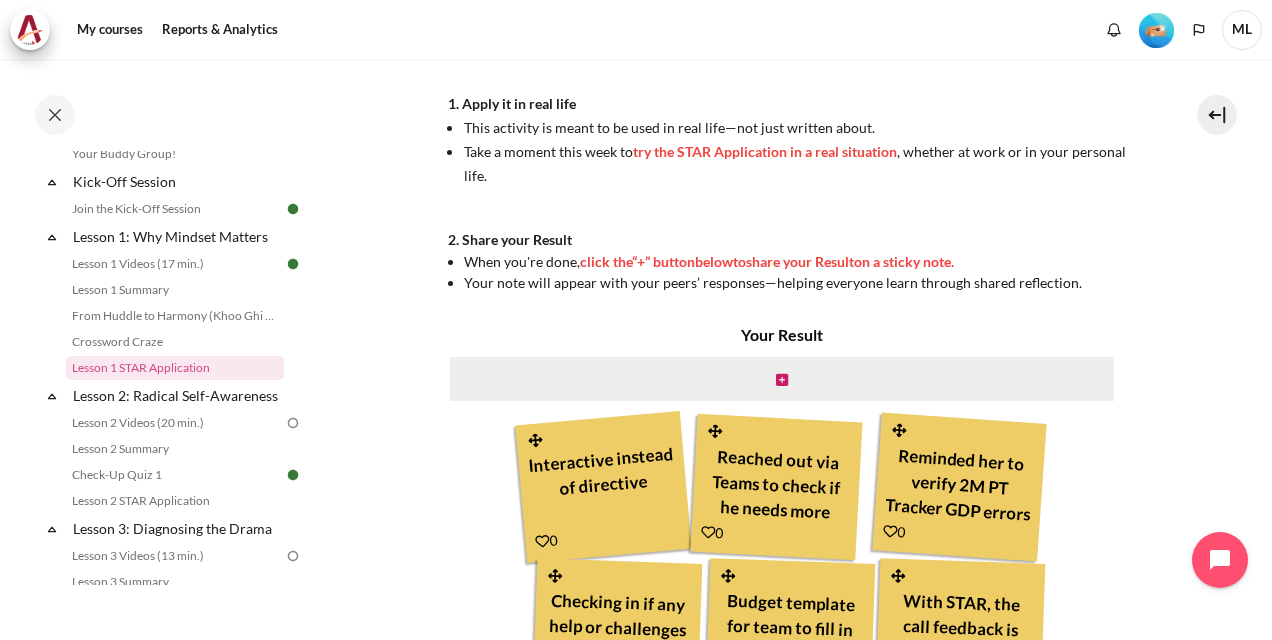 click at bounding box center (782, 379) 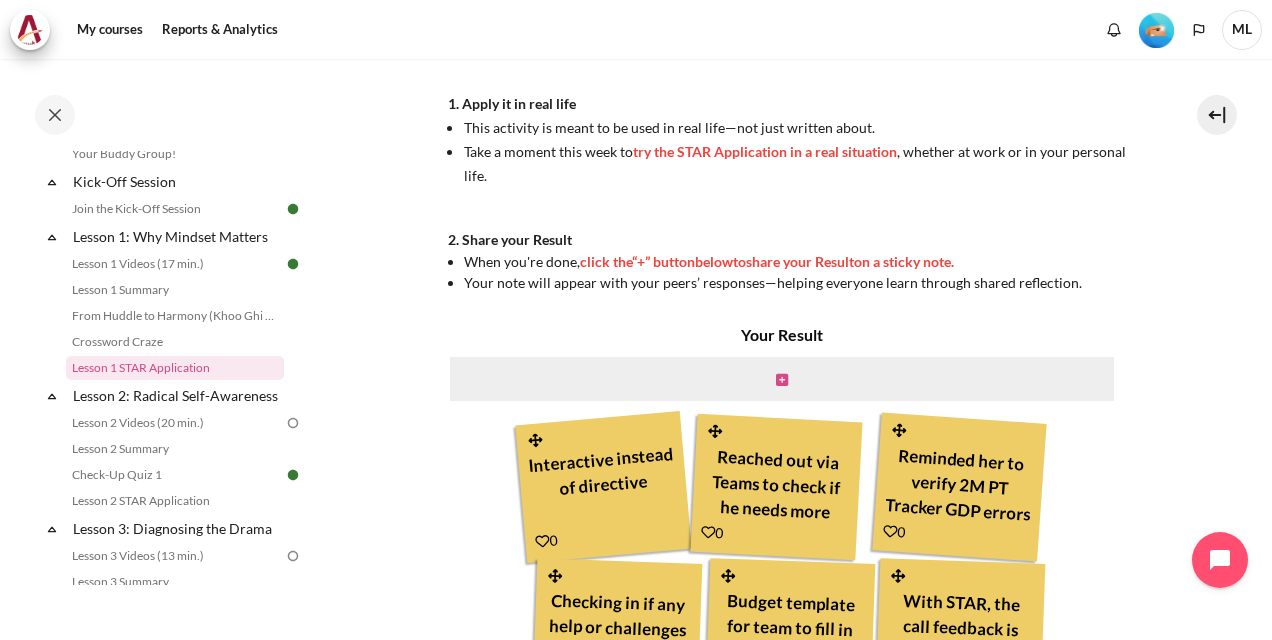 click at bounding box center [782, 380] 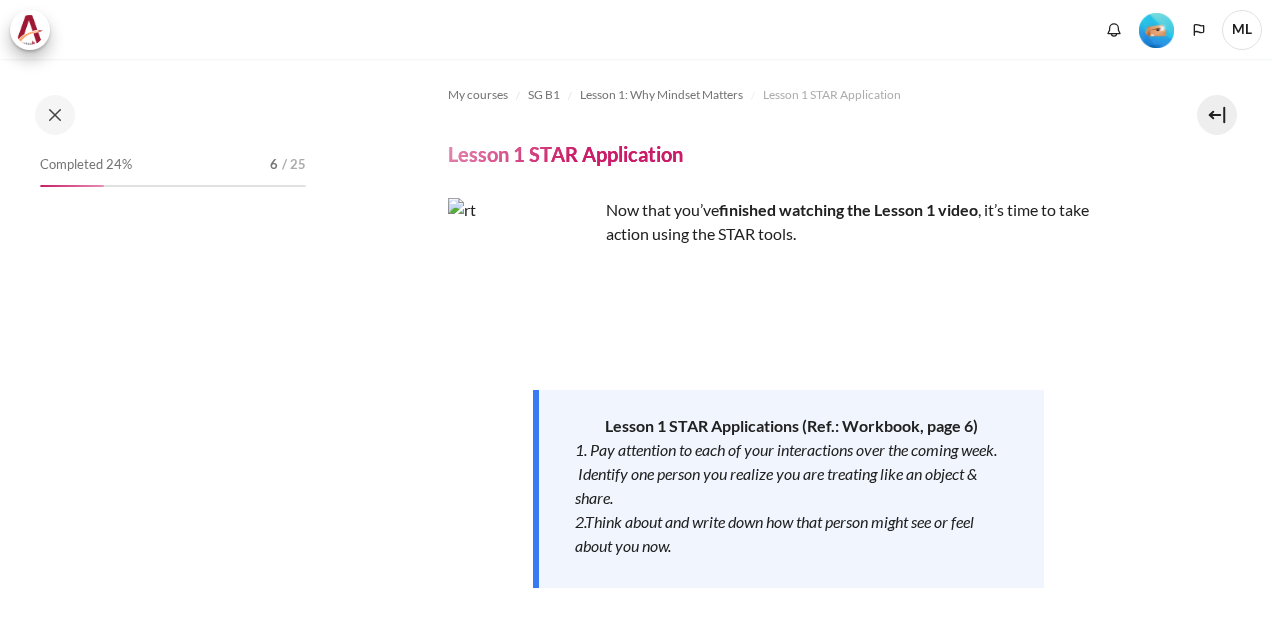 scroll, scrollTop: 0, scrollLeft: 0, axis: both 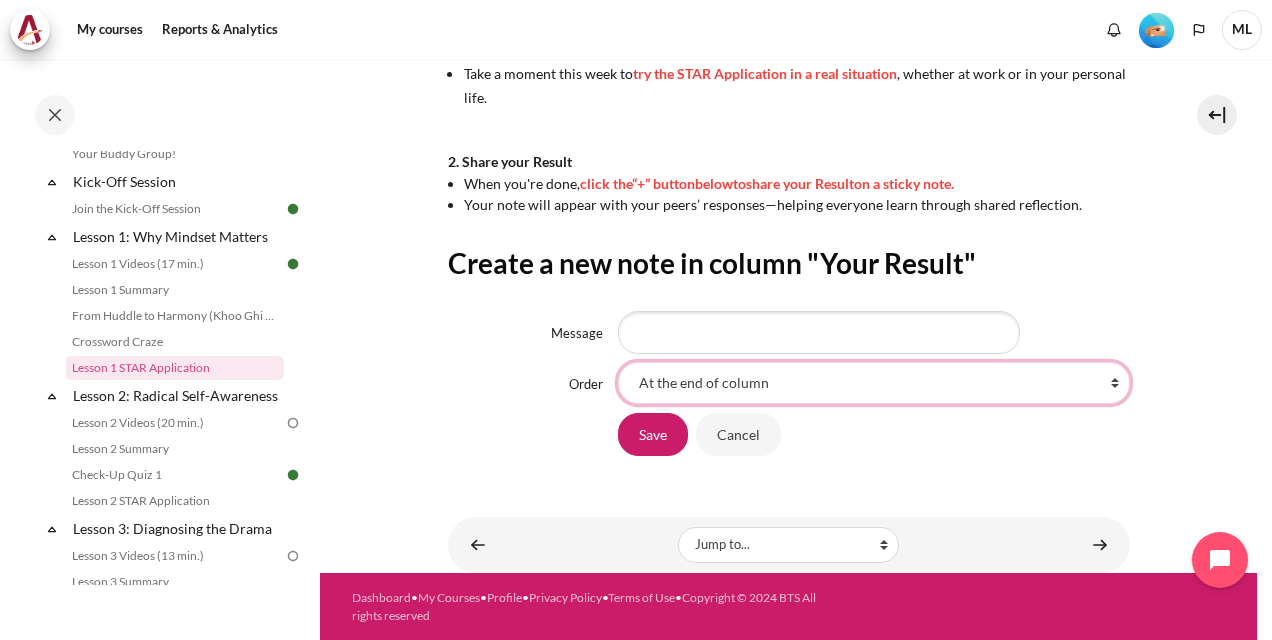 click on "Reminded her to verify 2M PT Tracker GDP errors on 28[DATE]." at bounding box center (874, 383) 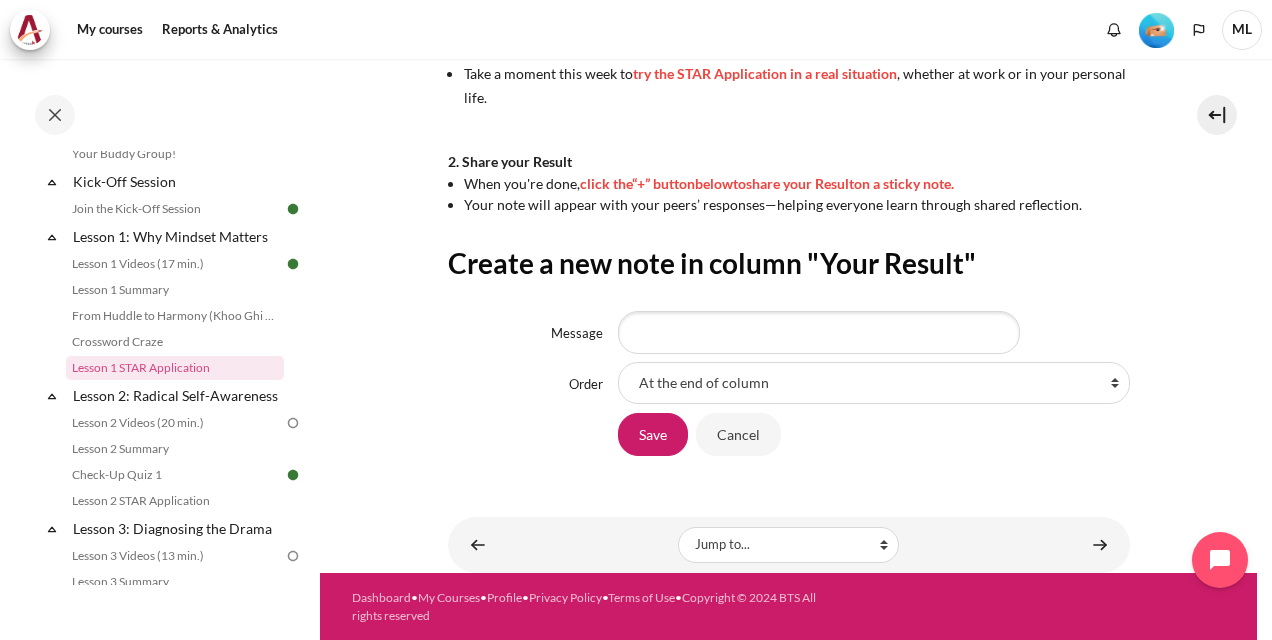 click on "My courses
SG B1
Lesson 1: Why Mindset Matters
Lesson 1 STAR Application
Lesson 1 STAR Application
Now that you’ve  finished watching the Lesson 1 video
below" at bounding box center (789, -39) 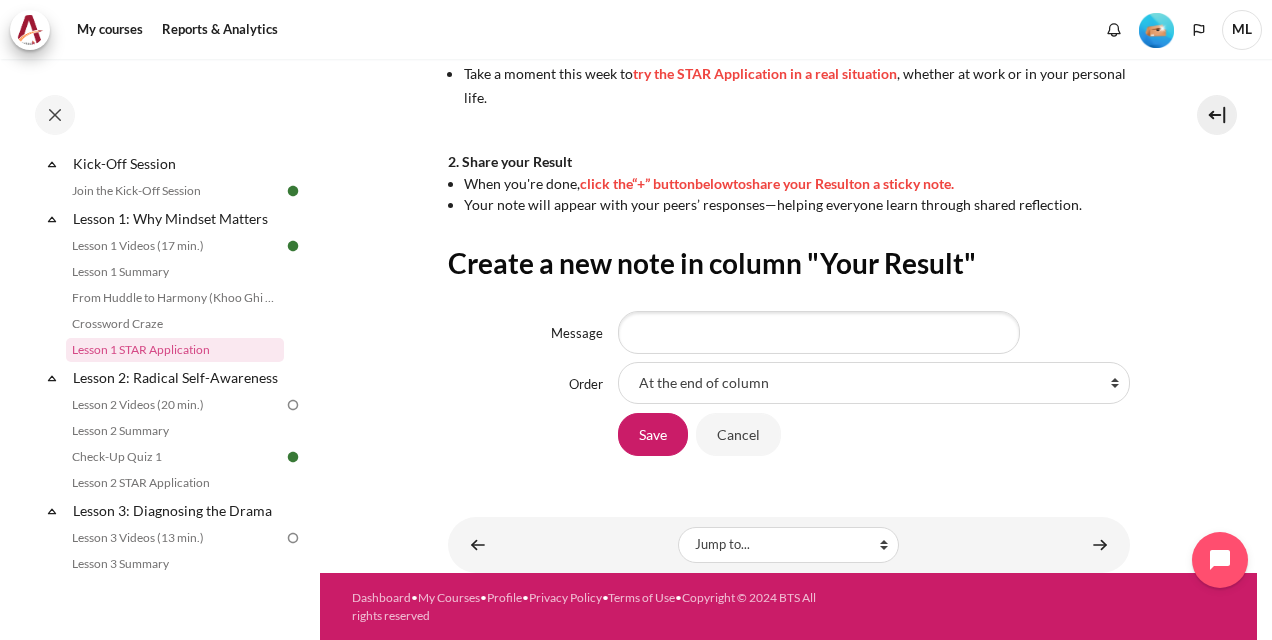 scroll, scrollTop: 0, scrollLeft: 0, axis: both 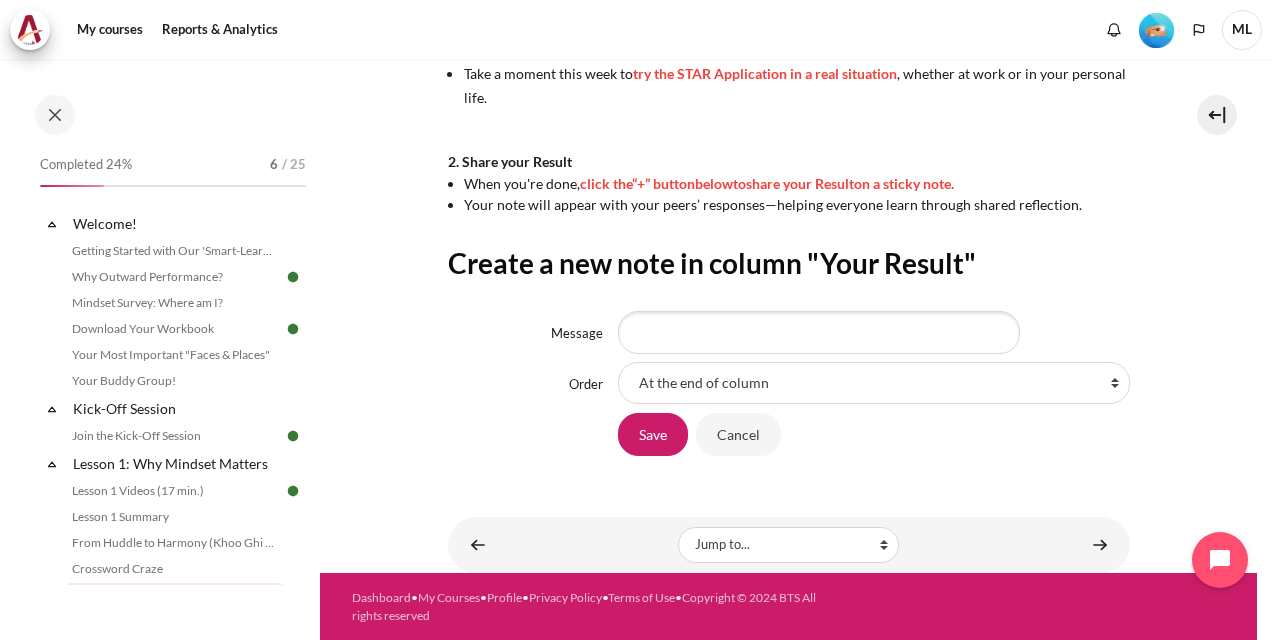 click on "My courses
SG B1
Lesson 1: Why Mindset Matters
Lesson 1 STAR Application
Lesson 1 STAR Application
Now that you’ve
click the" at bounding box center [788, 4] 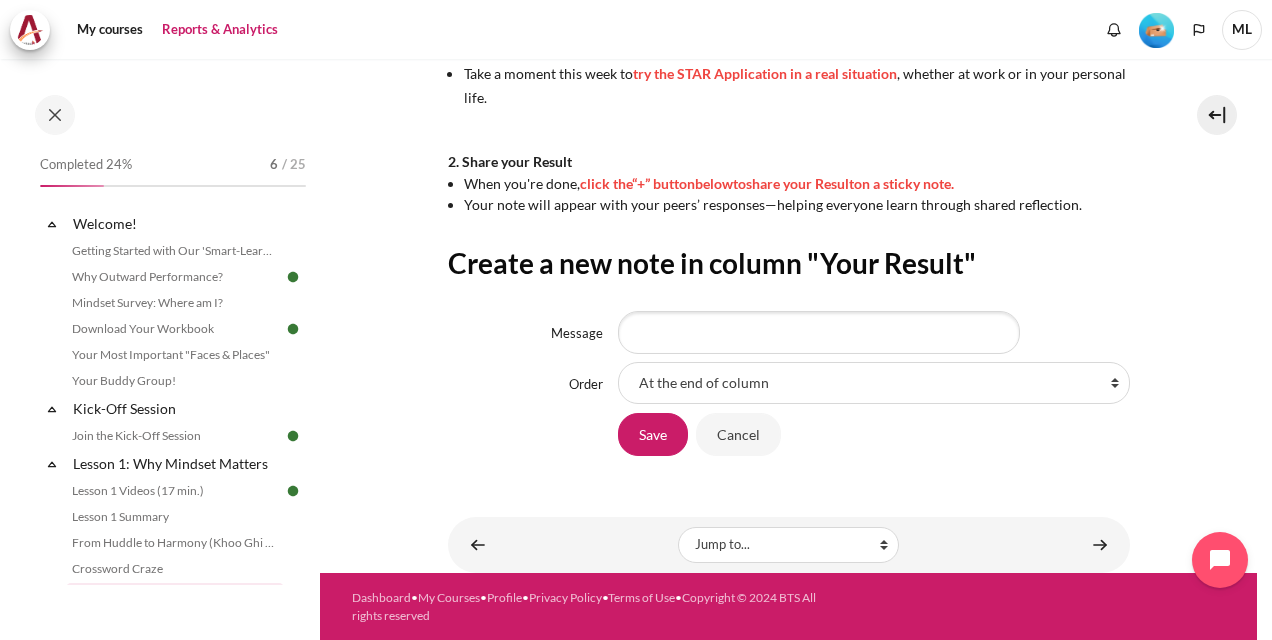 click on "Reports & Analytics" at bounding box center [220, 30] 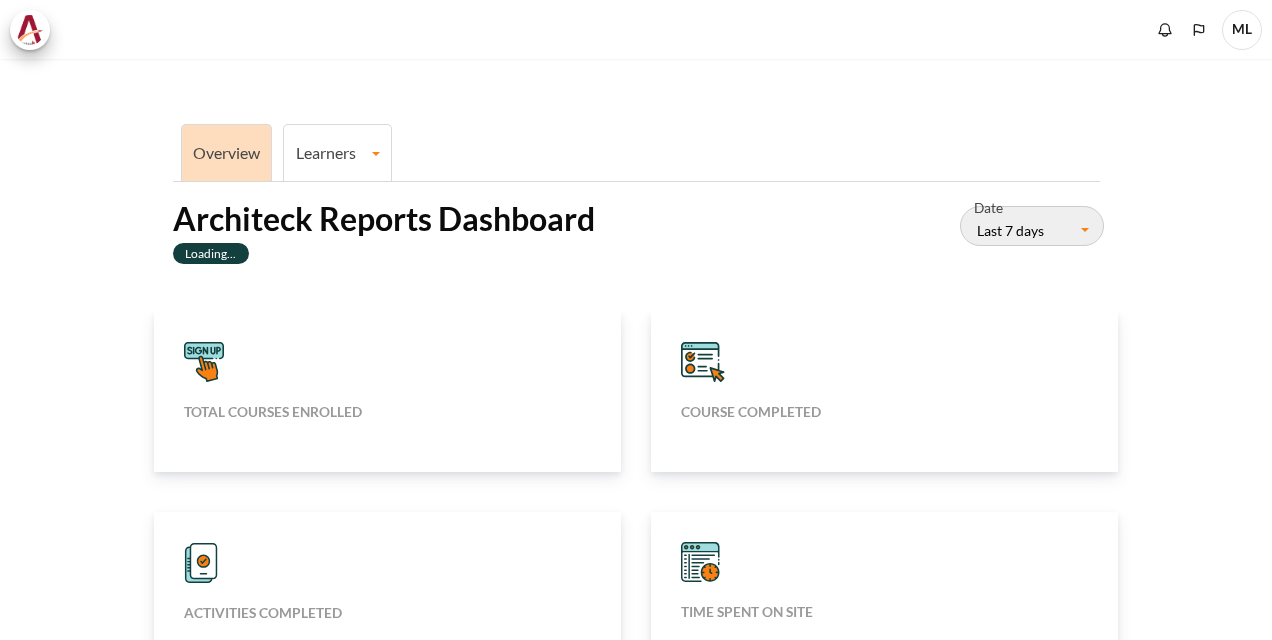 scroll, scrollTop: 0, scrollLeft: 0, axis: both 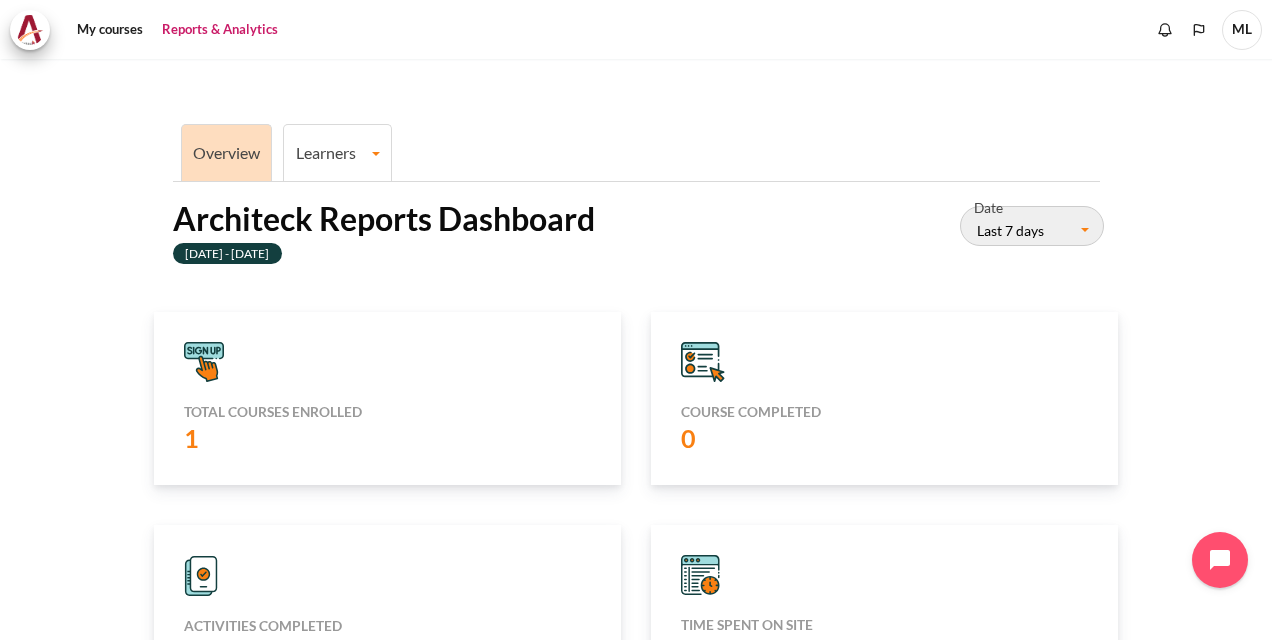 click on "Learners
Learner Course Progress" at bounding box center [337, 152] 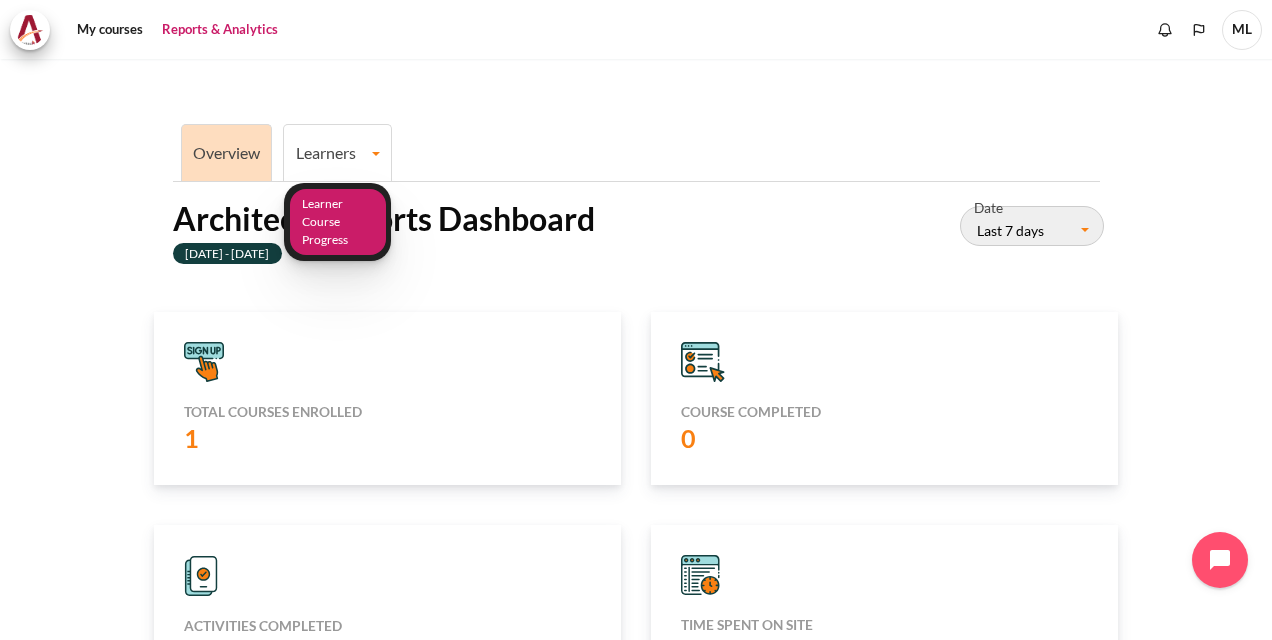 click on "Learner Course Progress" at bounding box center [338, 222] 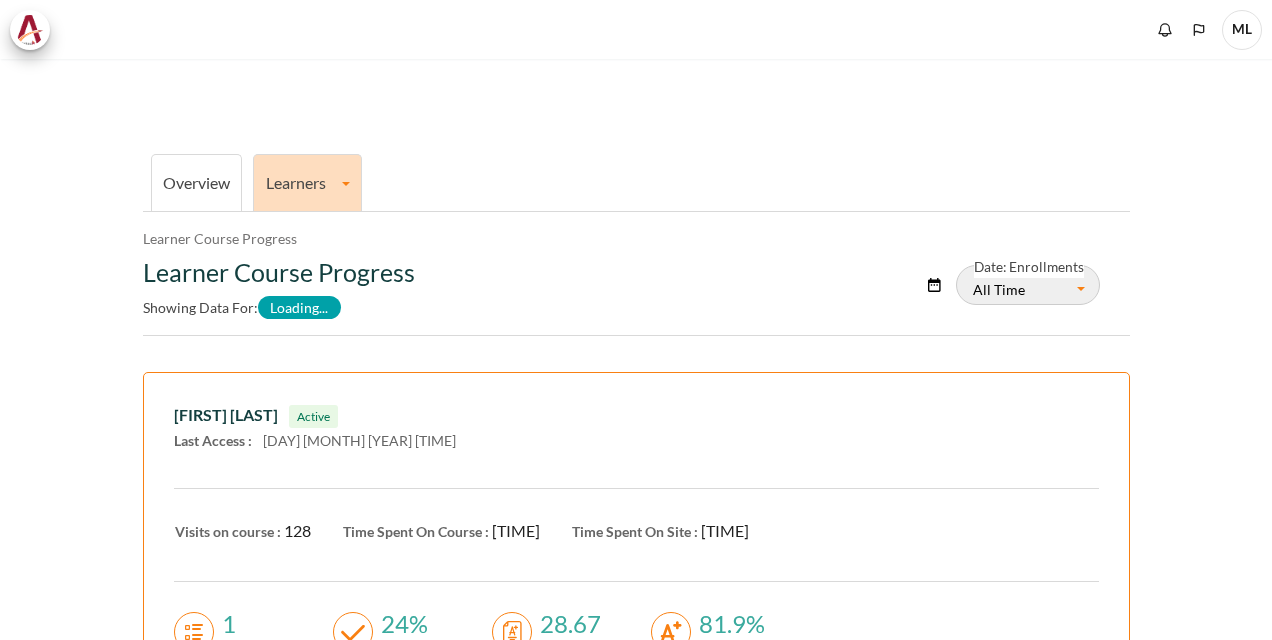 scroll, scrollTop: 0, scrollLeft: 0, axis: both 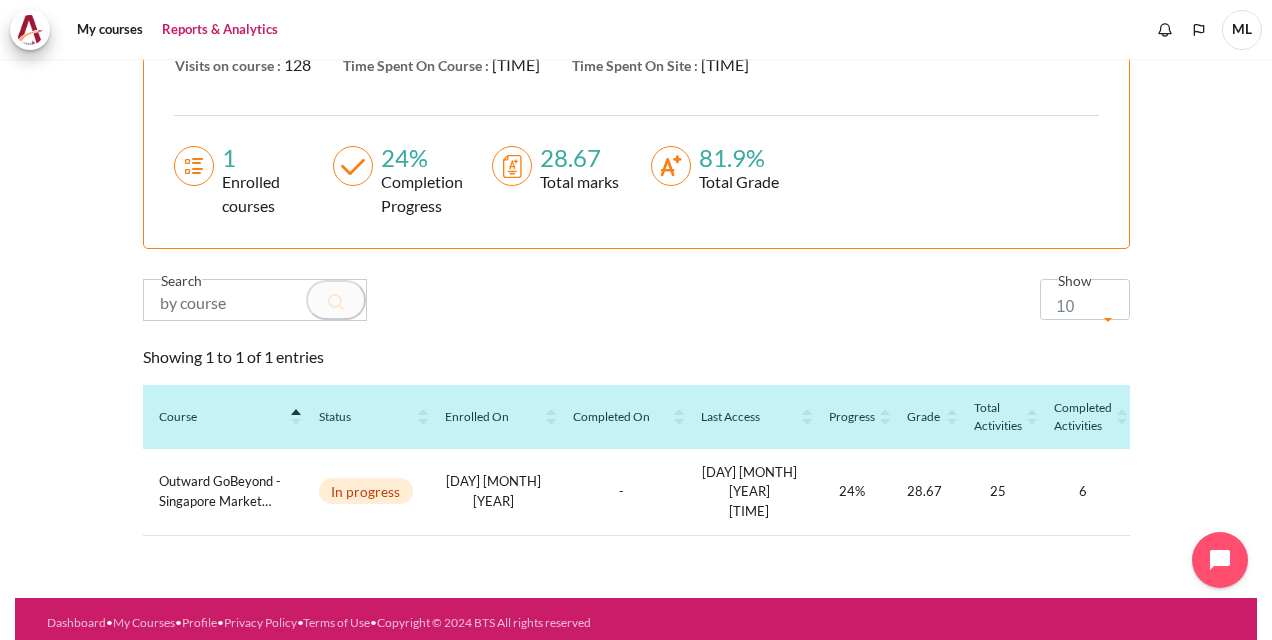 click on "Search
Show
10
25
50
100
10" at bounding box center [636, 308] 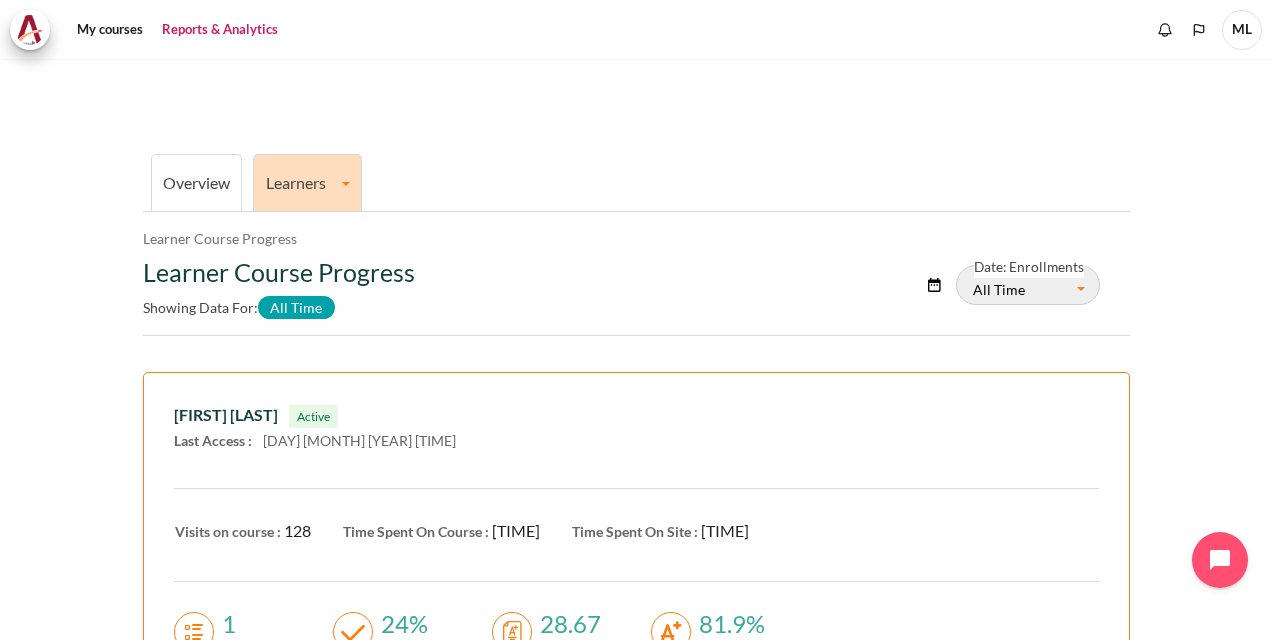 scroll, scrollTop: 0, scrollLeft: 0, axis: both 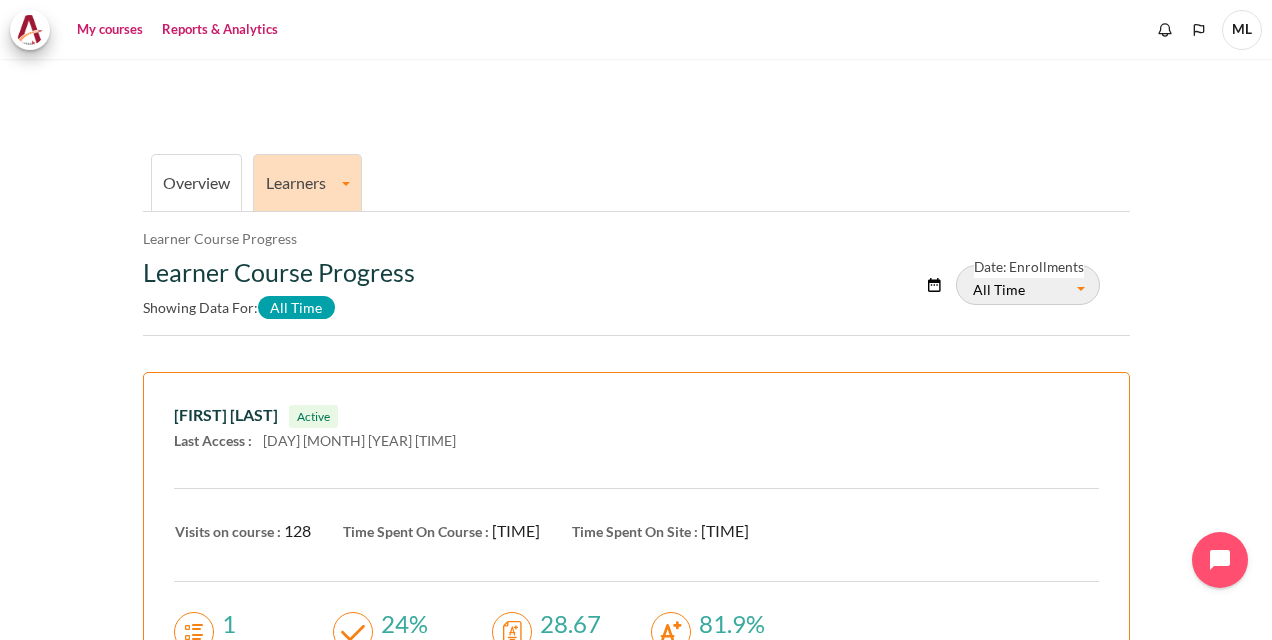 click on "My courses" at bounding box center [110, 30] 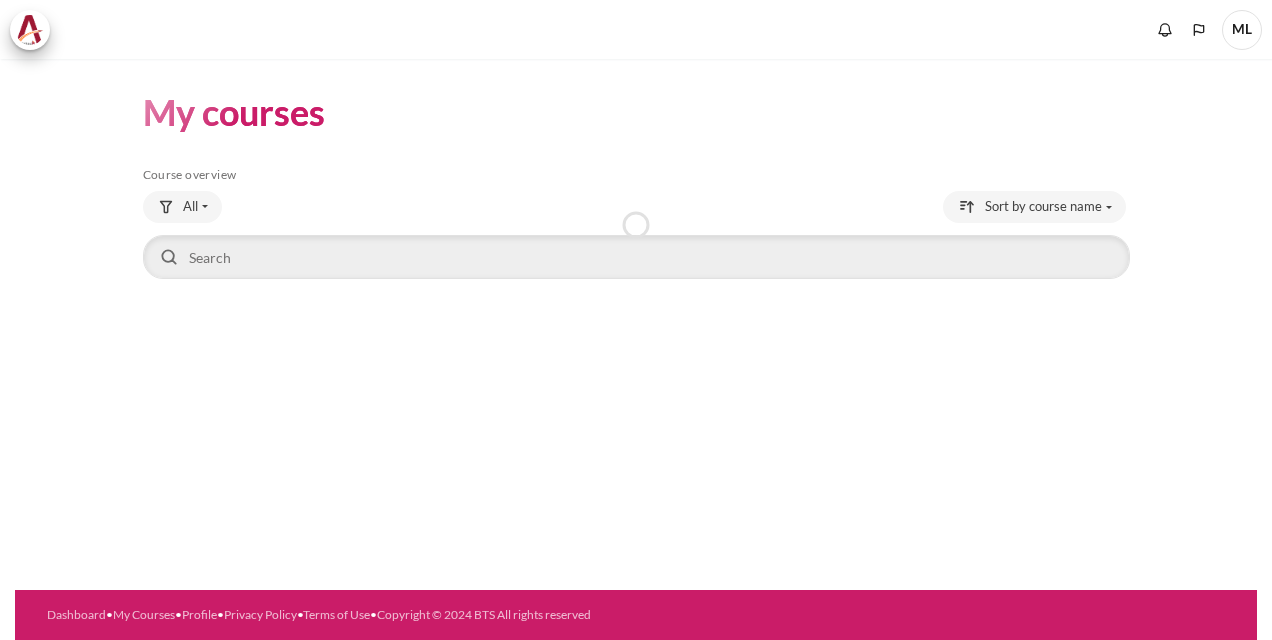 scroll, scrollTop: 0, scrollLeft: 0, axis: both 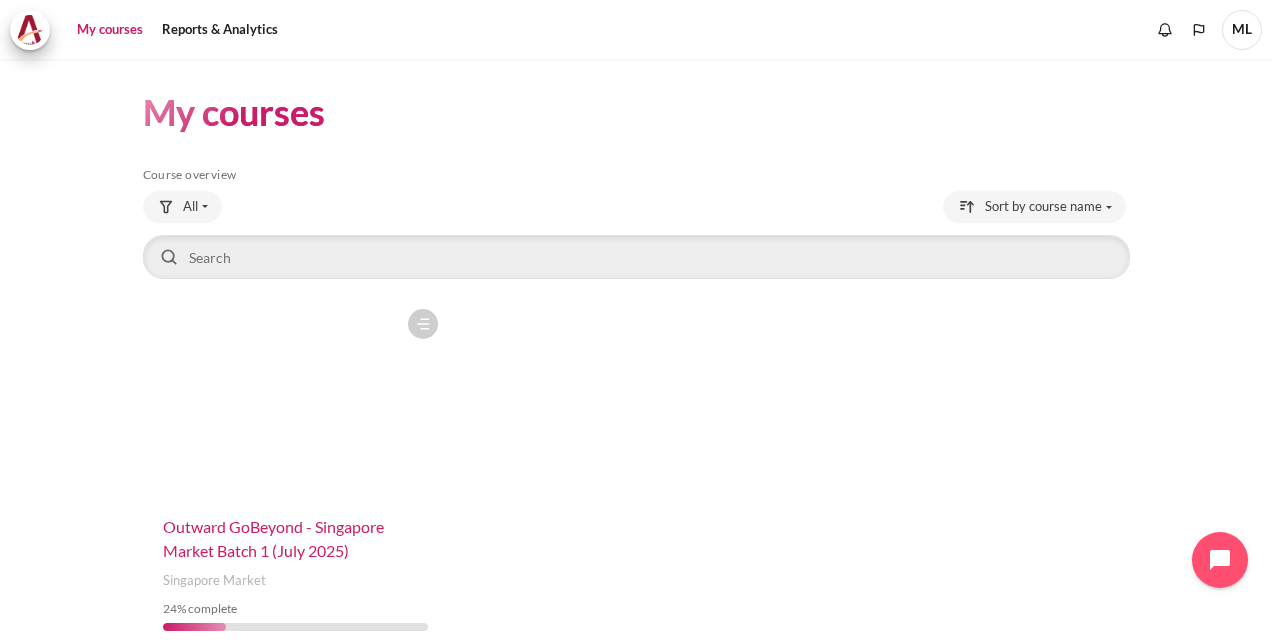 click on "Outward GoBeyond - Singapore Market Batch 1 (July 2025)" at bounding box center (273, 538) 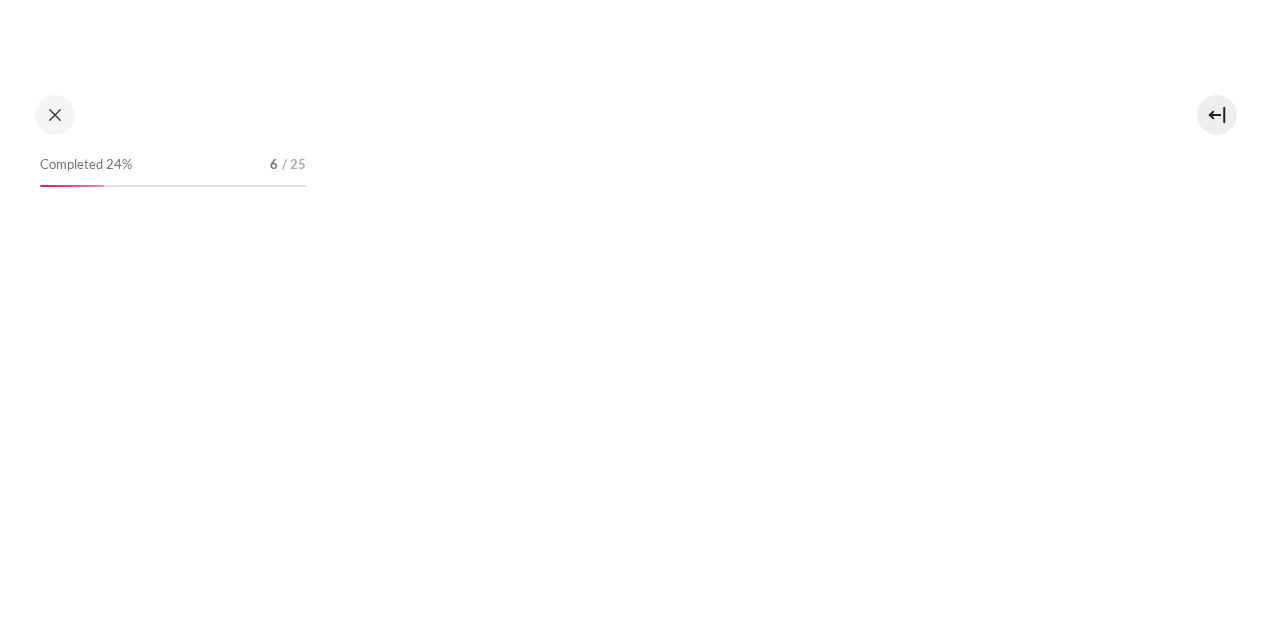 scroll, scrollTop: 0, scrollLeft: 0, axis: both 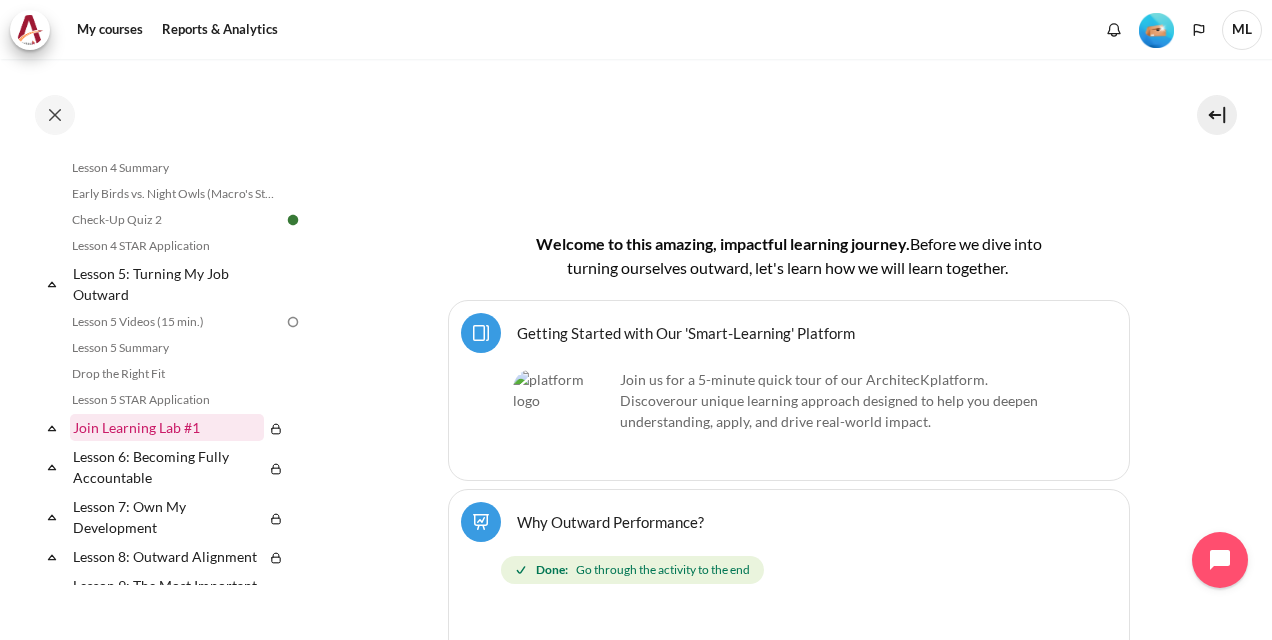 click on "Join Learning Lab #1" at bounding box center [167, 427] 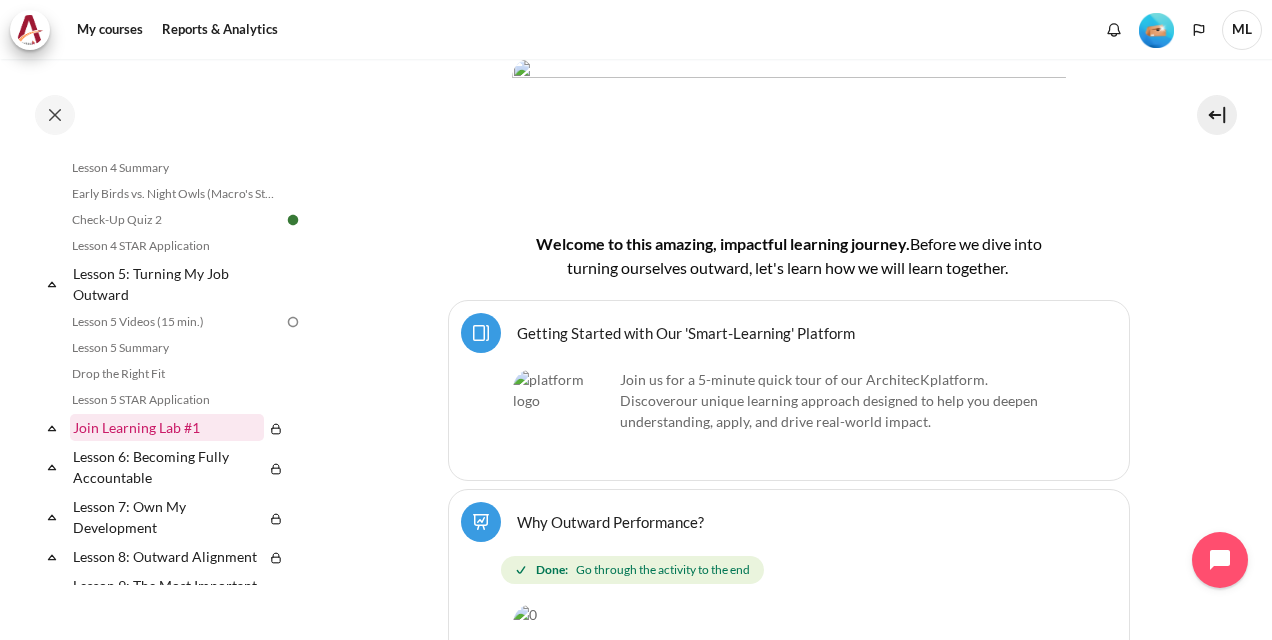 scroll, scrollTop: 12492, scrollLeft: 0, axis: vertical 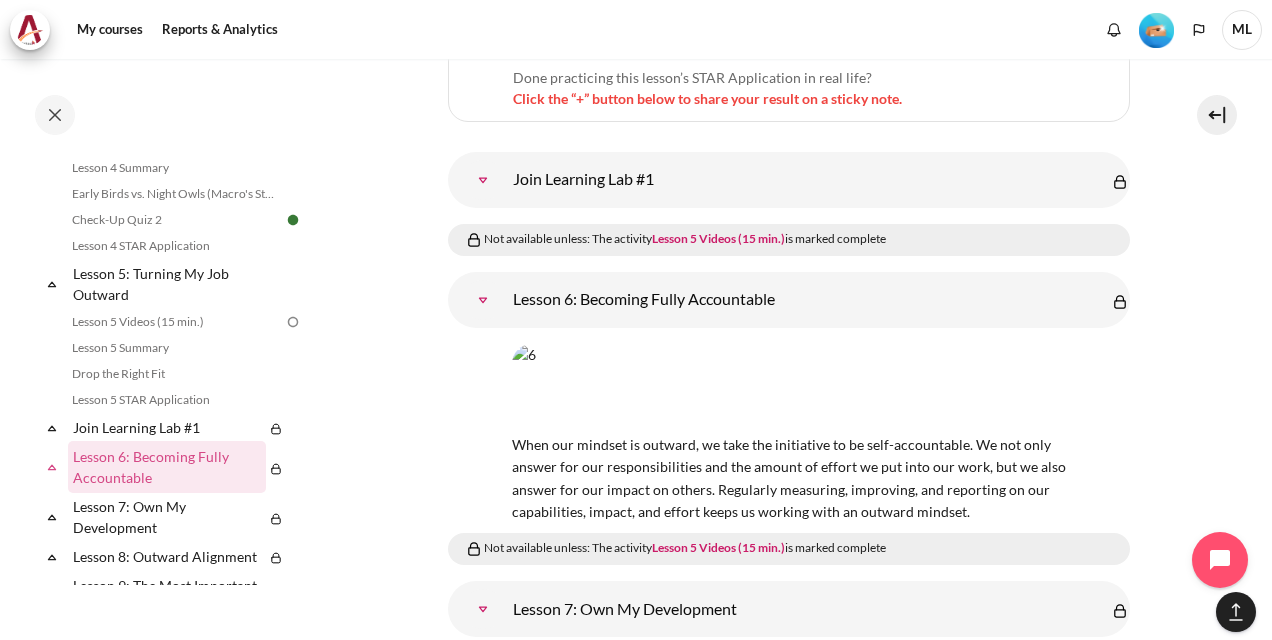 click 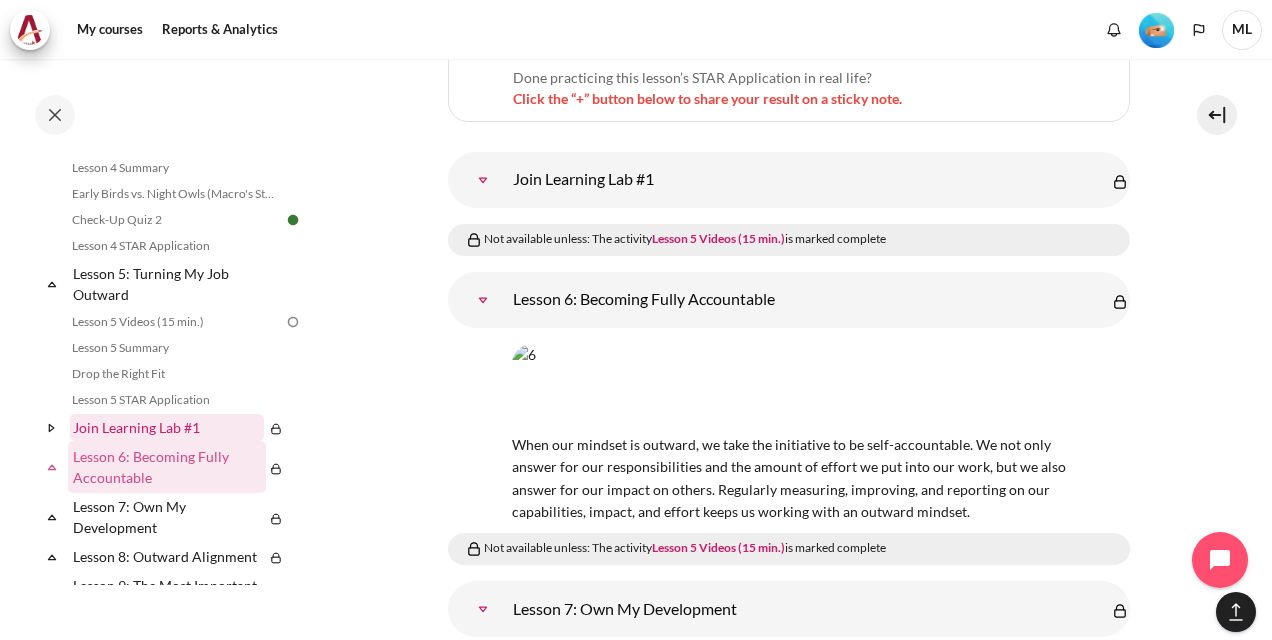 click on "Join Learning Lab #1" at bounding box center [167, 427] 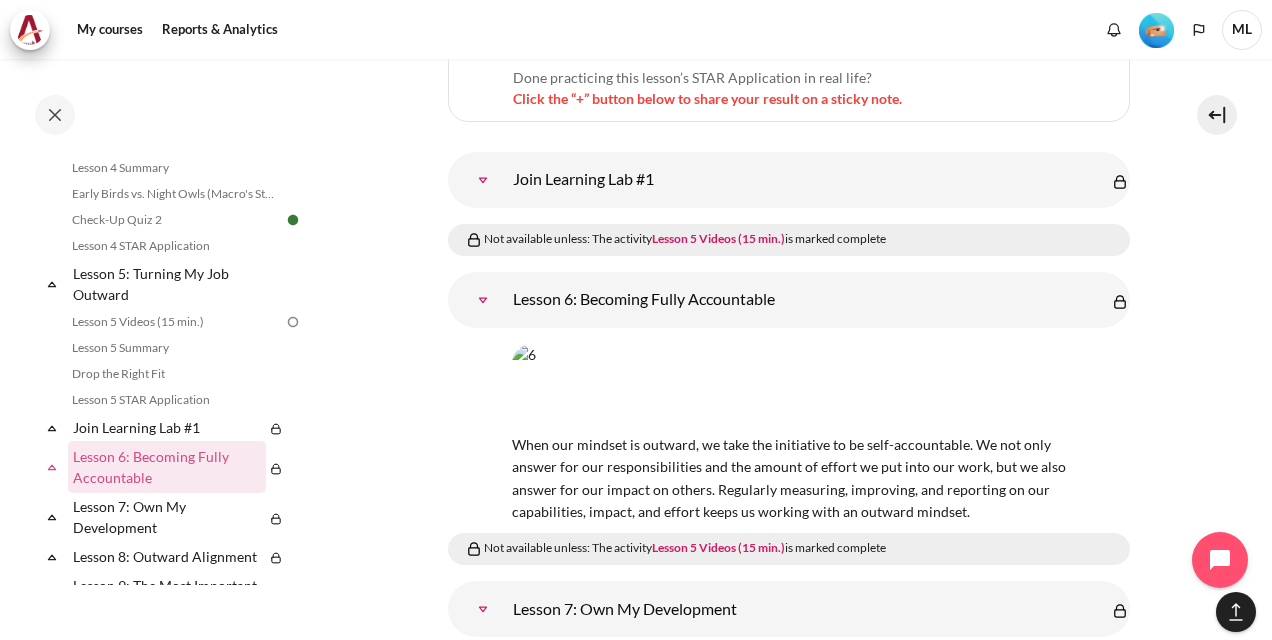 click at bounding box center [483, 180] 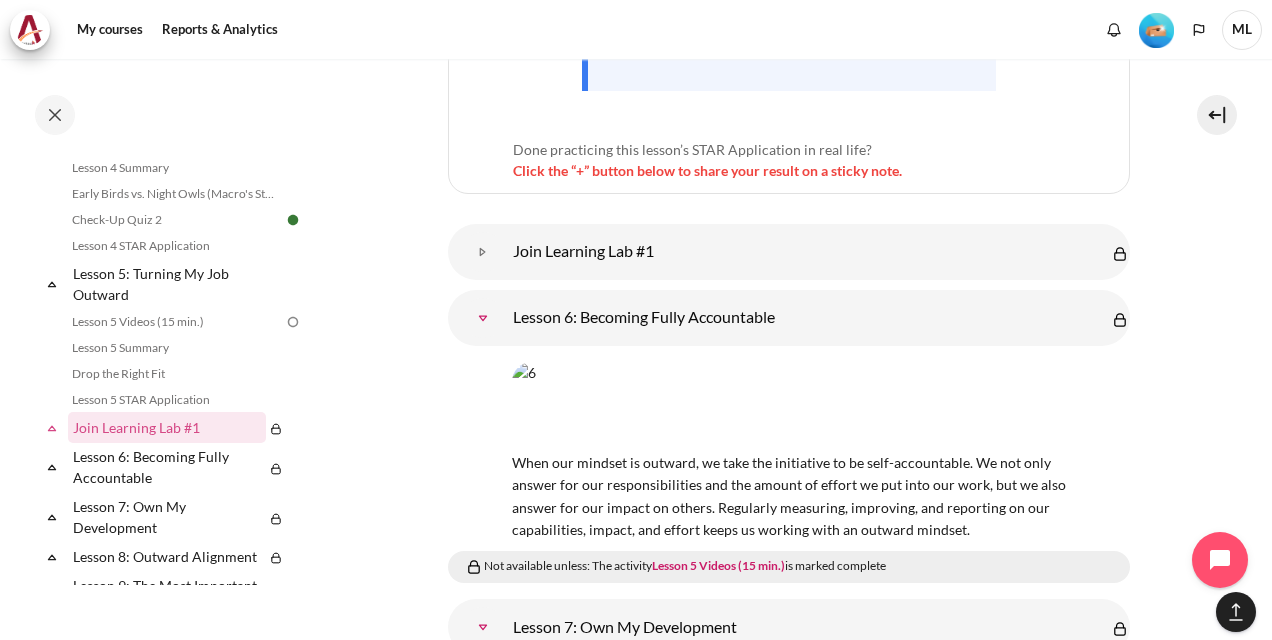 scroll, scrollTop: 12392, scrollLeft: 0, axis: vertical 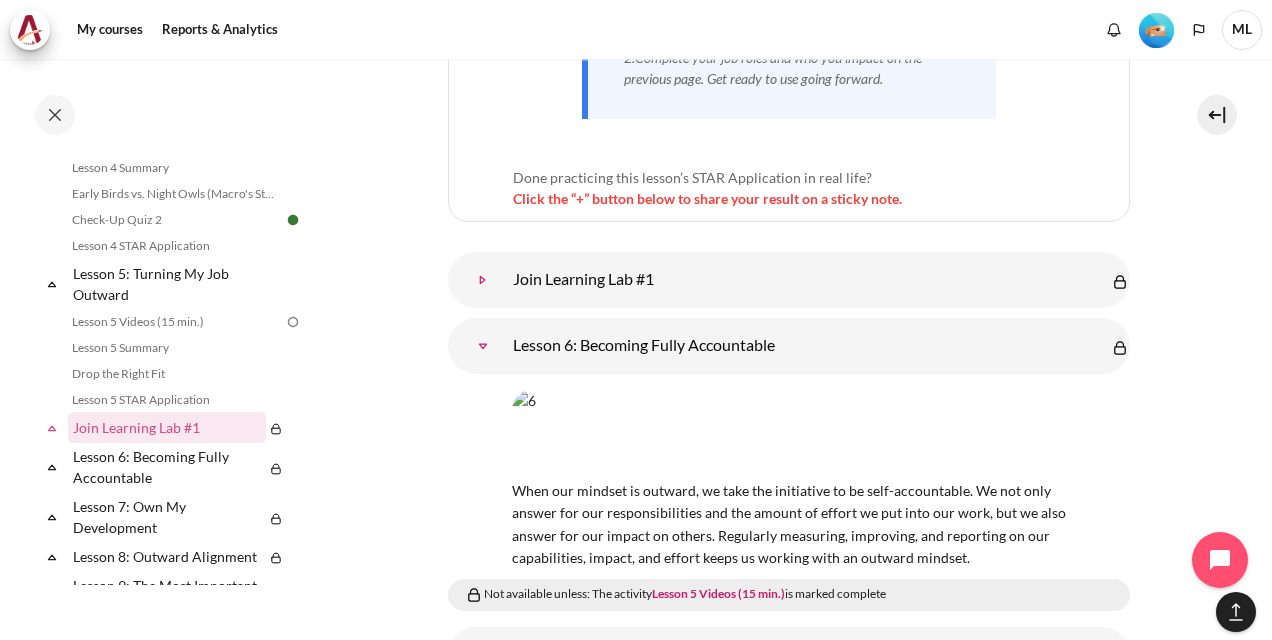 click at bounding box center (483, 280) 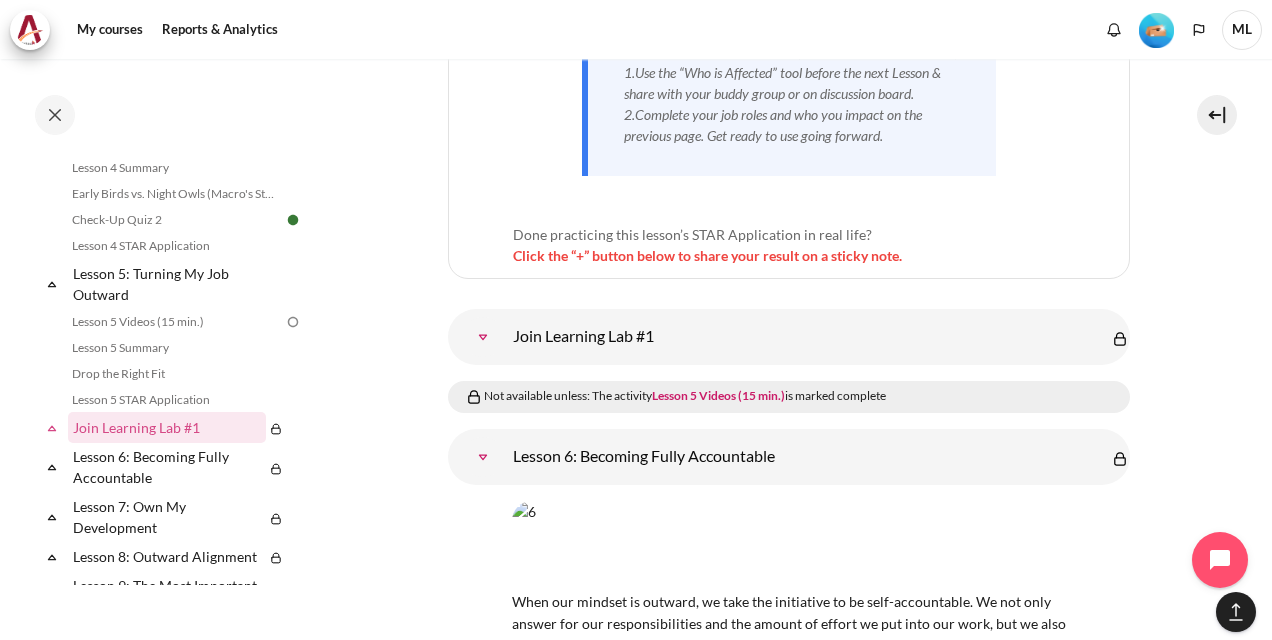 scroll, scrollTop: 12292, scrollLeft: 0, axis: vertical 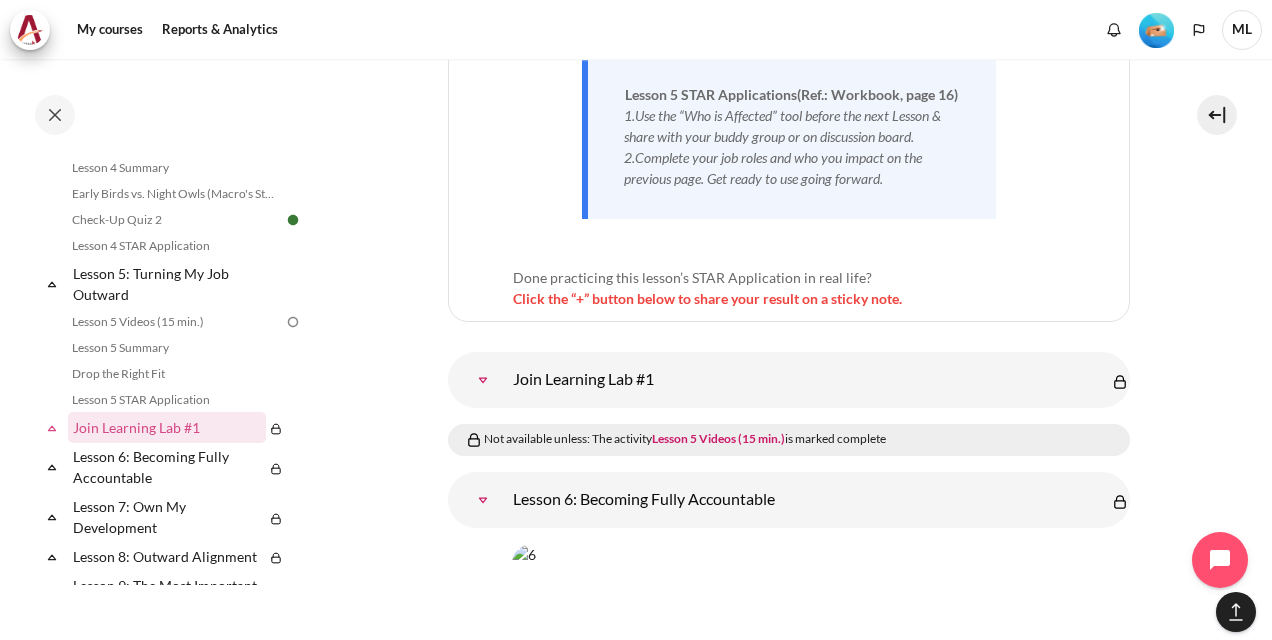 click at bounding box center (483, 380) 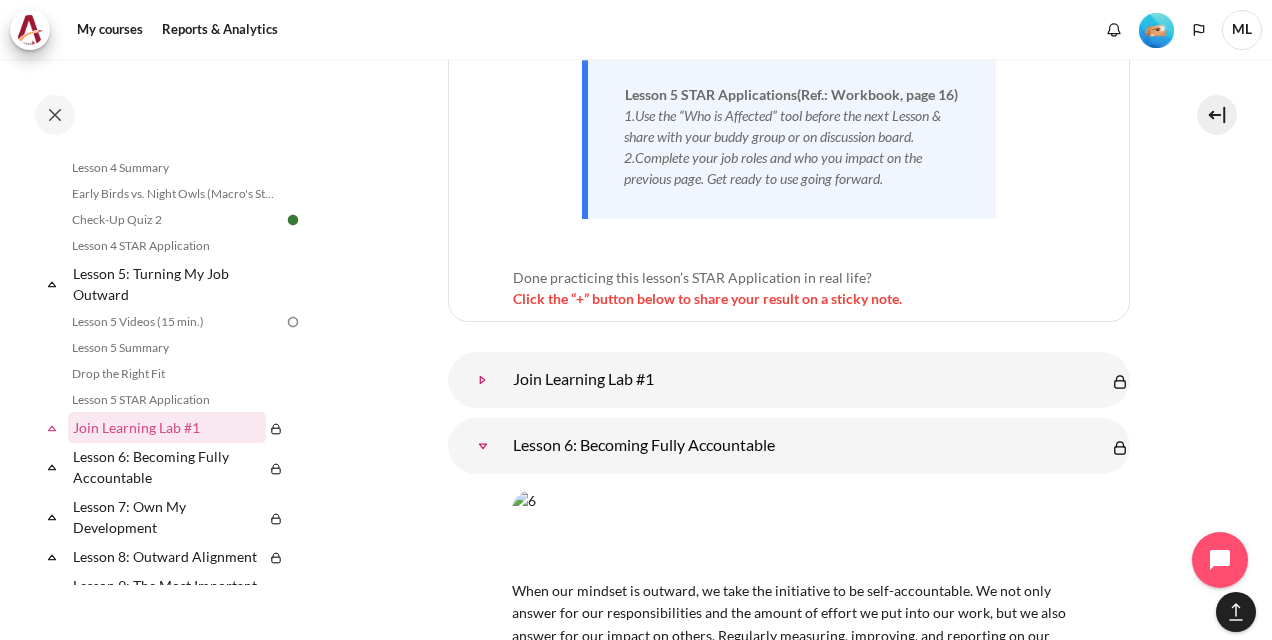 click at bounding box center (483, 380) 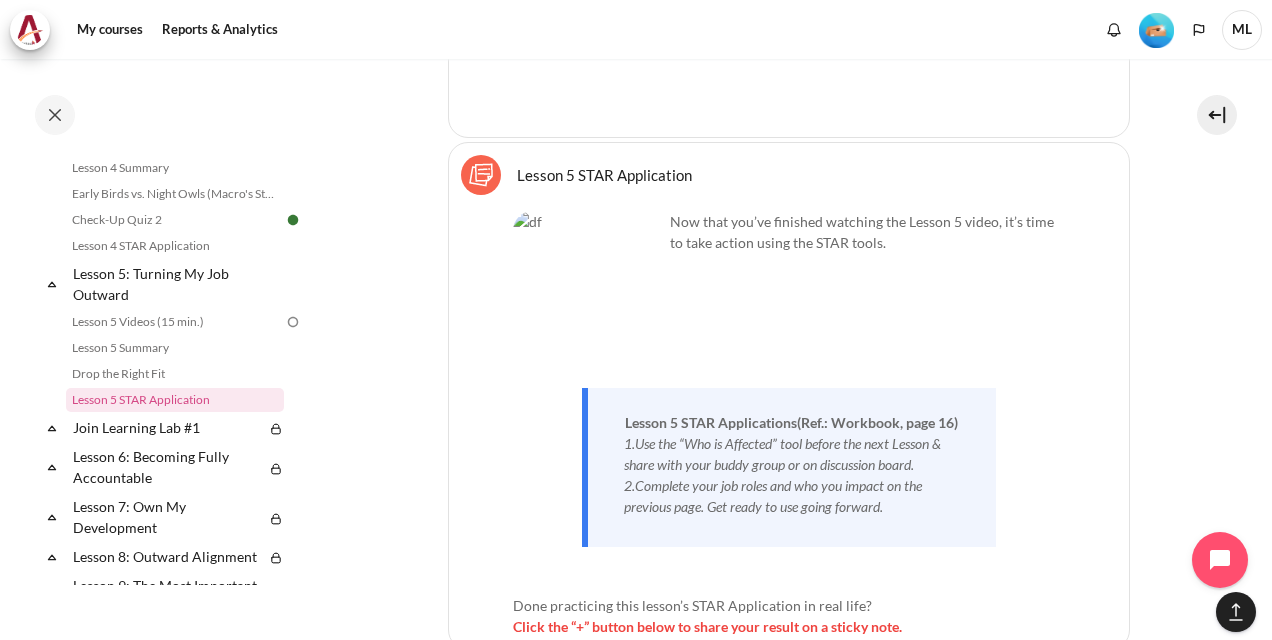 scroll, scrollTop: 11892, scrollLeft: 0, axis: vertical 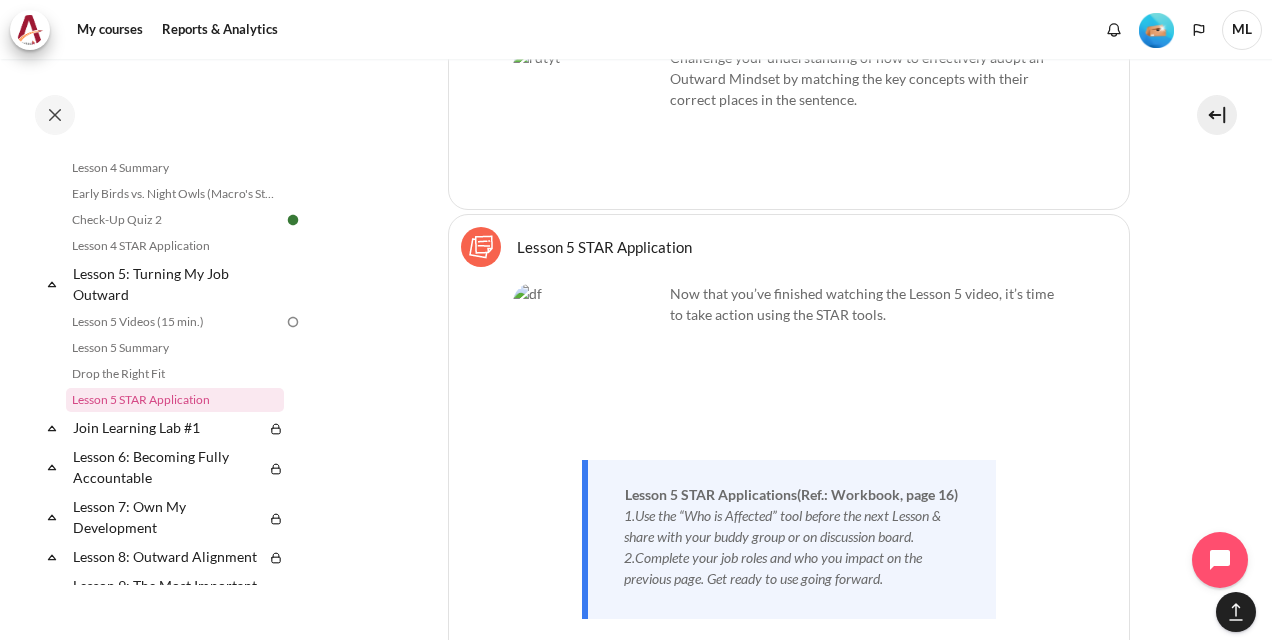 click on "Lesson 5 STAR Application   Sticky Notes" at bounding box center [604, 246] 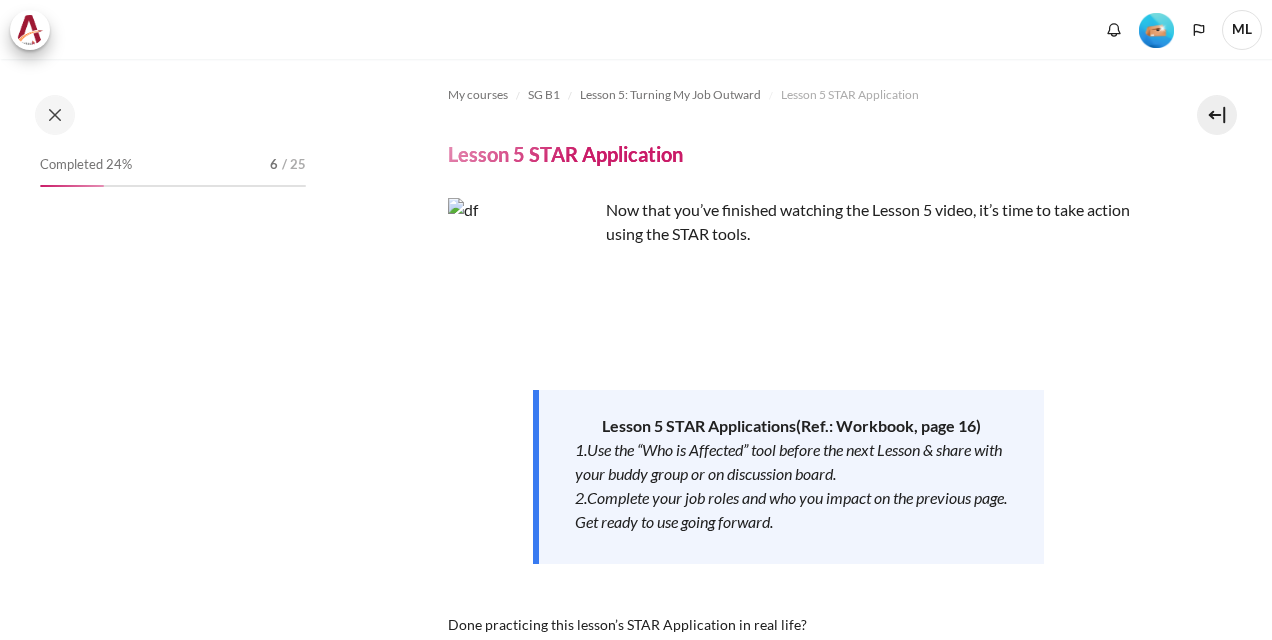scroll, scrollTop: 0, scrollLeft: 0, axis: both 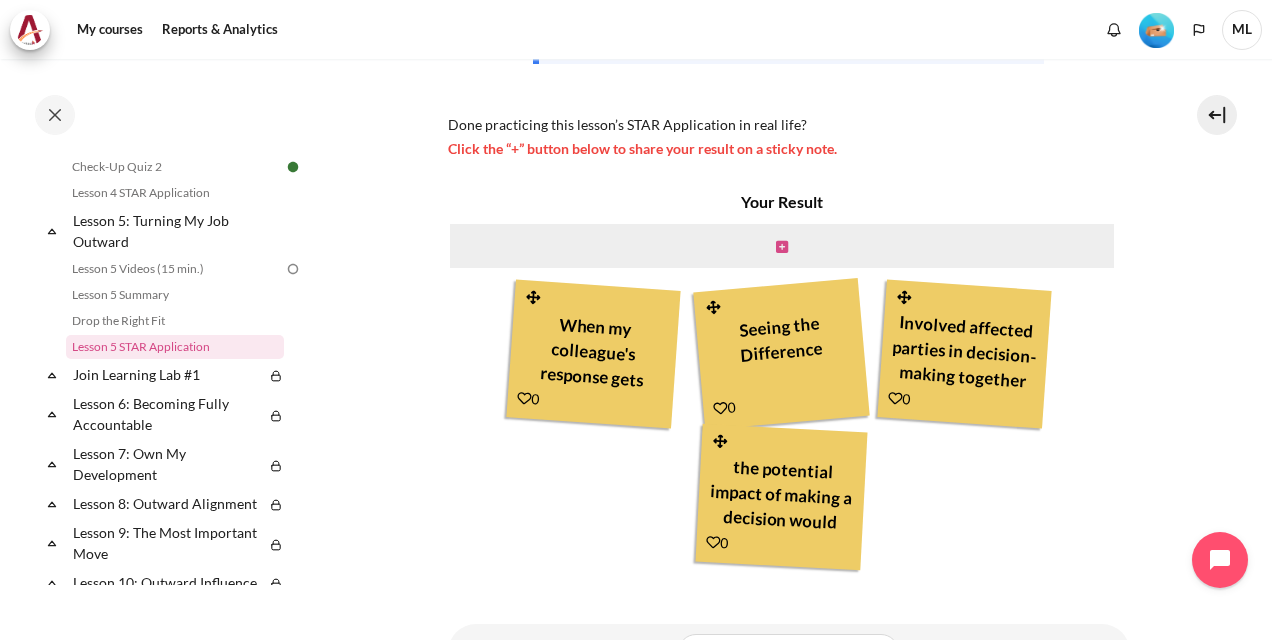 click at bounding box center [782, 247] 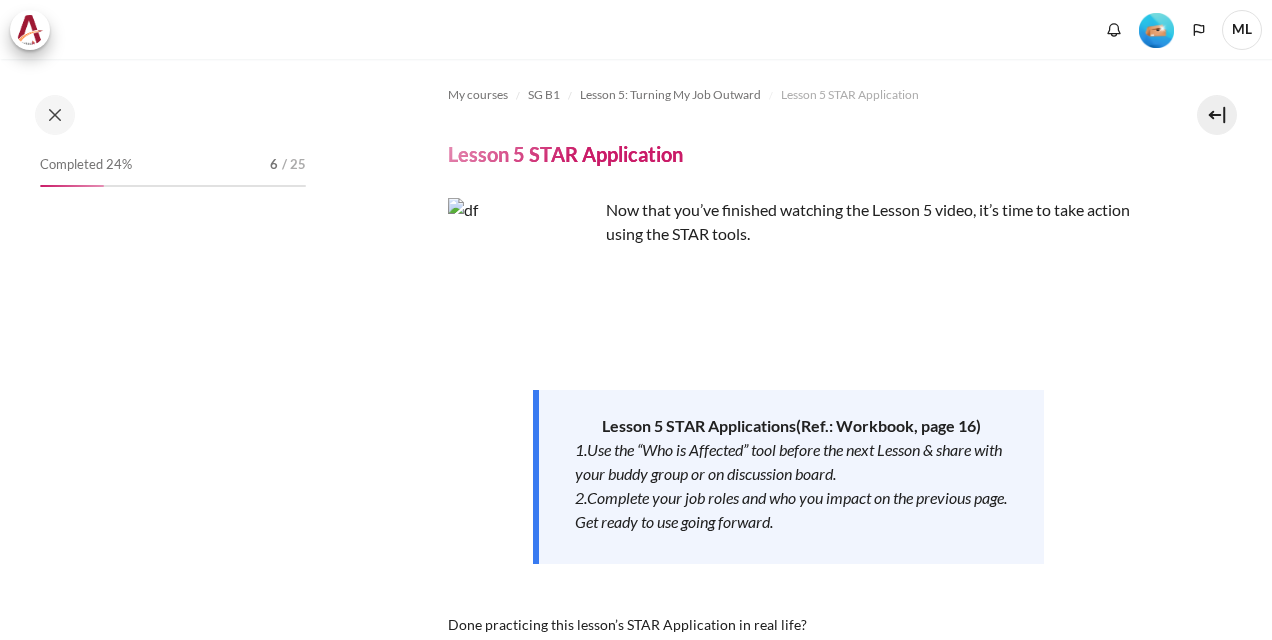 scroll, scrollTop: 0, scrollLeft: 0, axis: both 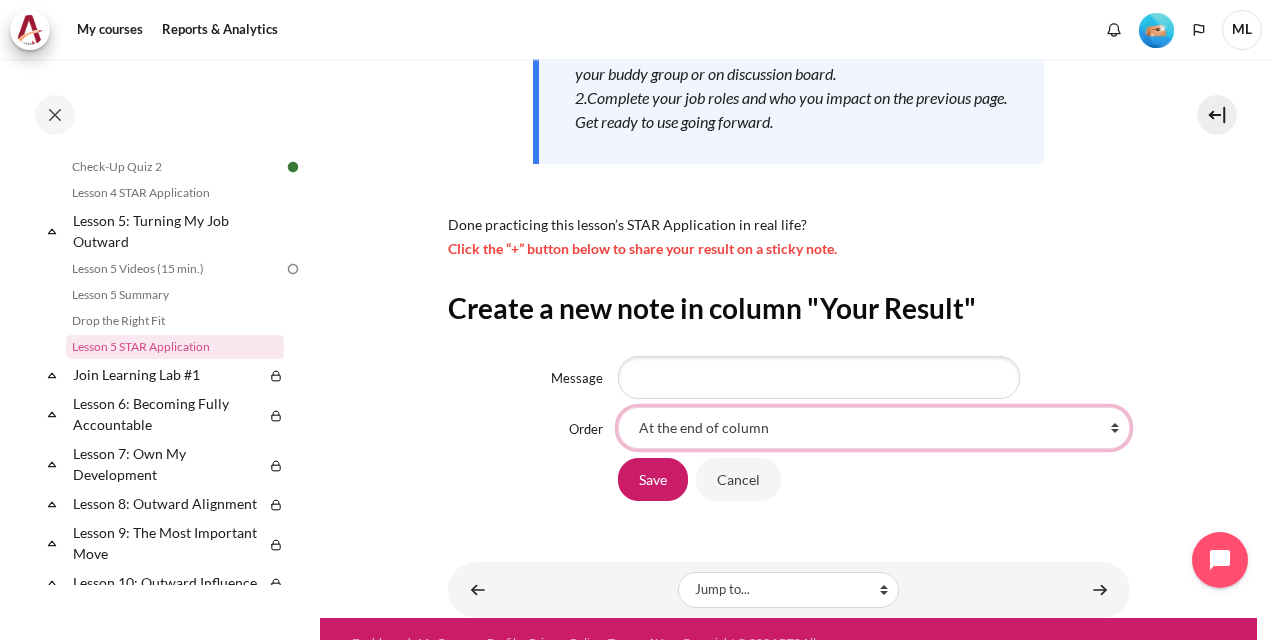 click on "At the end of column
First place in column
After 'When my colleague's response gets further delayed, my team's performance will be most impacted.'
After 'Seeing the Difference'
After 'Involved affected parties in decision-making together for positive outcomes.'
After 'the potential impact of making a decision would impact everyone in the job map'" at bounding box center (874, 428) 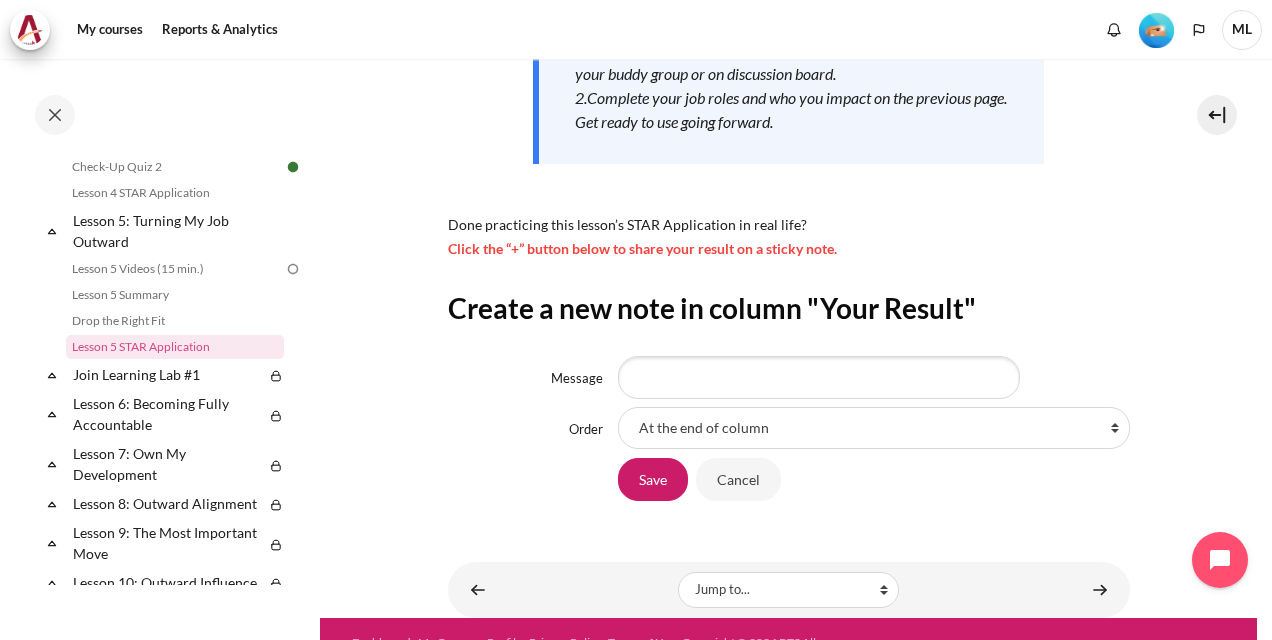 click on "Create a new note in column "Your Result"" at bounding box center (789, 308) 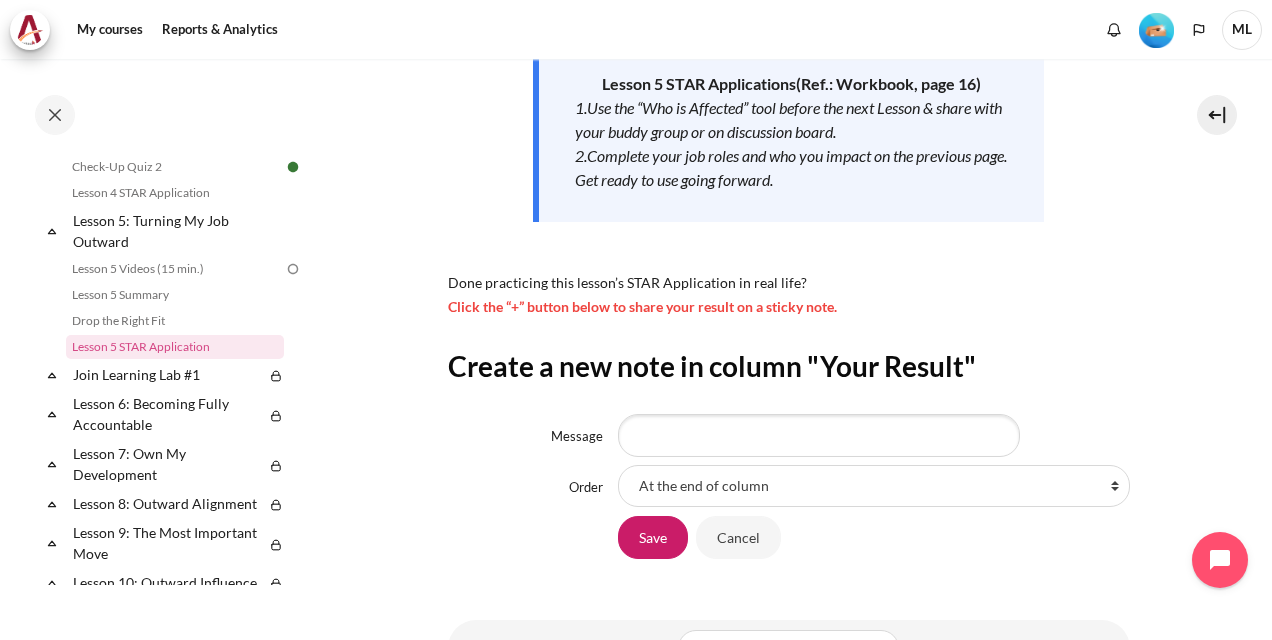 scroll, scrollTop: 300, scrollLeft: 0, axis: vertical 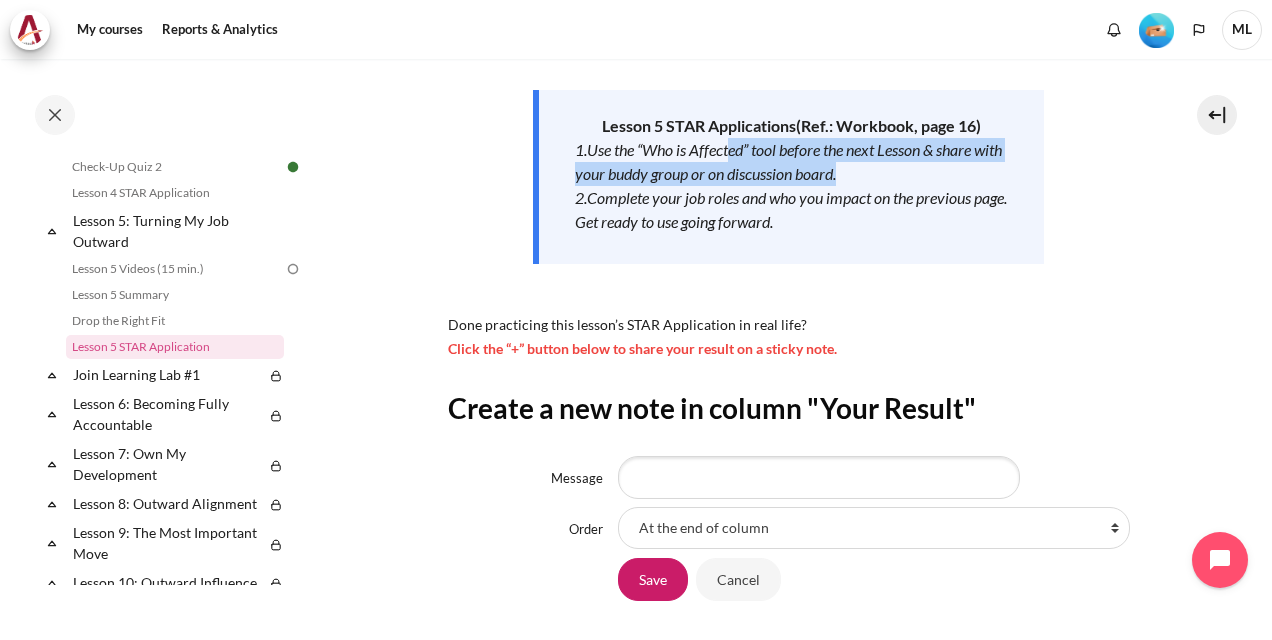 drag, startPoint x: 732, startPoint y: 154, endPoint x: 916, endPoint y: 171, distance: 184.78366 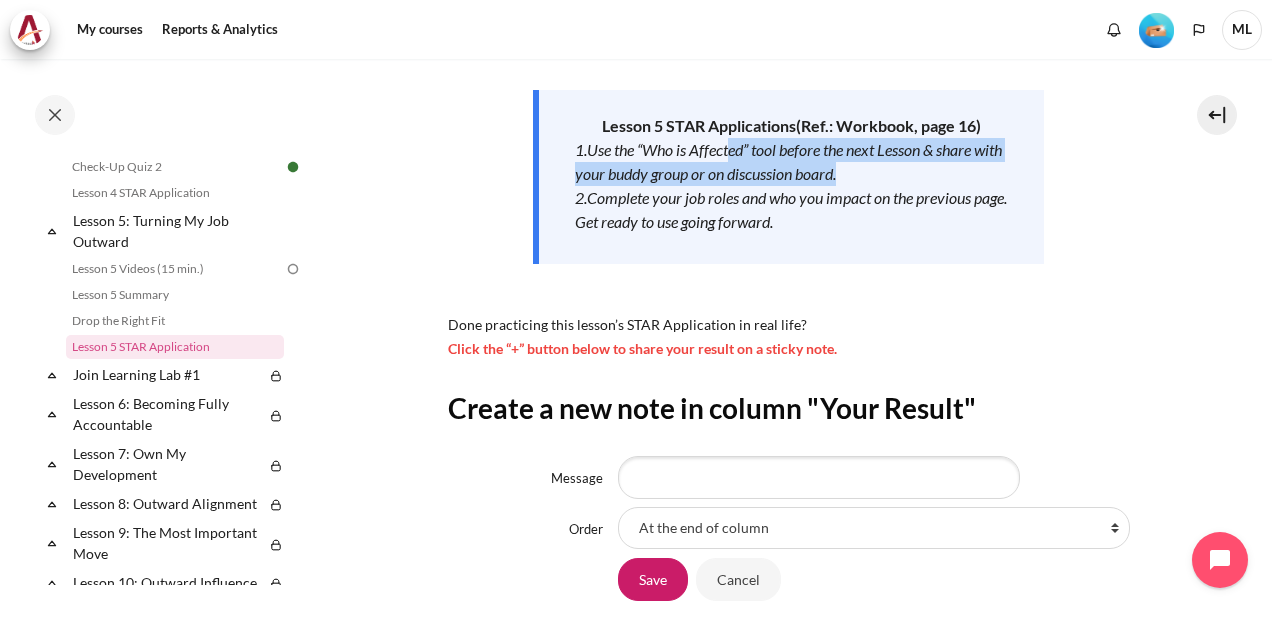 click on "1.Use the
“Who
is
Affected” tool
before the next Lesson & share with your buddy group or on discussion board." at bounding box center [792, 162] 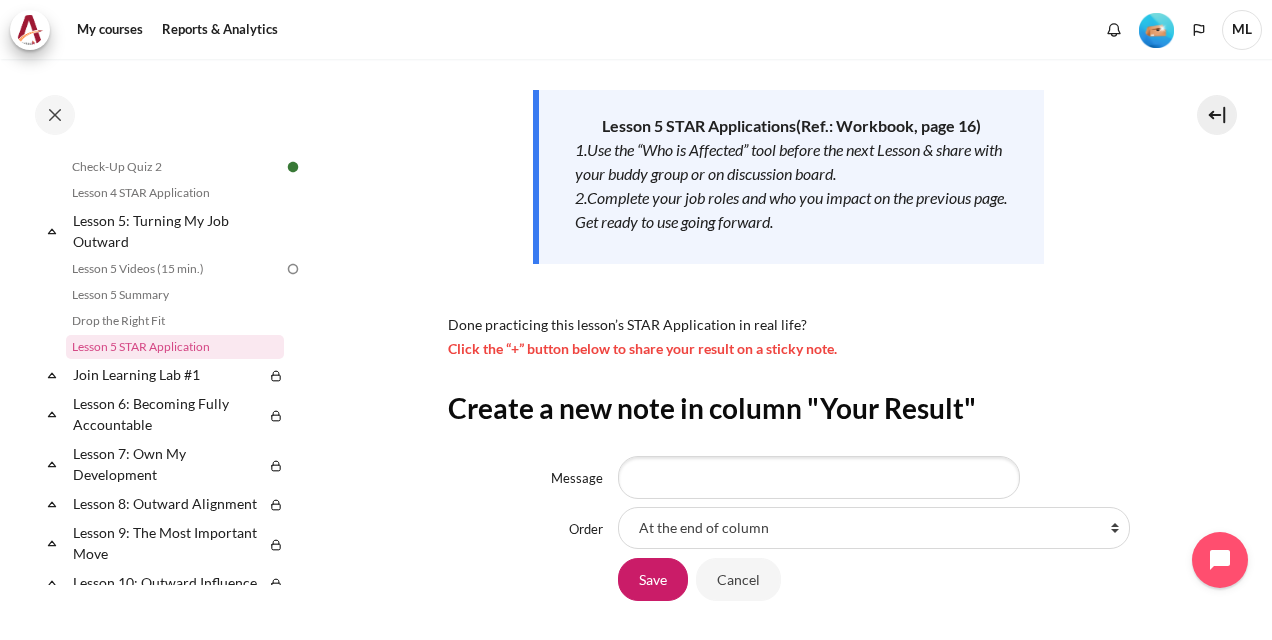 drag, startPoint x: 916, startPoint y: 171, endPoint x: 857, endPoint y: 223, distance: 78.64477 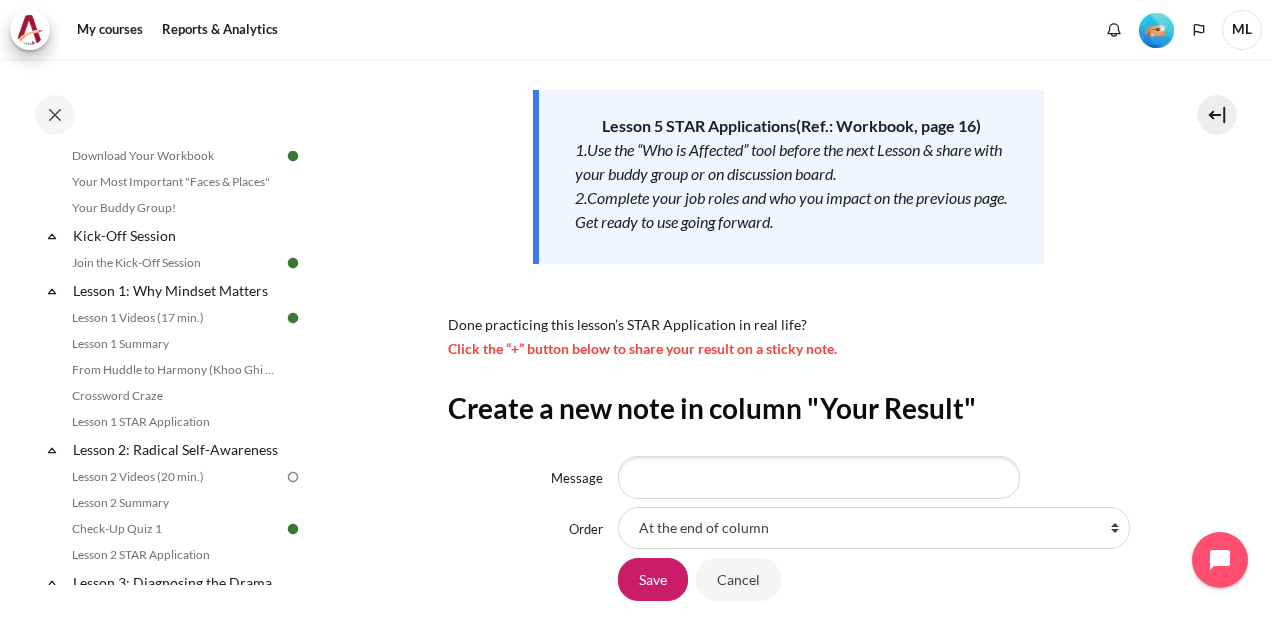 scroll, scrollTop: 200, scrollLeft: 0, axis: vertical 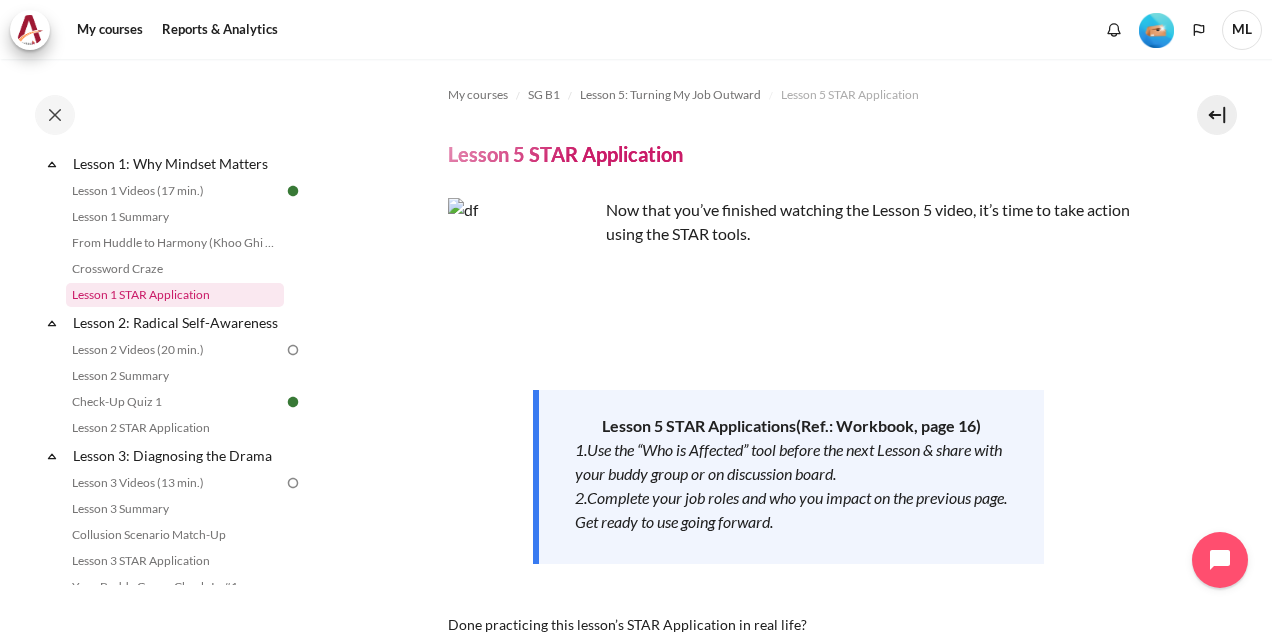 click on "Lesson 1 STAR Application" at bounding box center (175, 295) 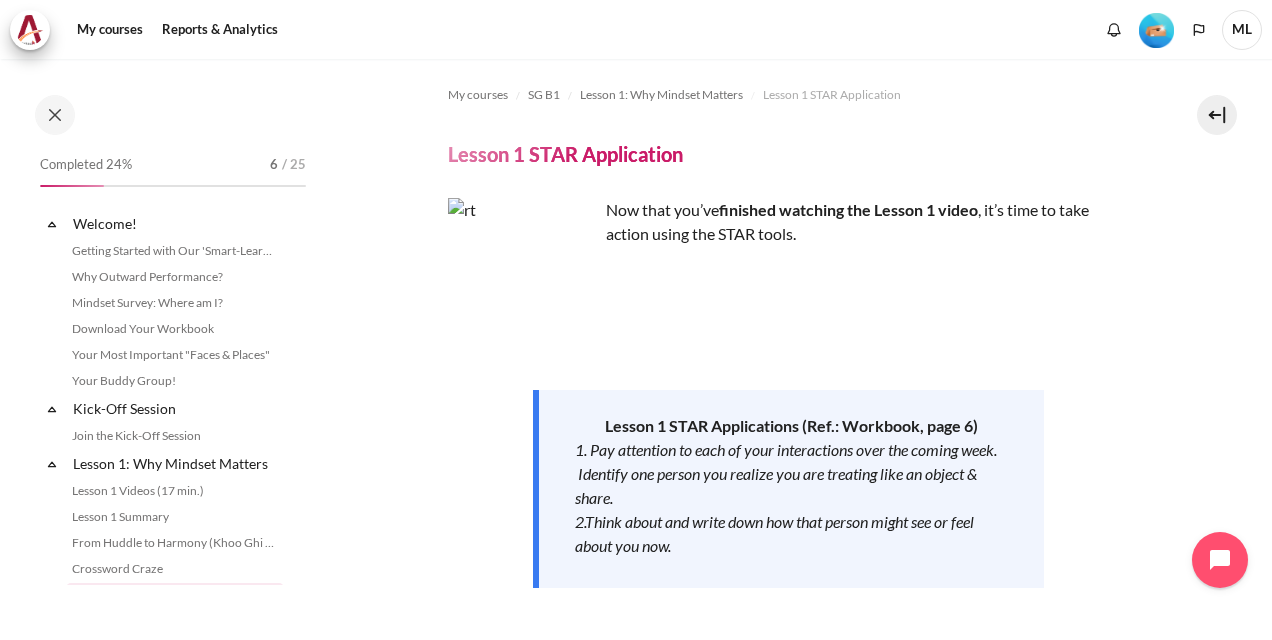 scroll, scrollTop: 0, scrollLeft: 0, axis: both 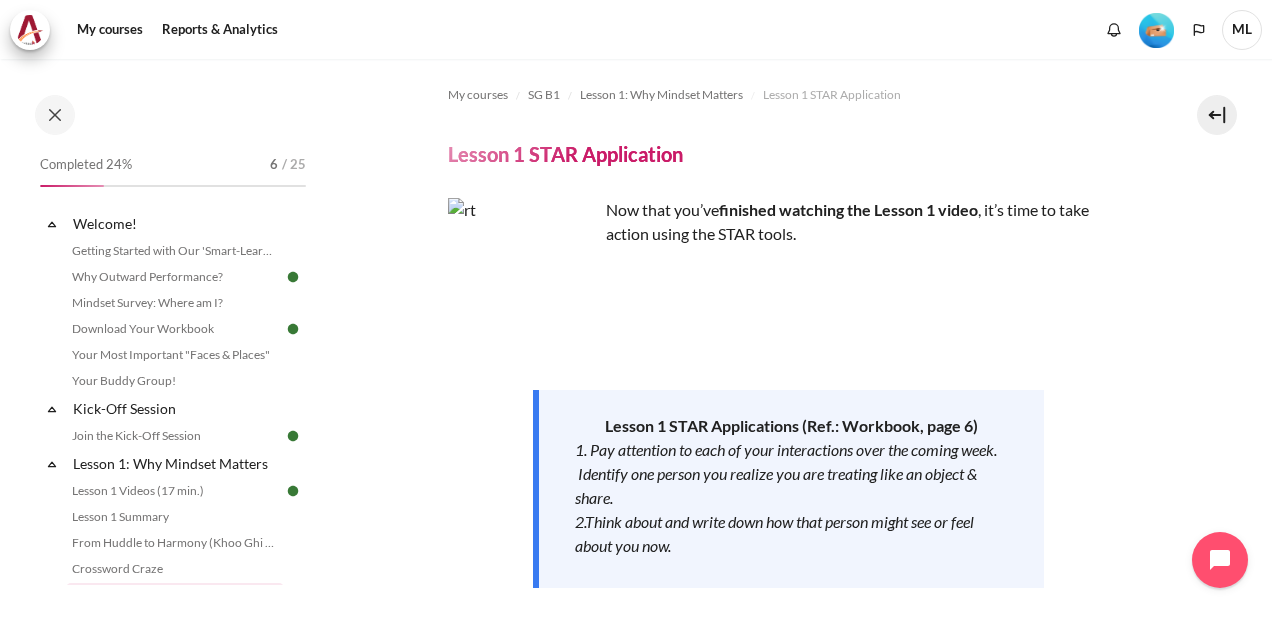 drag, startPoint x: 799, startPoint y: 300, endPoint x: 806, endPoint y: 288, distance: 13.892444 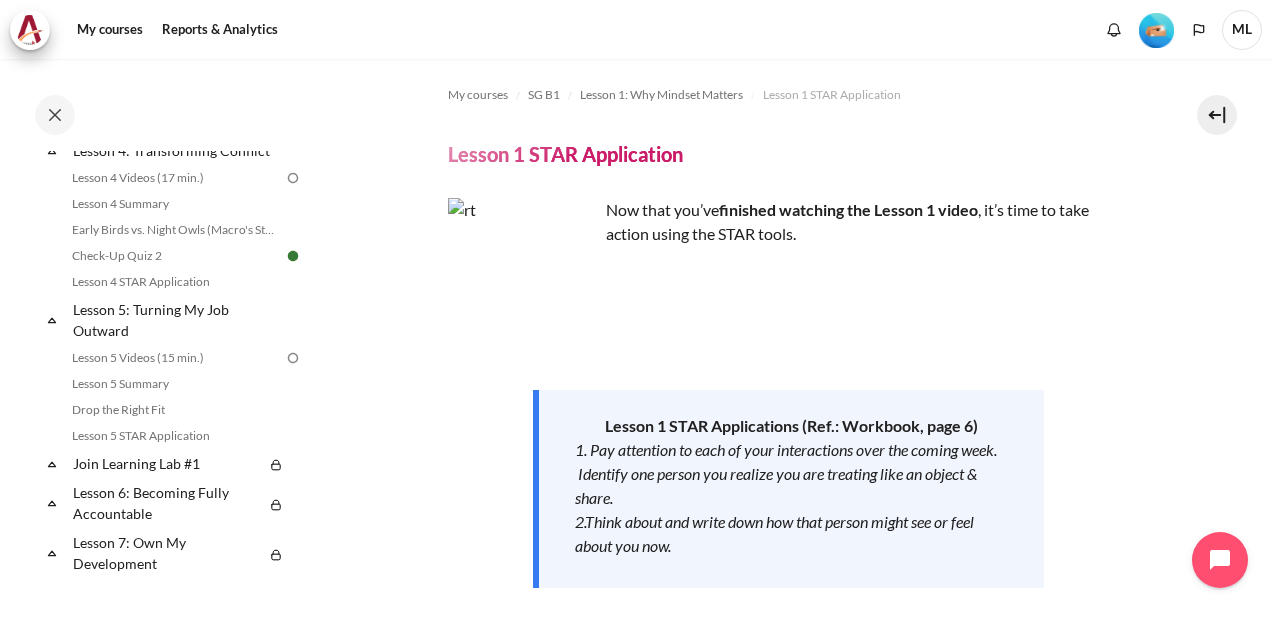 scroll, scrollTop: 765, scrollLeft: 0, axis: vertical 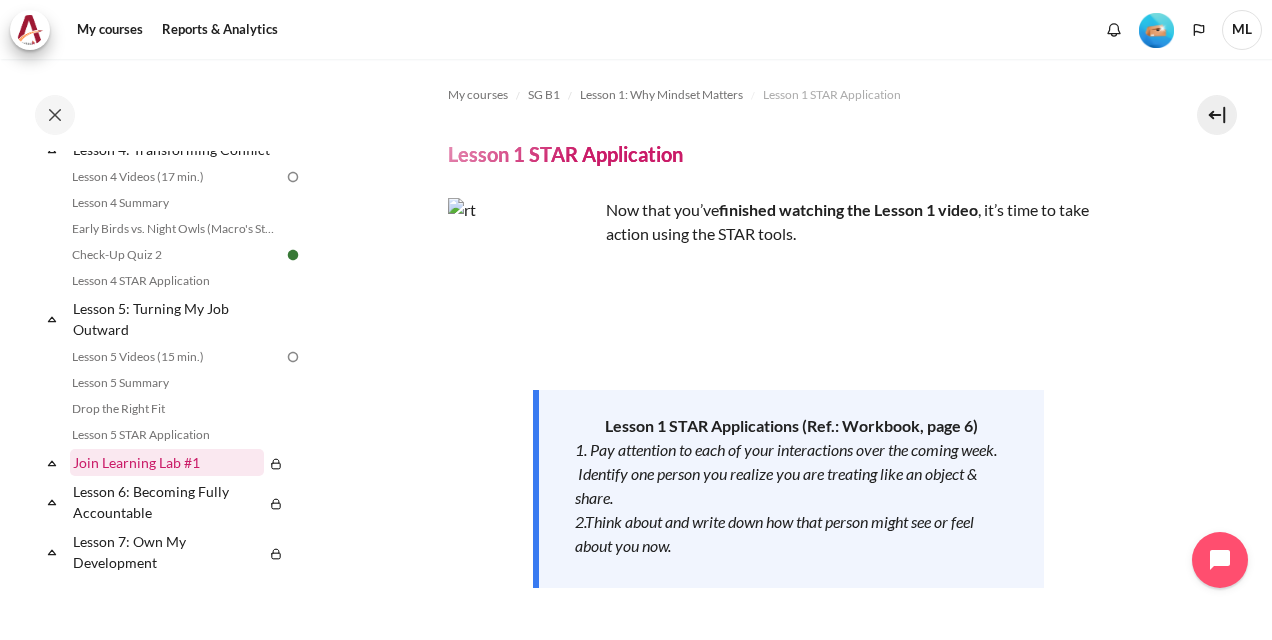click on "Join Learning Lab #1" at bounding box center [167, 462] 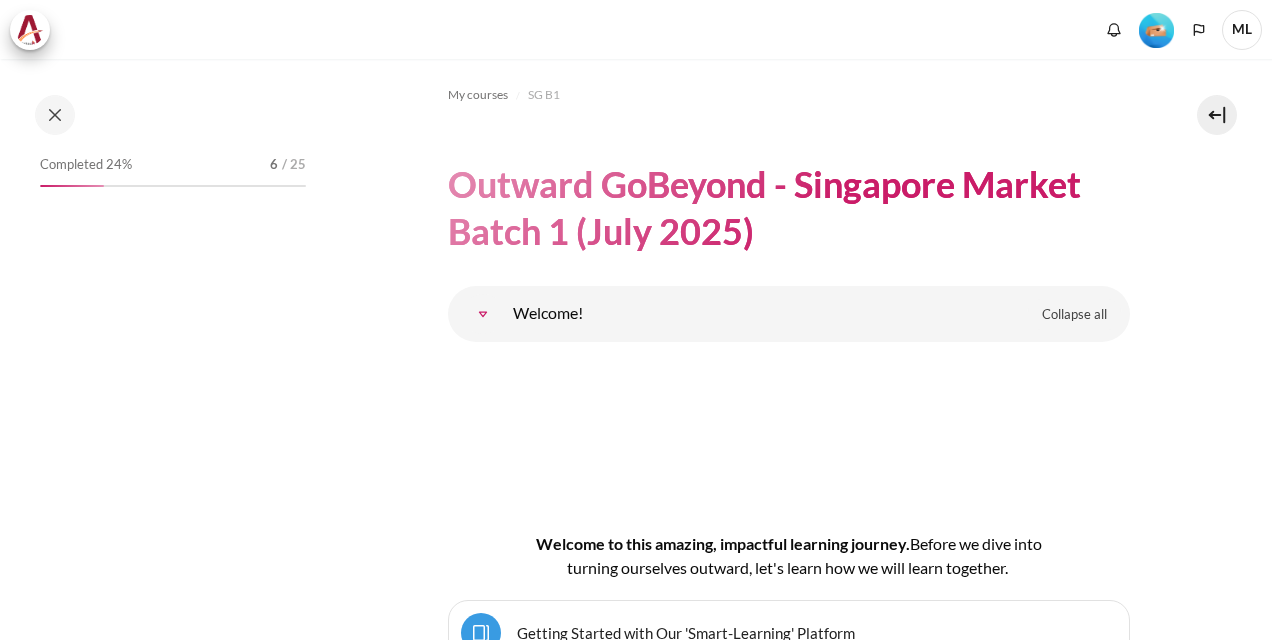 scroll, scrollTop: 0, scrollLeft: 0, axis: both 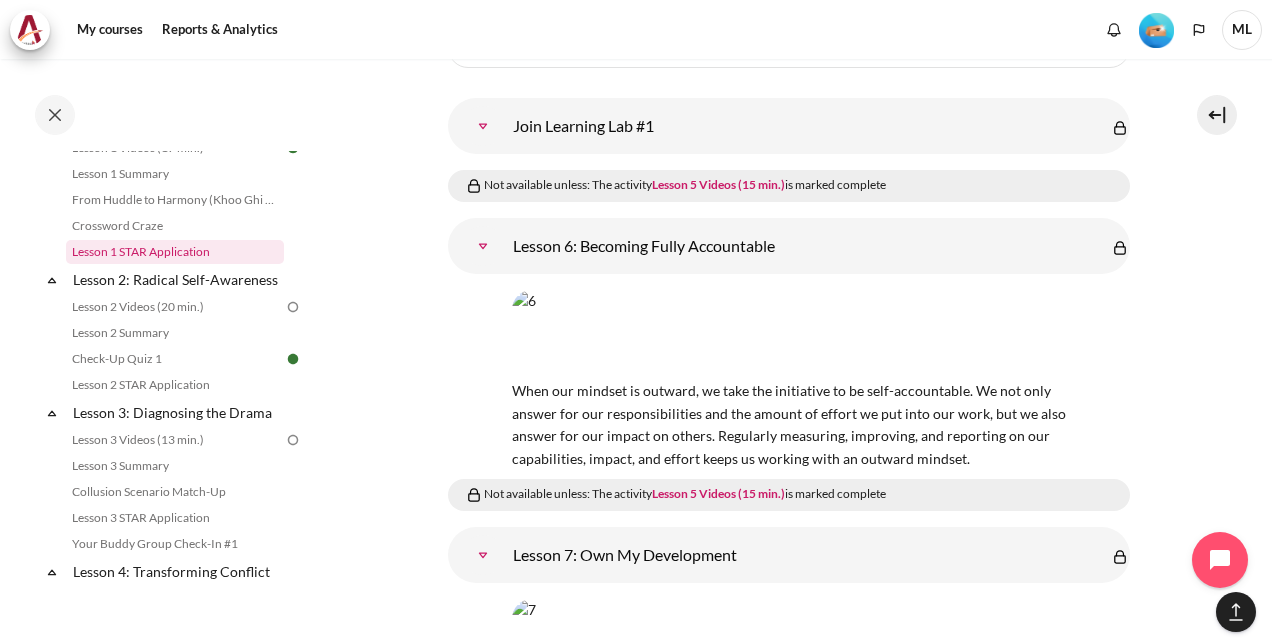click on "Lesson 1 STAR Application" at bounding box center (175, 252) 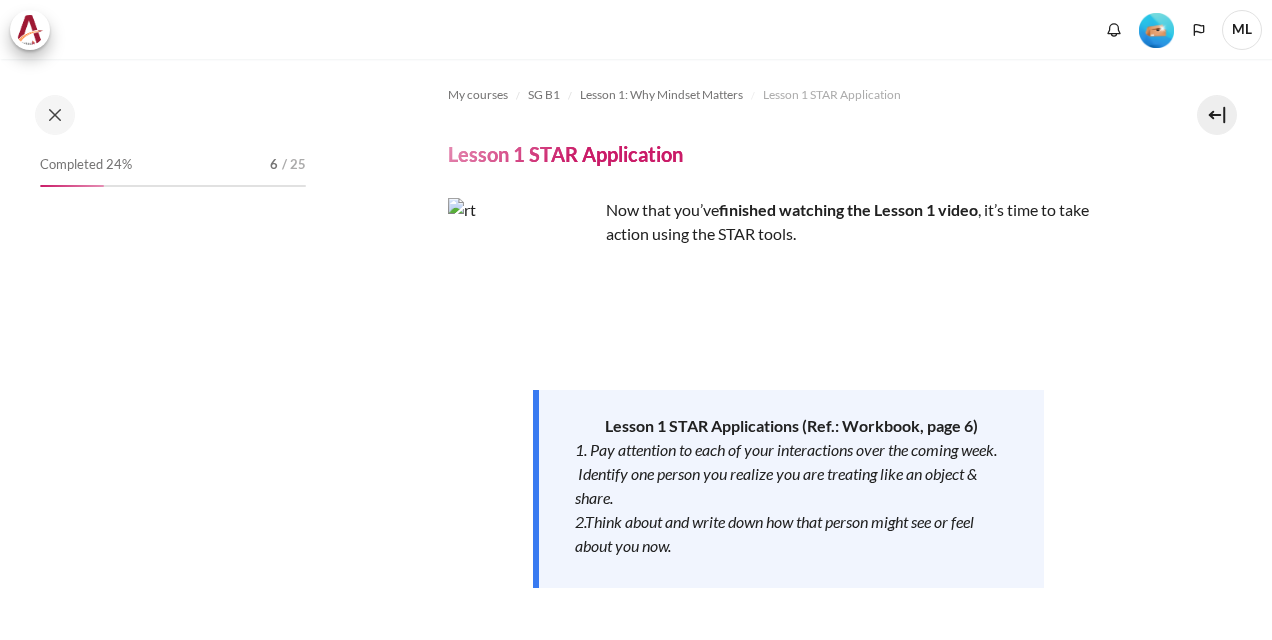 scroll, scrollTop: 0, scrollLeft: 0, axis: both 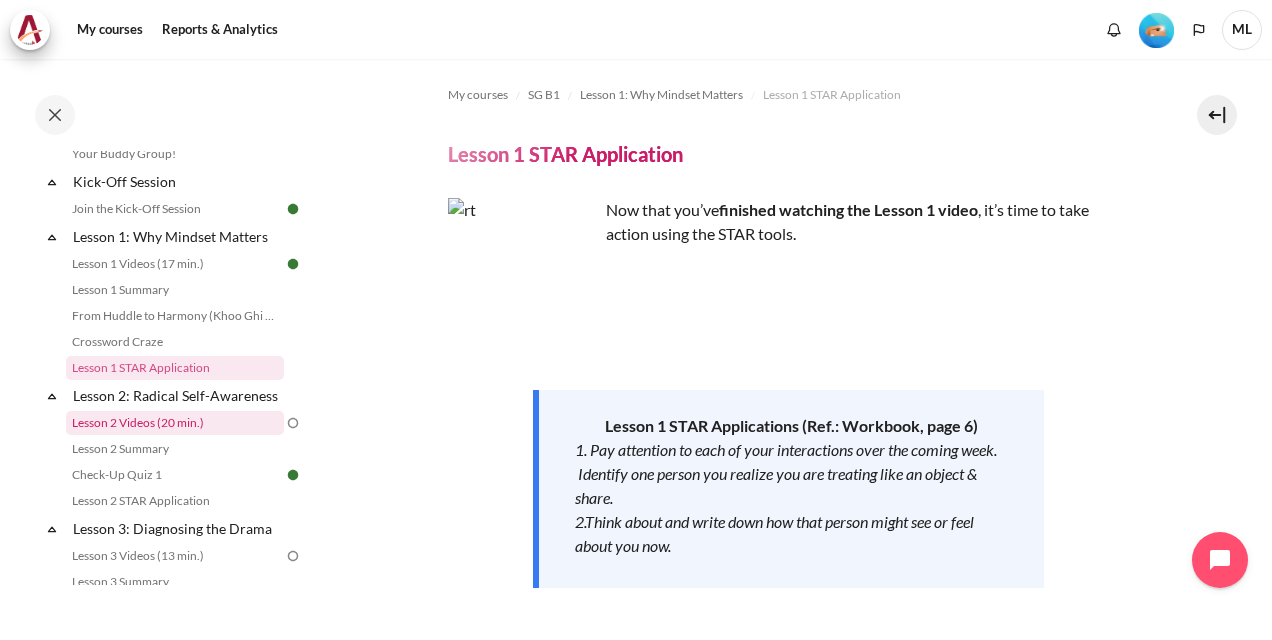 click on "Lesson 2 Videos (20 min.)" at bounding box center (175, 423) 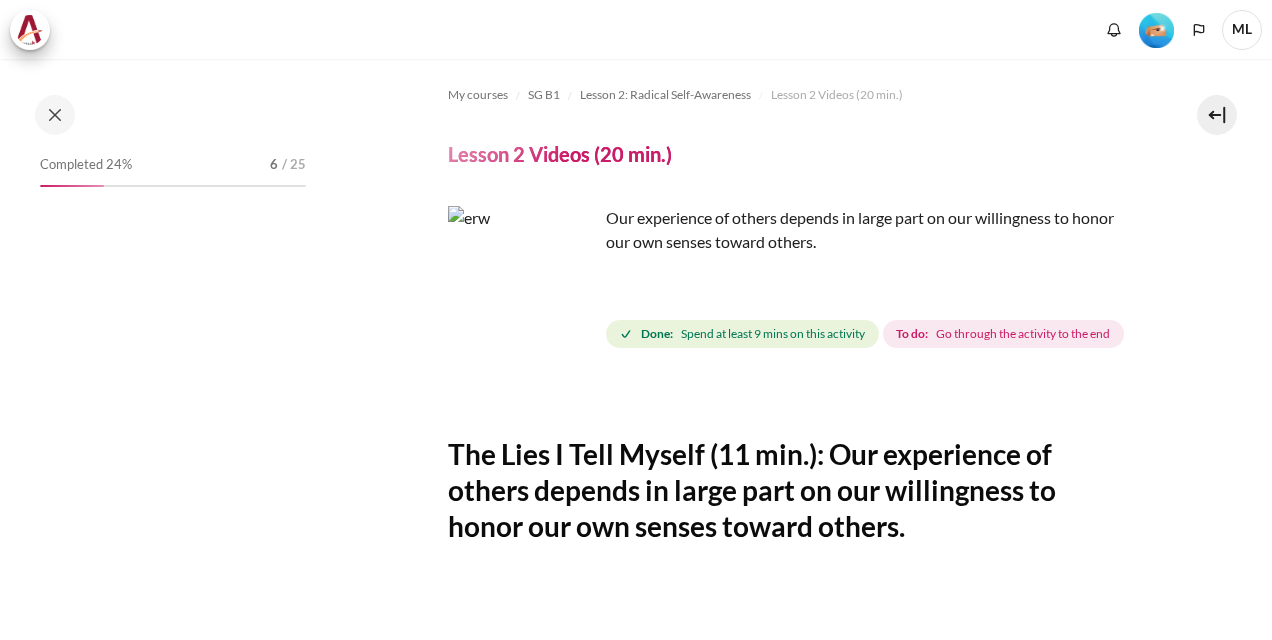 scroll, scrollTop: 0, scrollLeft: 0, axis: both 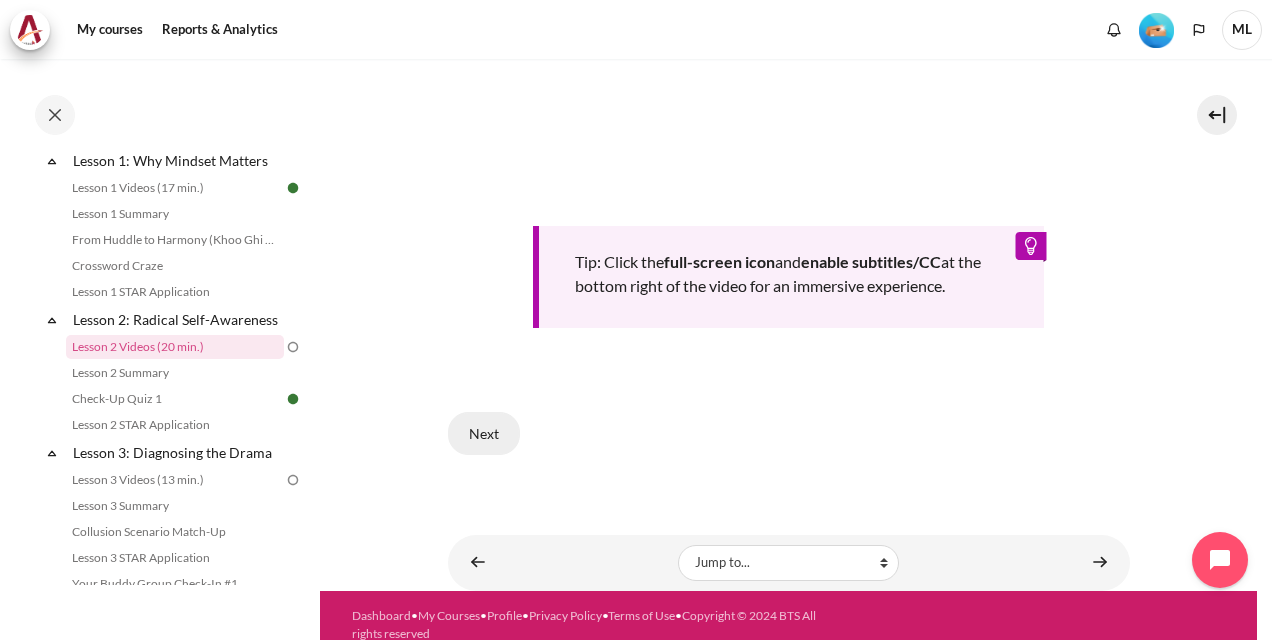 click on "Next" at bounding box center (484, 433) 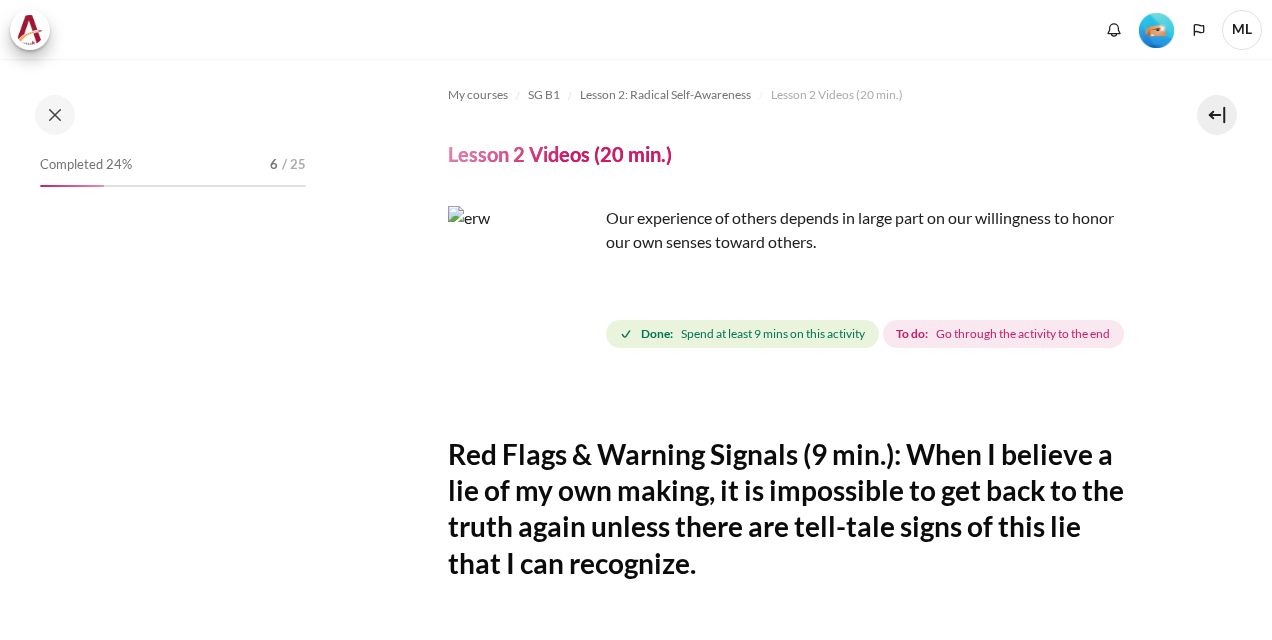 scroll, scrollTop: 0, scrollLeft: 0, axis: both 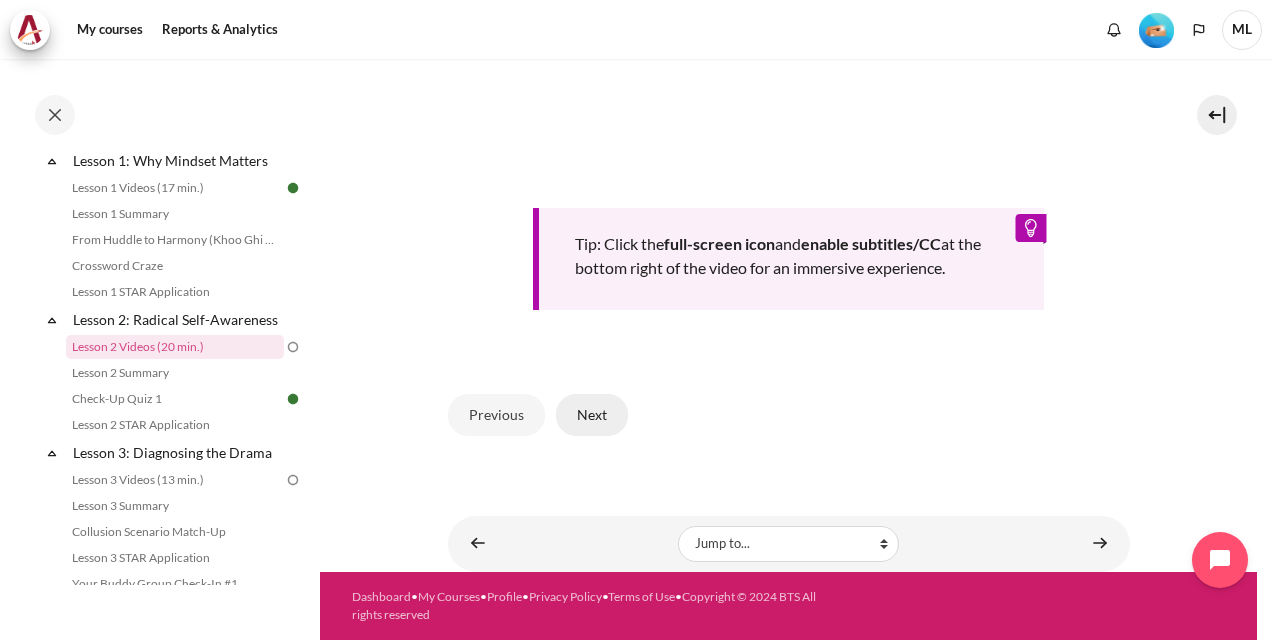 click on "Next" at bounding box center (592, 415) 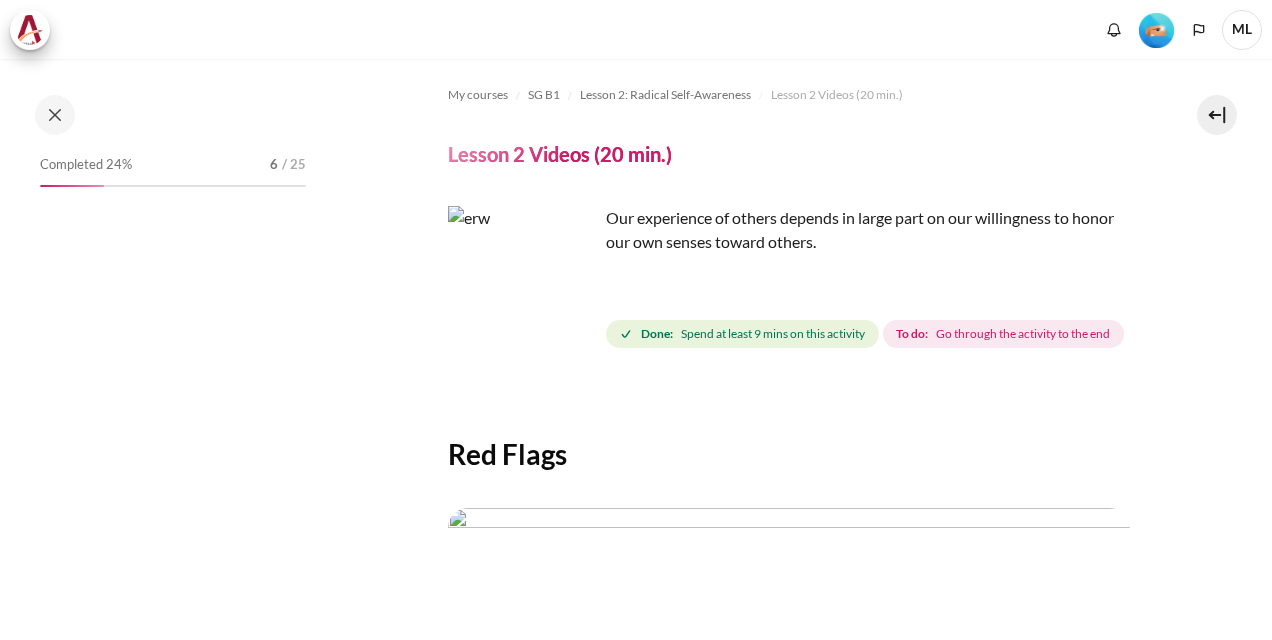 scroll, scrollTop: 0, scrollLeft: 0, axis: both 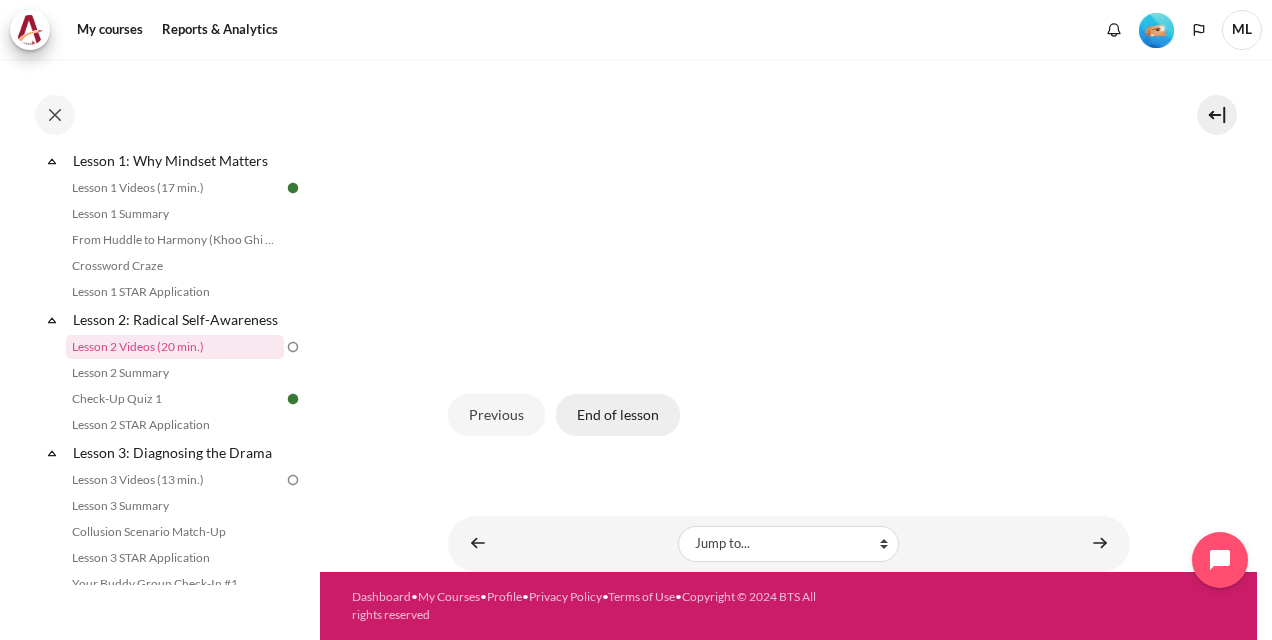 click on "End of lesson" at bounding box center [618, 415] 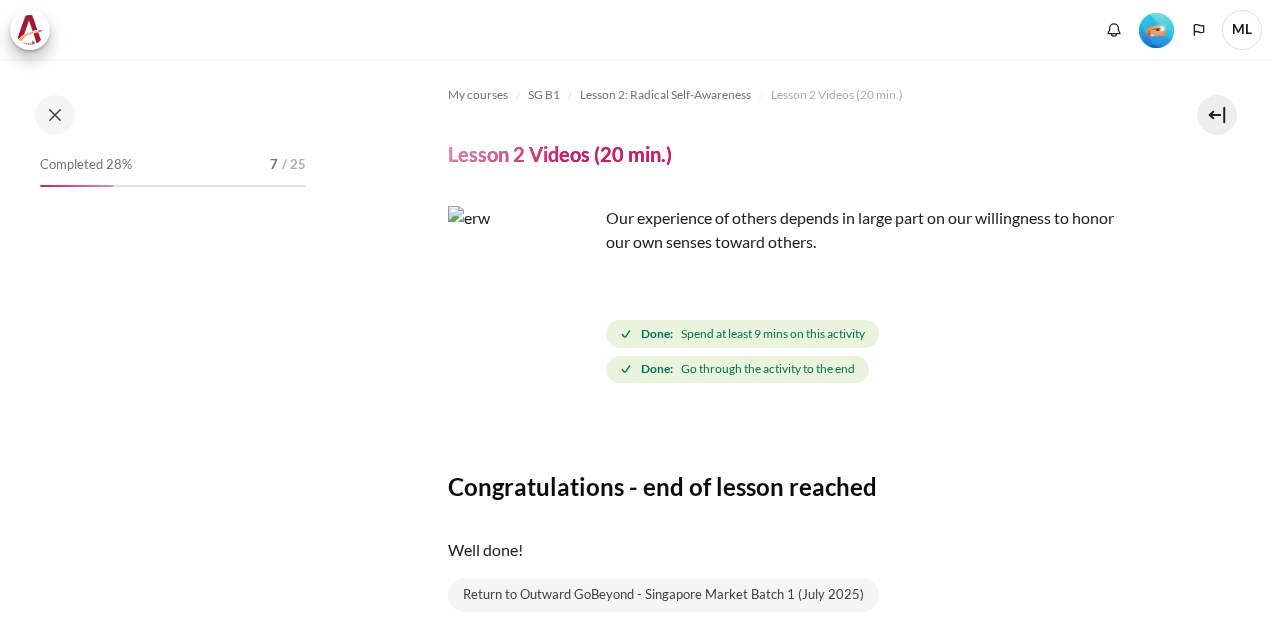 scroll, scrollTop: 0, scrollLeft: 0, axis: both 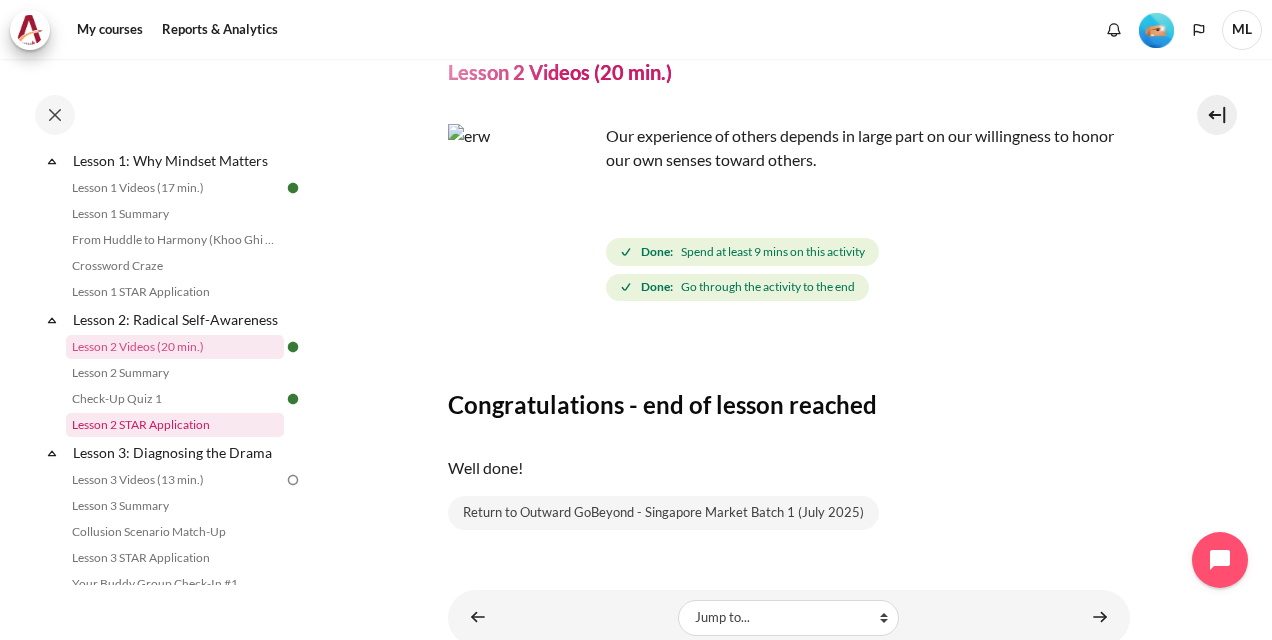 click on "Lesson 2 STAR Application" at bounding box center (175, 425) 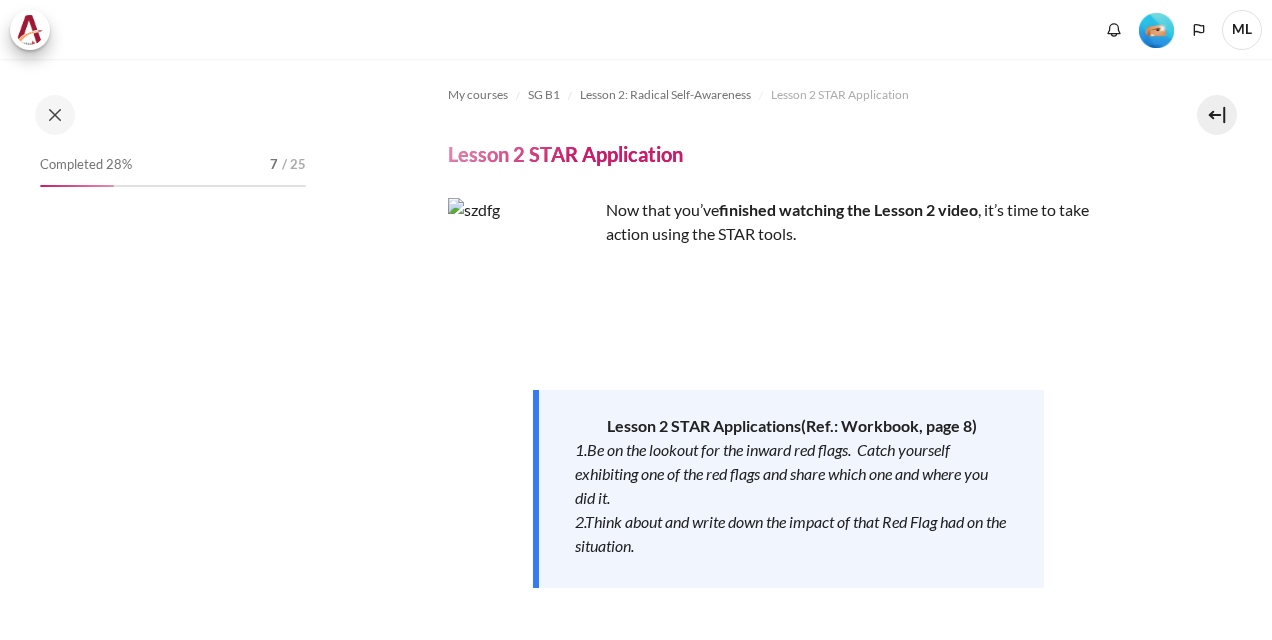 scroll, scrollTop: 0, scrollLeft: 0, axis: both 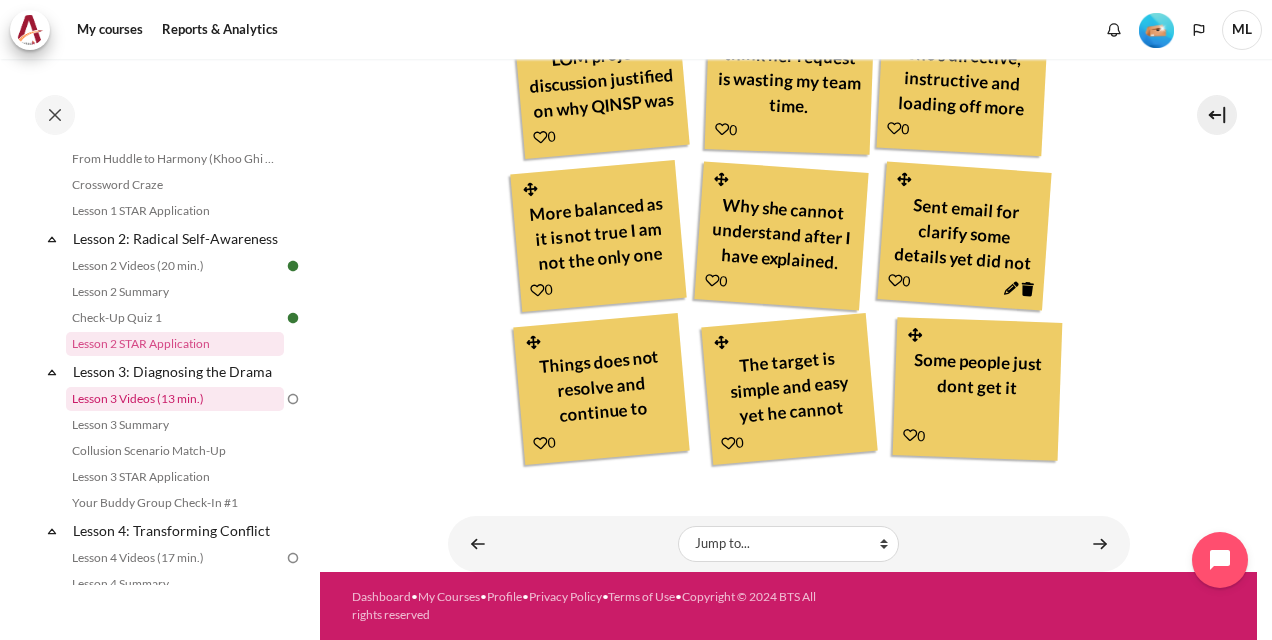 click on "Lesson 3 Videos (13 min.)" at bounding box center (175, 399) 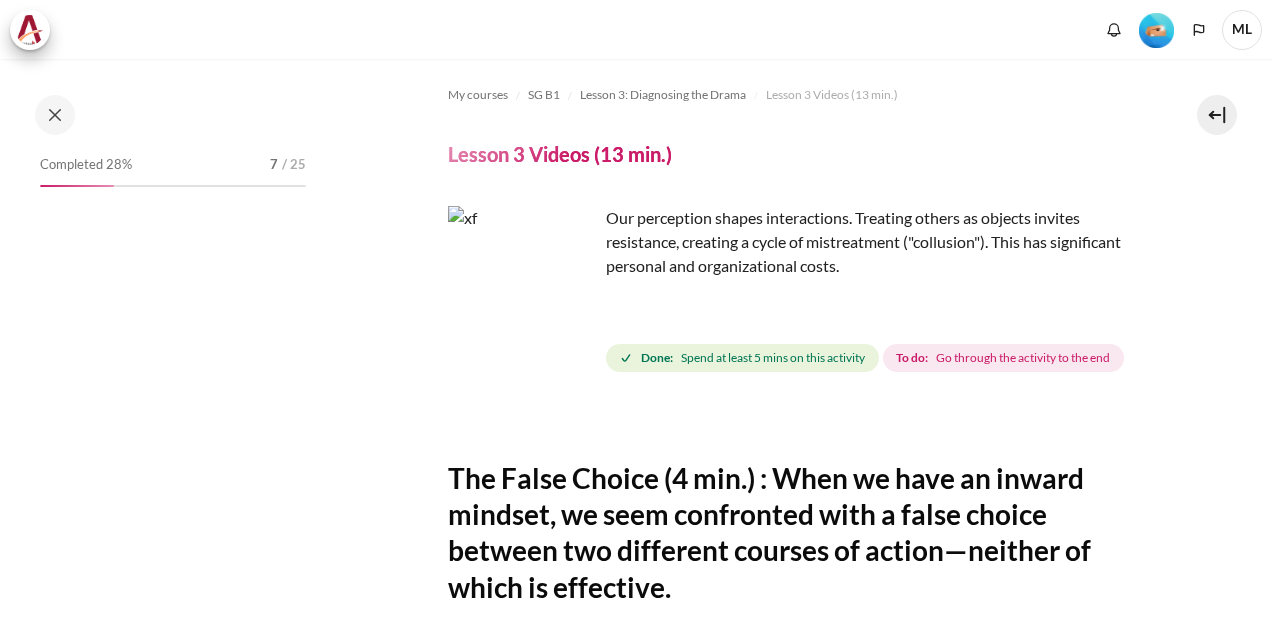 scroll, scrollTop: 0, scrollLeft: 0, axis: both 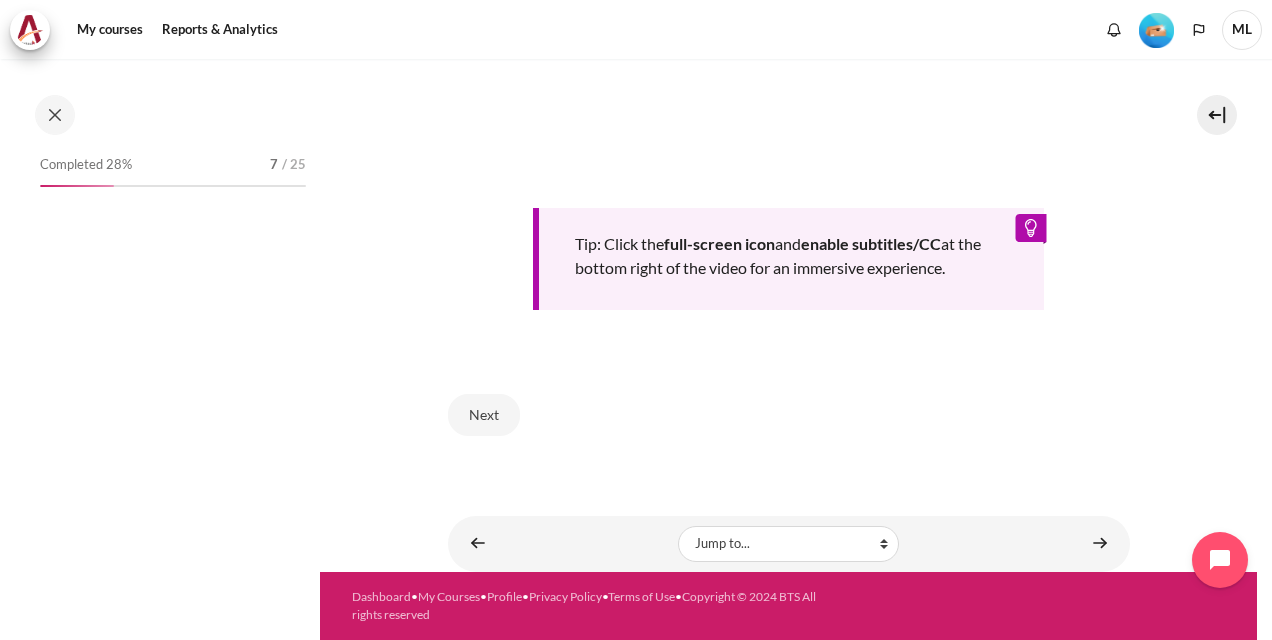 click on "The False Choice (4 min.) : When we have an inward mindset, we seem confronted with a false choice between two different courses of action—neither of which is effective.
Tip: Click the  full-screen icon  and  enable subtitles/CC  at the bottom right of the video for an immersive experience.
Next" at bounding box center (789, -2) 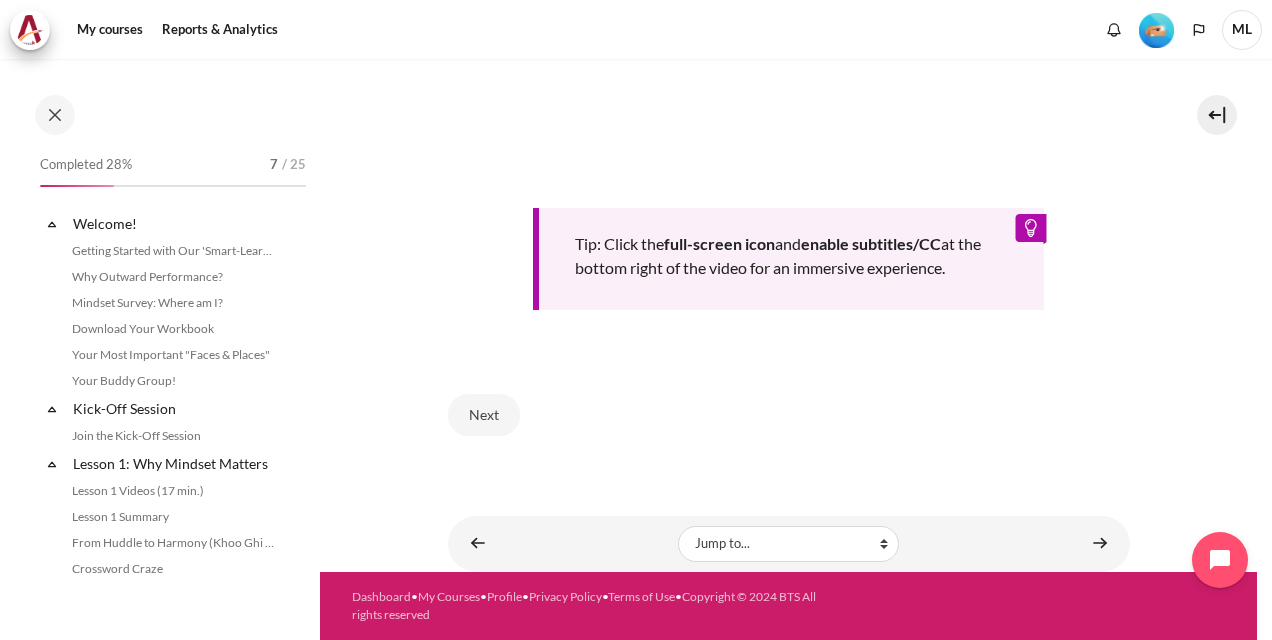 scroll, scrollTop: 436, scrollLeft: 0, axis: vertical 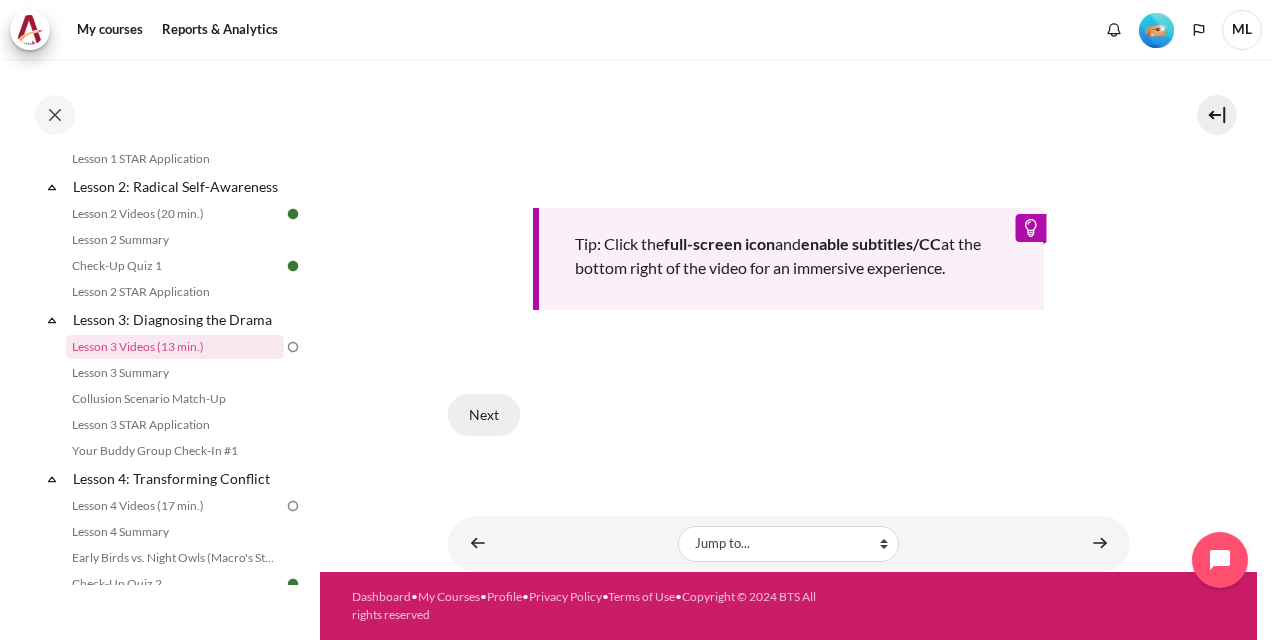 click on "Next" at bounding box center [484, 415] 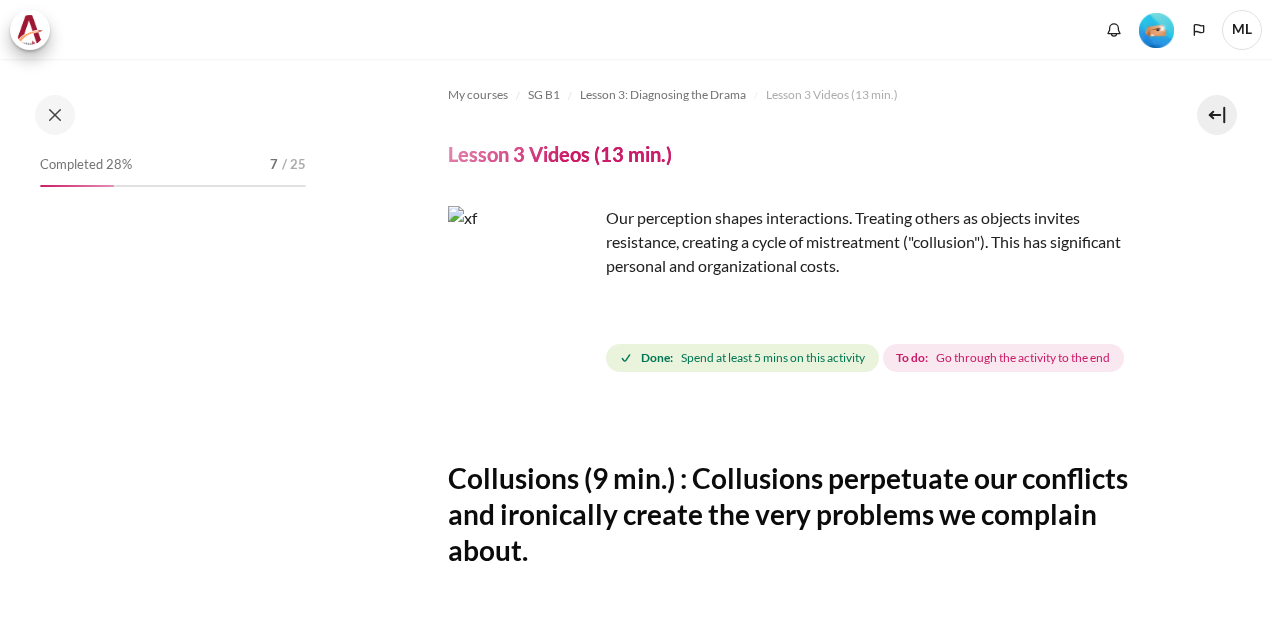 scroll, scrollTop: 0, scrollLeft: 0, axis: both 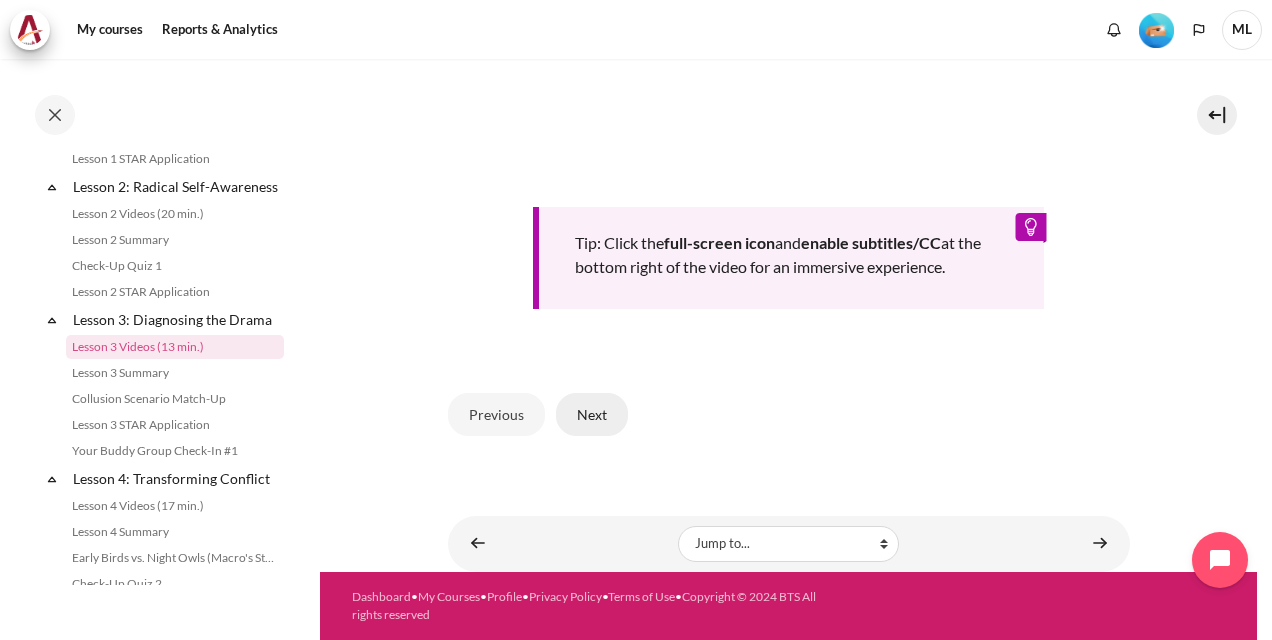 click on "Next" at bounding box center (592, 414) 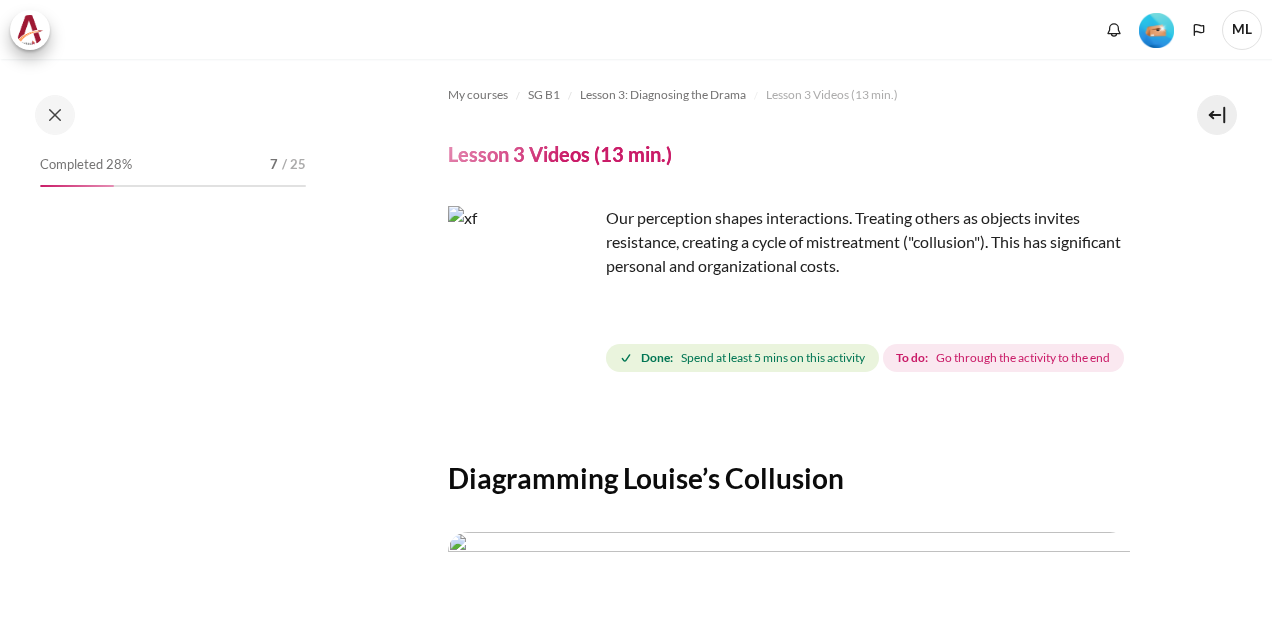 scroll, scrollTop: 0, scrollLeft: 0, axis: both 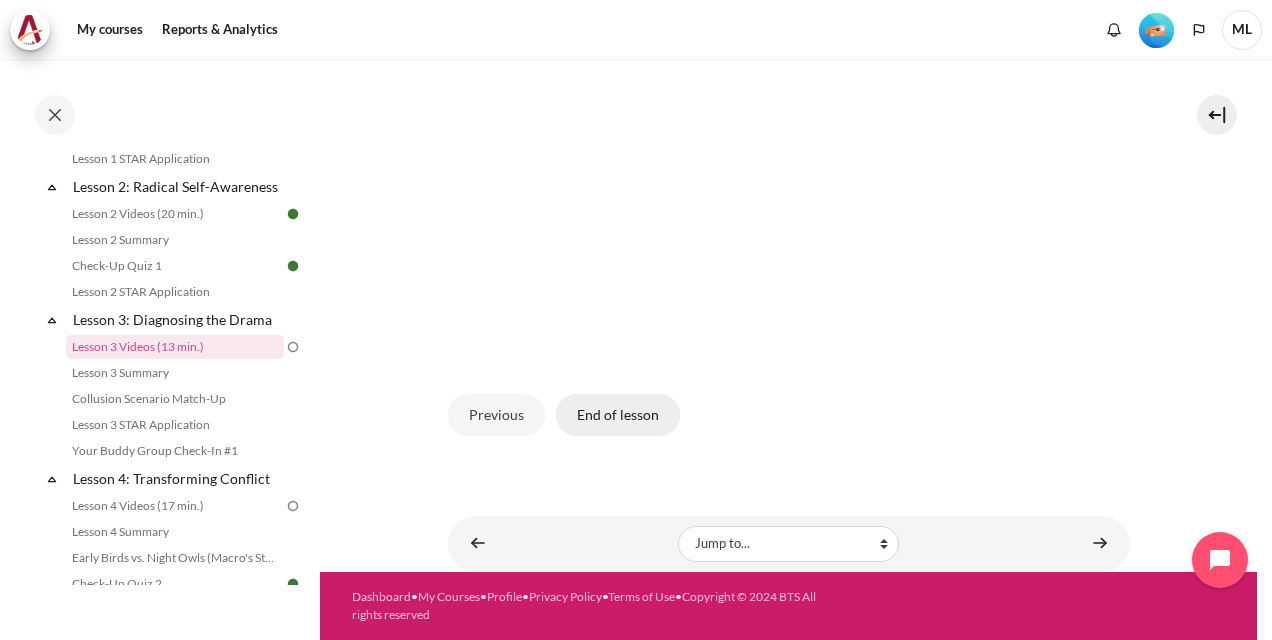 click on "End of lesson" at bounding box center [618, 415] 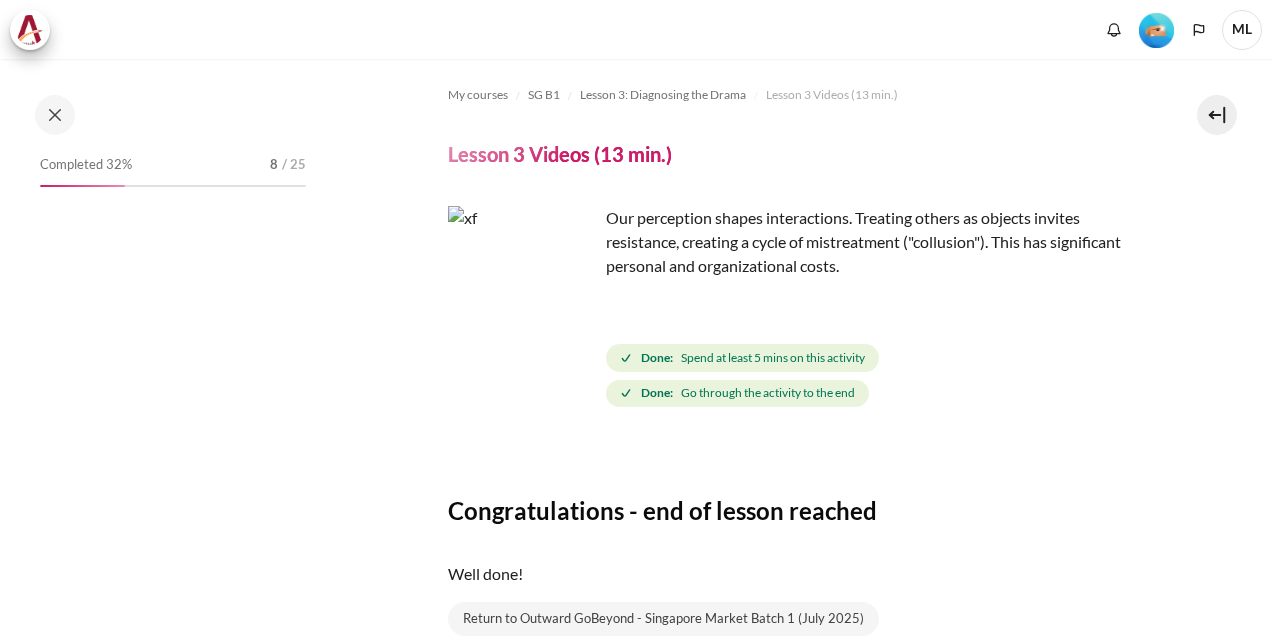 scroll, scrollTop: 0, scrollLeft: 0, axis: both 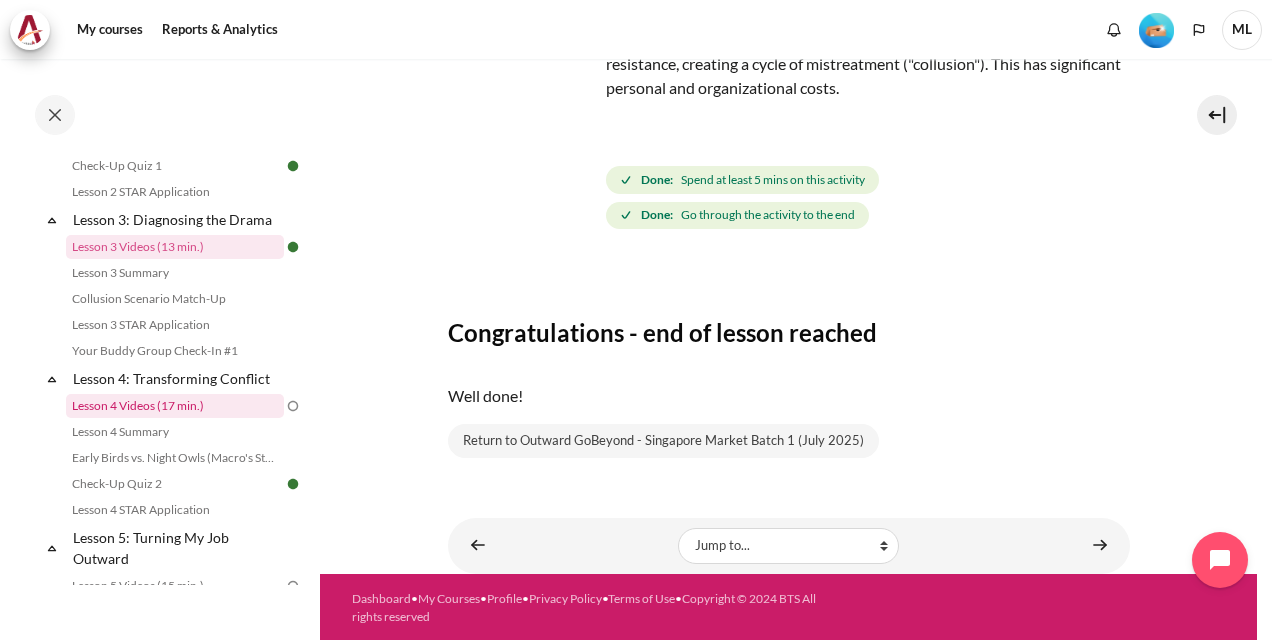click on "Lesson 4 Videos (17 min.)" at bounding box center (175, 406) 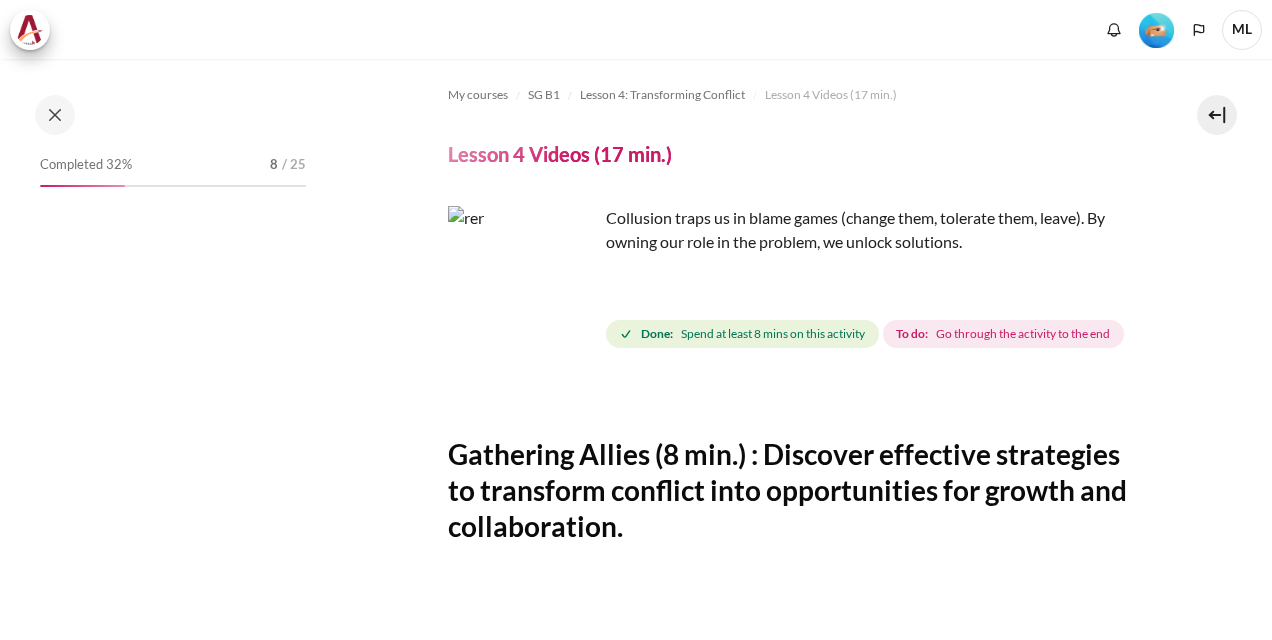 scroll, scrollTop: 0, scrollLeft: 0, axis: both 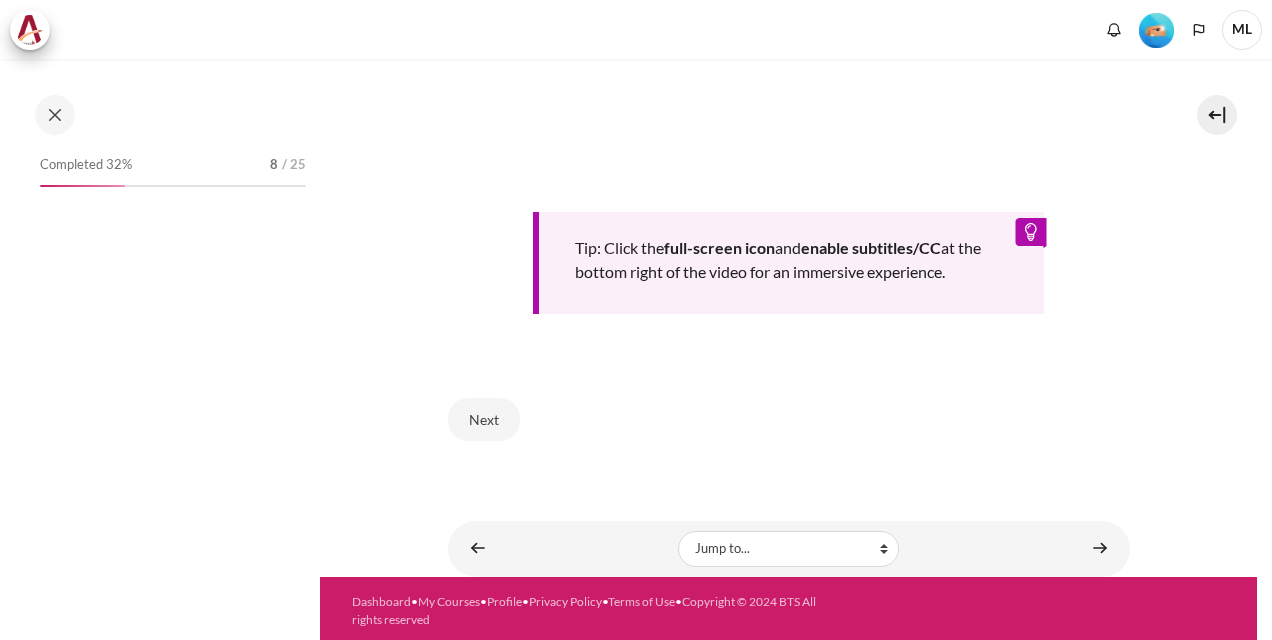 drag, startPoint x: 0, startPoint y: 0, endPoint x: 512, endPoint y: 449, distance: 680.9883 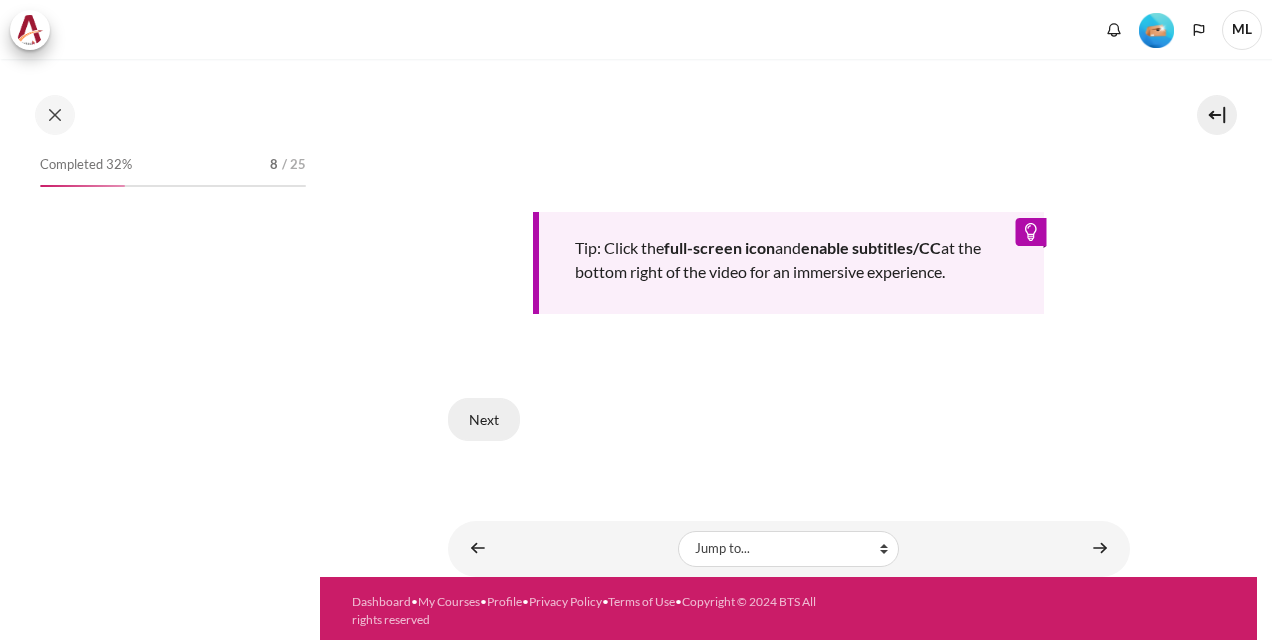 click on "Next" at bounding box center [484, 419] 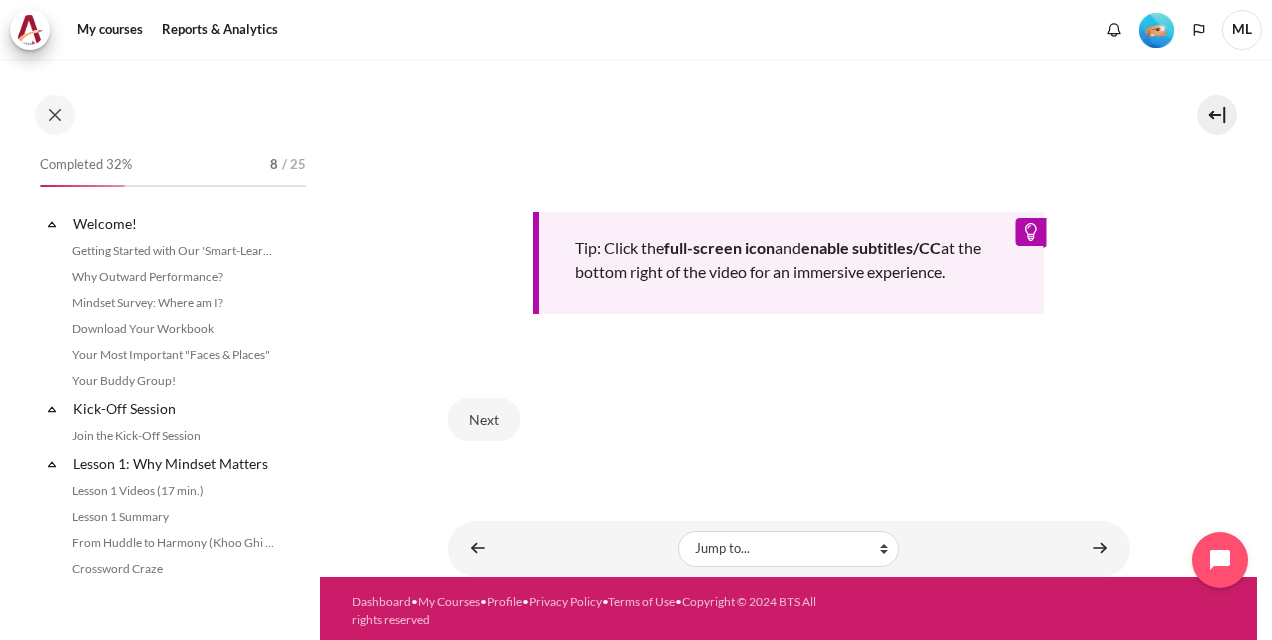 scroll, scrollTop: 595, scrollLeft: 0, axis: vertical 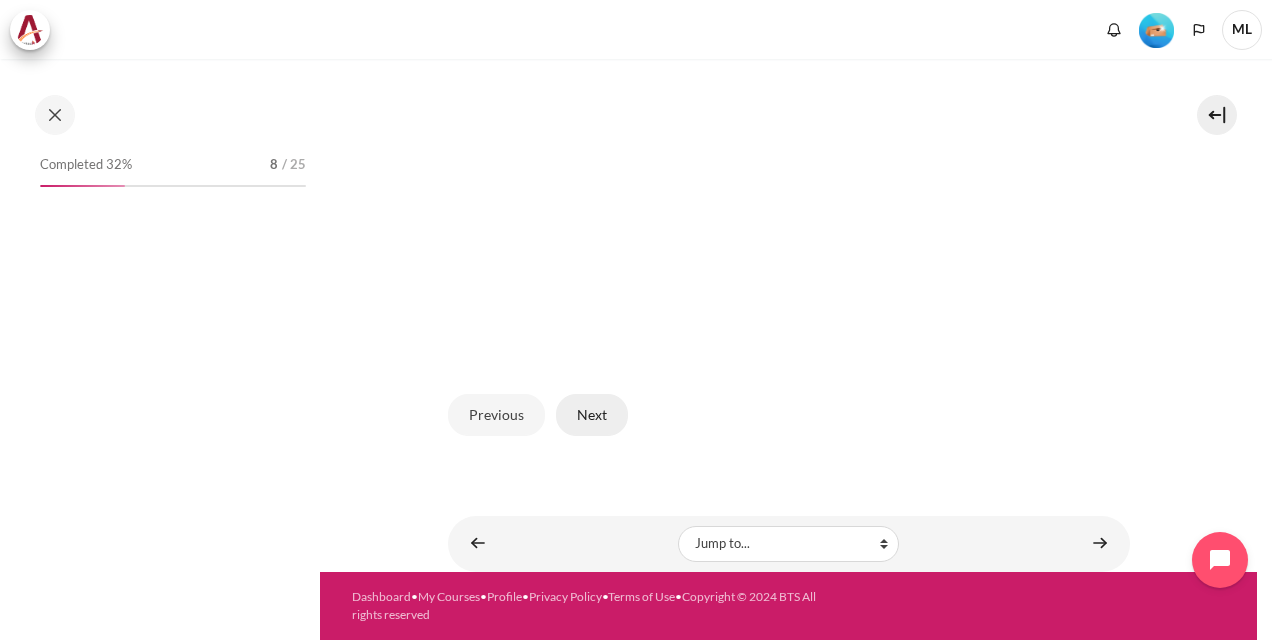click on "Next" at bounding box center [592, 415] 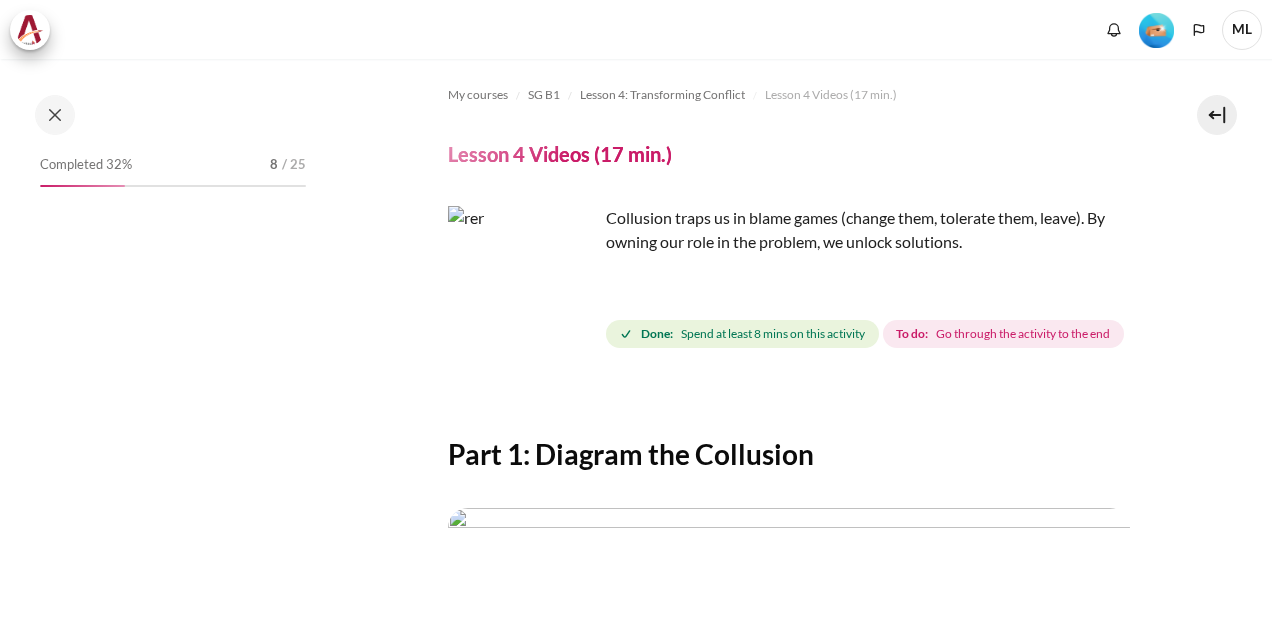 scroll, scrollTop: 0, scrollLeft: 0, axis: both 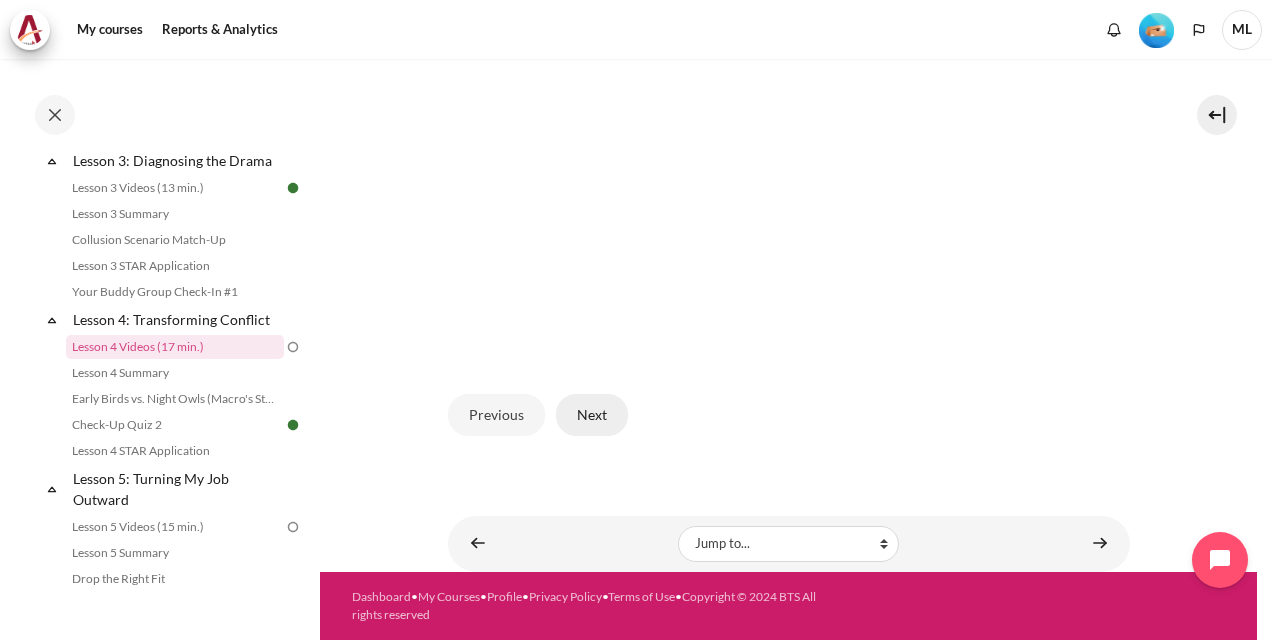 click on "Next" at bounding box center (592, 415) 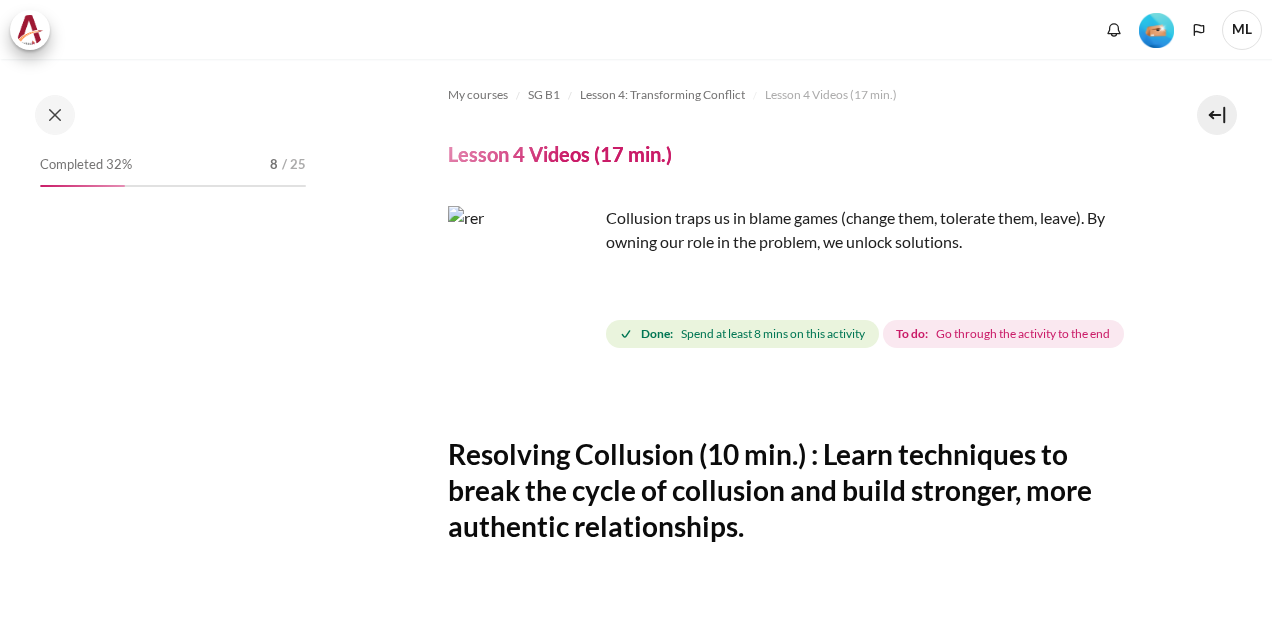 scroll, scrollTop: 0, scrollLeft: 0, axis: both 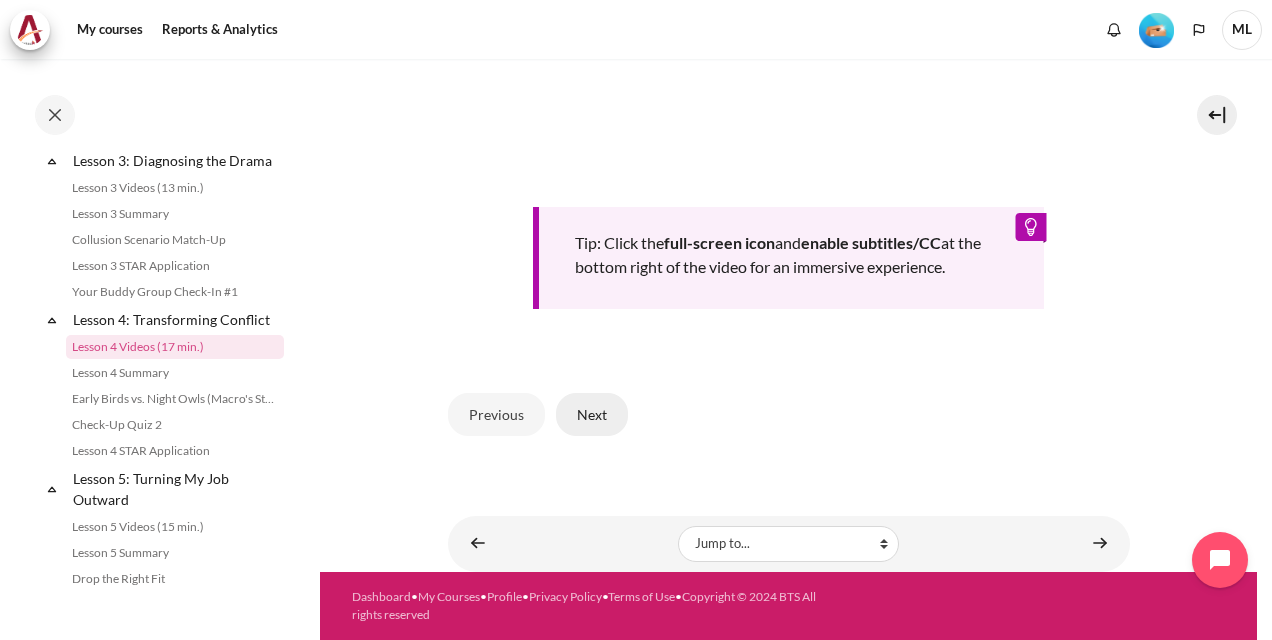 click on "Next" at bounding box center (592, 414) 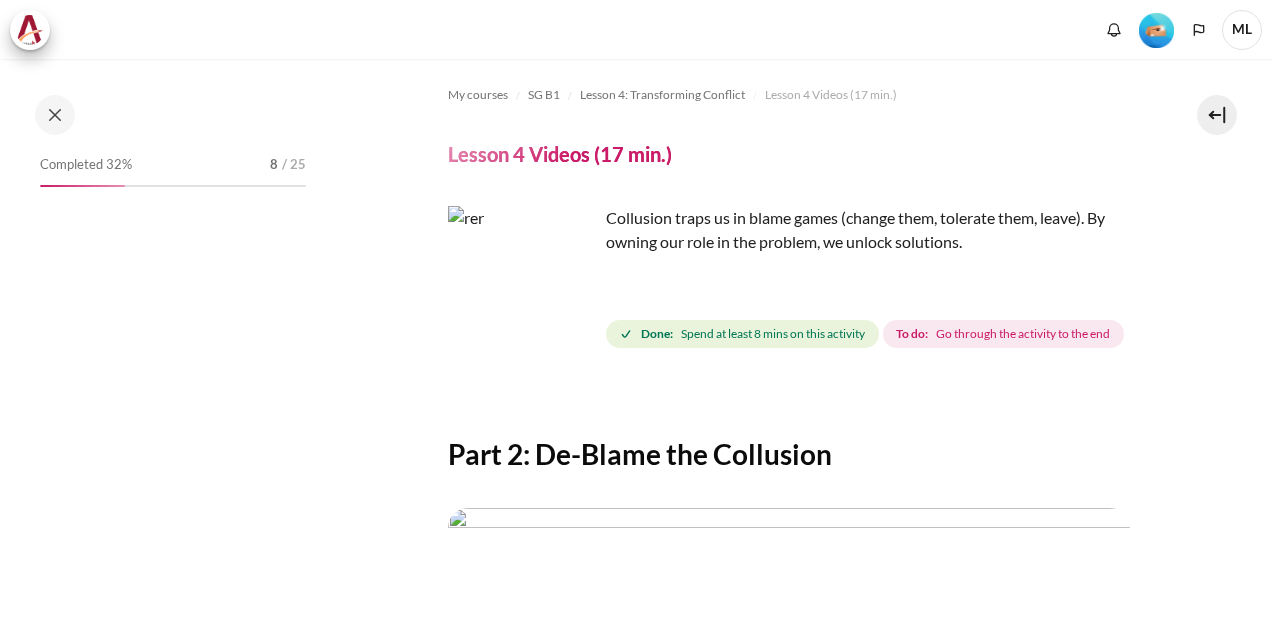 scroll, scrollTop: 0, scrollLeft: 0, axis: both 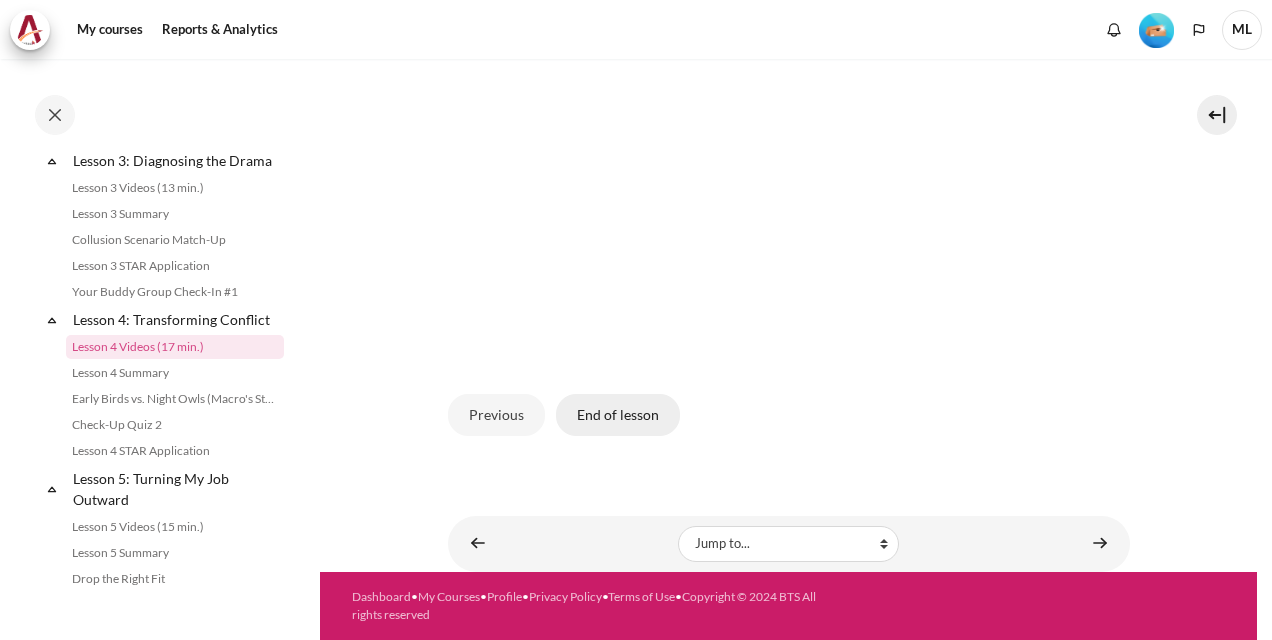 click on "End of lesson" at bounding box center (618, 415) 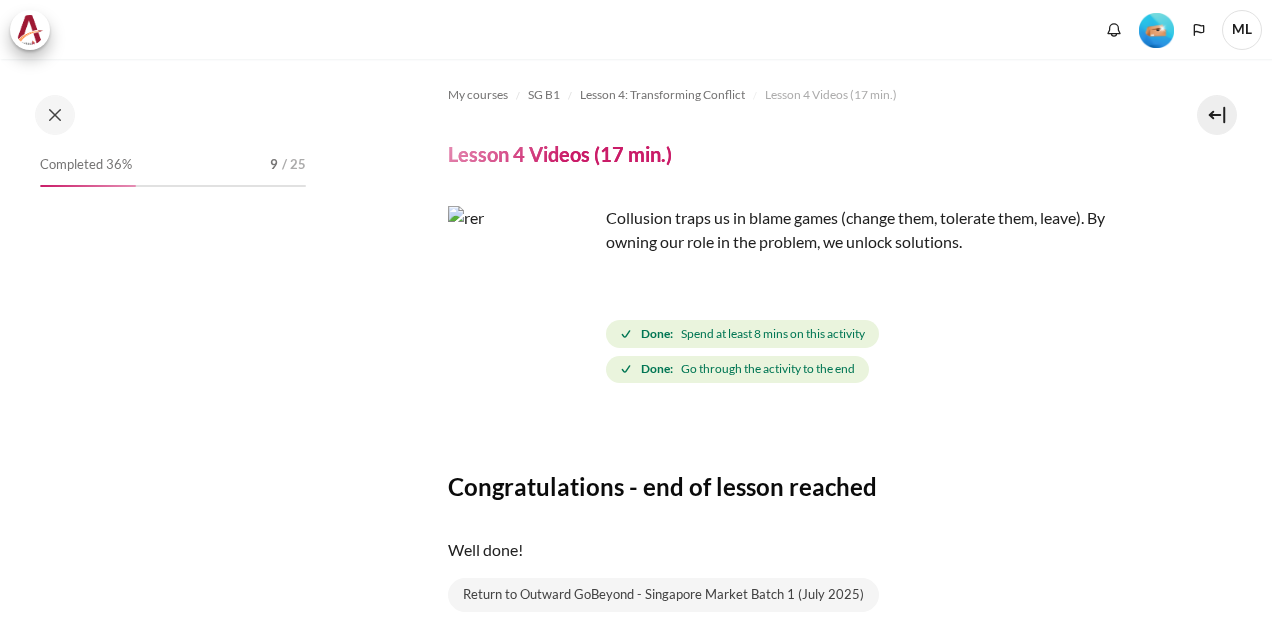 scroll, scrollTop: 0, scrollLeft: 0, axis: both 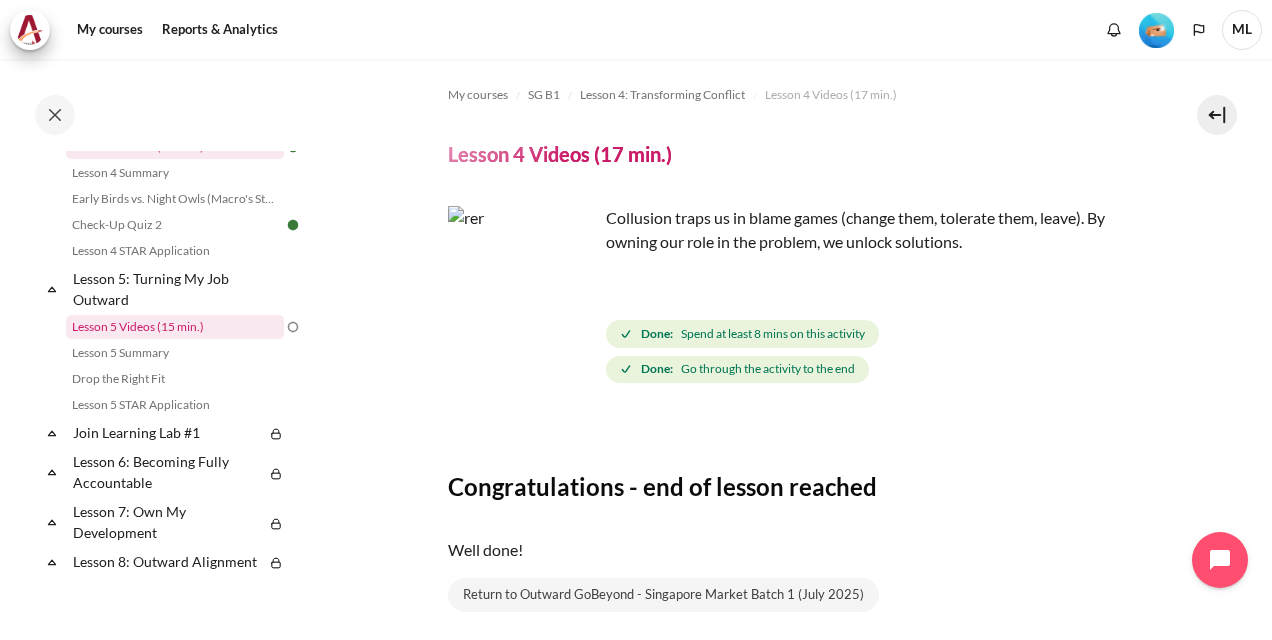 click on "Lesson 5 Videos (15 min.)" at bounding box center (175, 327) 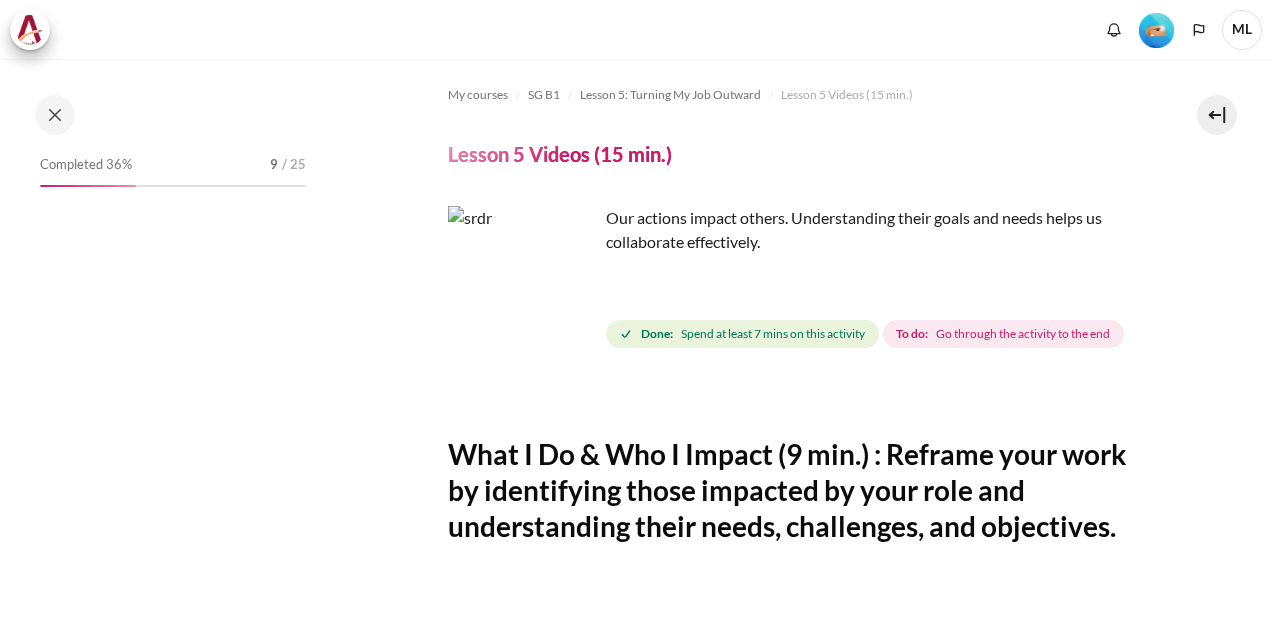 scroll, scrollTop: 0, scrollLeft: 0, axis: both 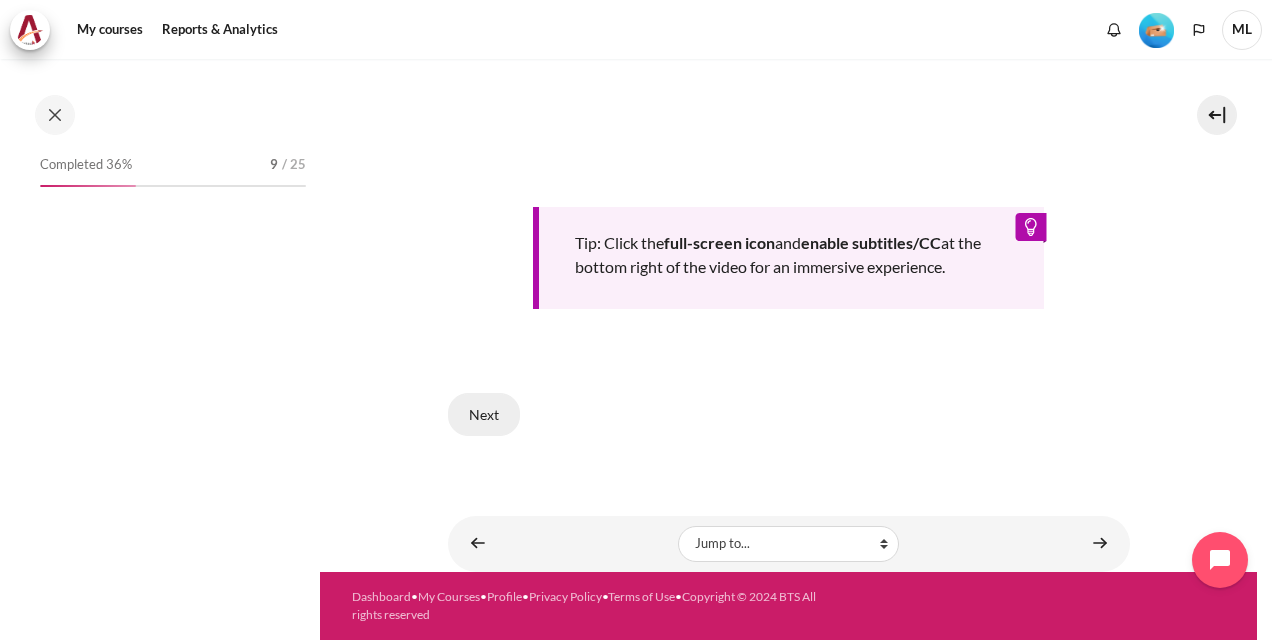 click on "Next" at bounding box center [484, 414] 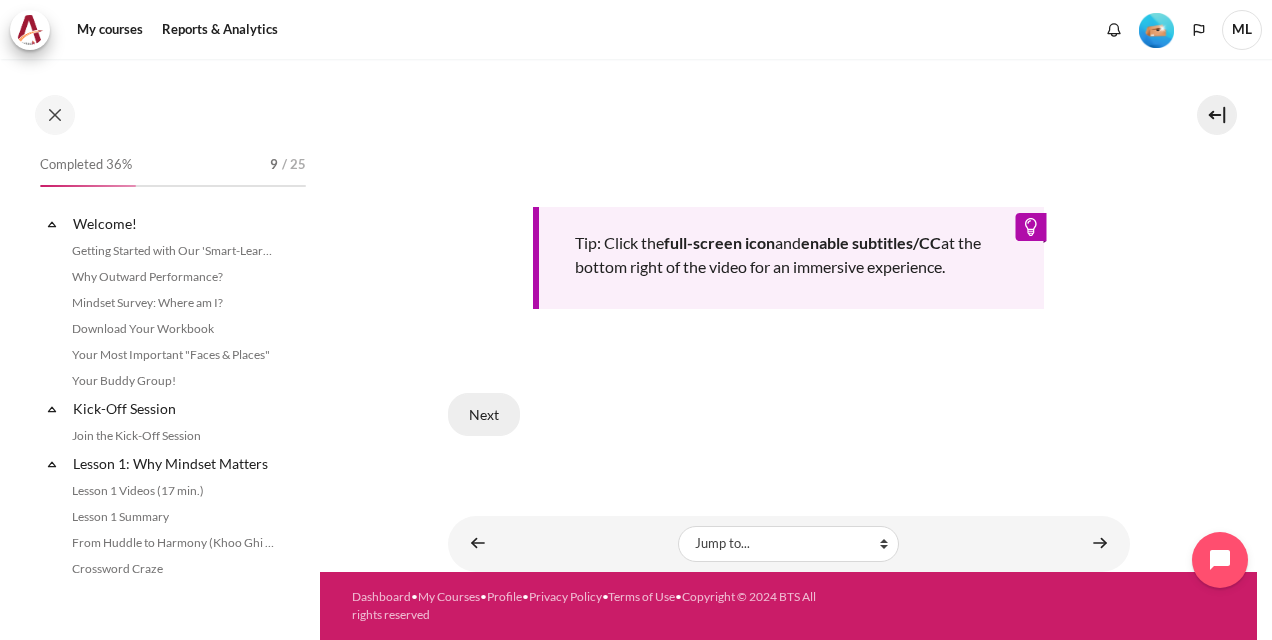 scroll, scrollTop: 775, scrollLeft: 0, axis: vertical 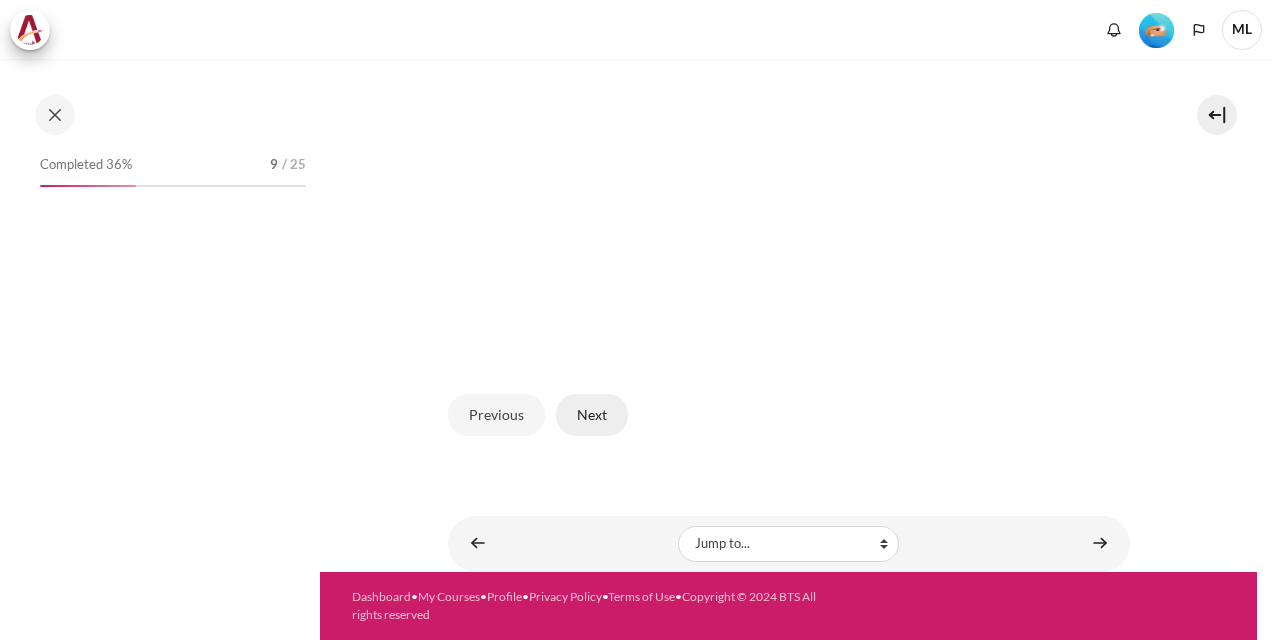 click on "Next" at bounding box center (592, 415) 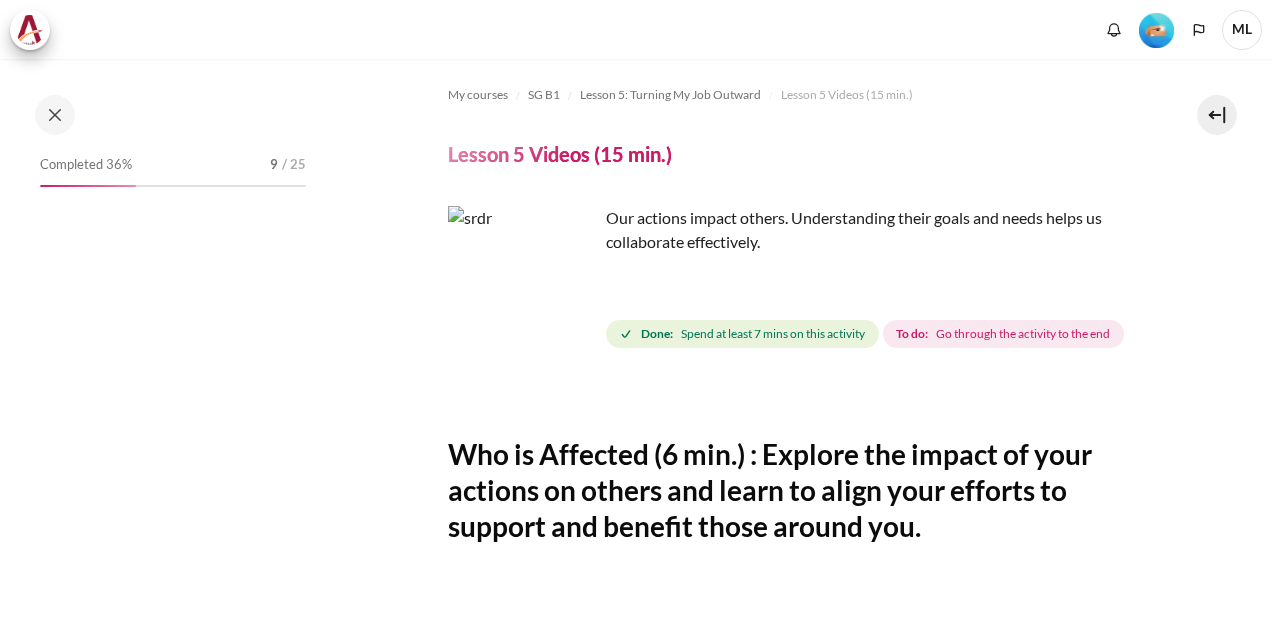 scroll, scrollTop: 0, scrollLeft: 0, axis: both 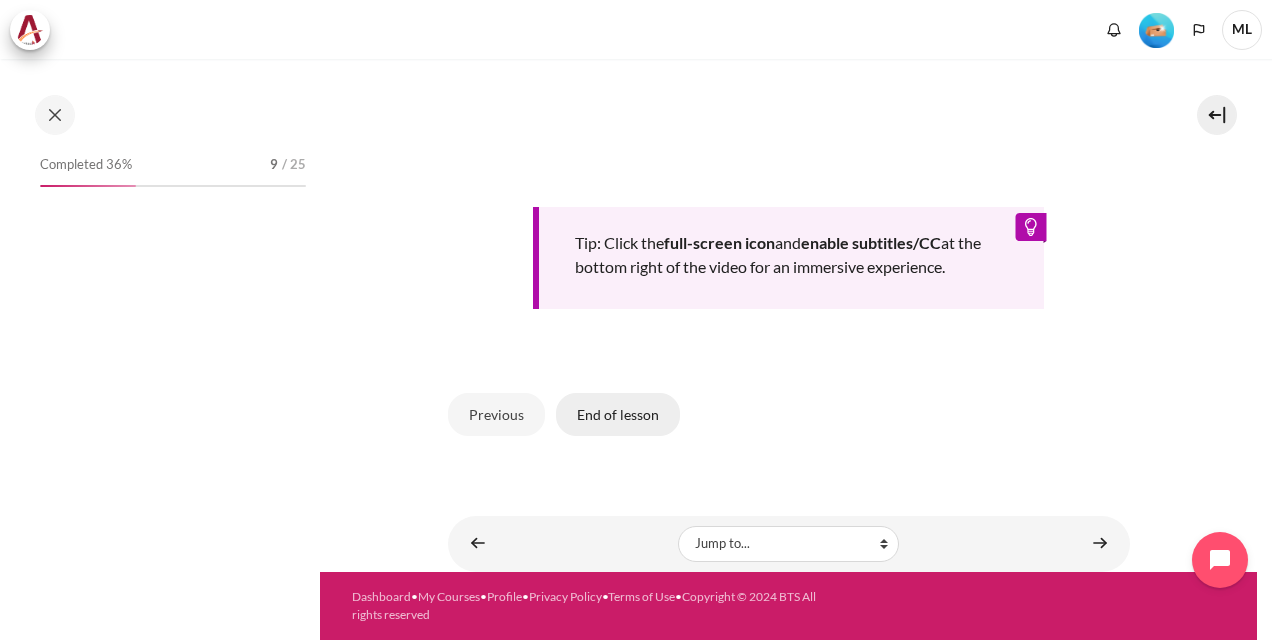 click on "End of lesson" at bounding box center (618, 414) 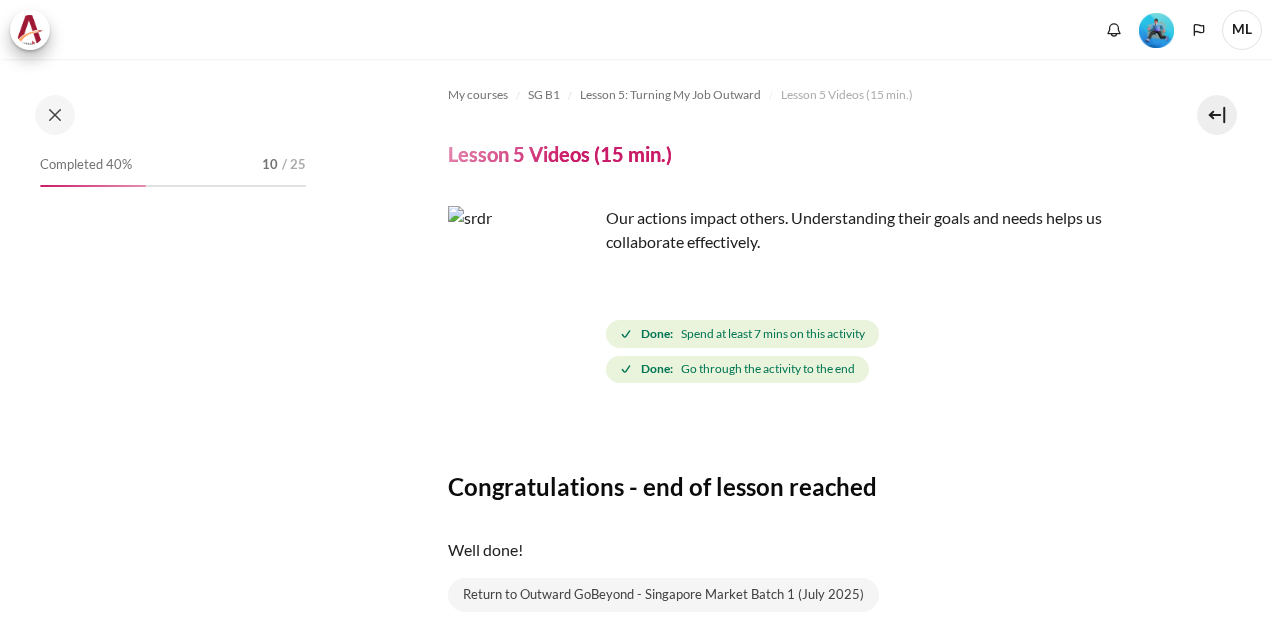 scroll, scrollTop: 0, scrollLeft: 0, axis: both 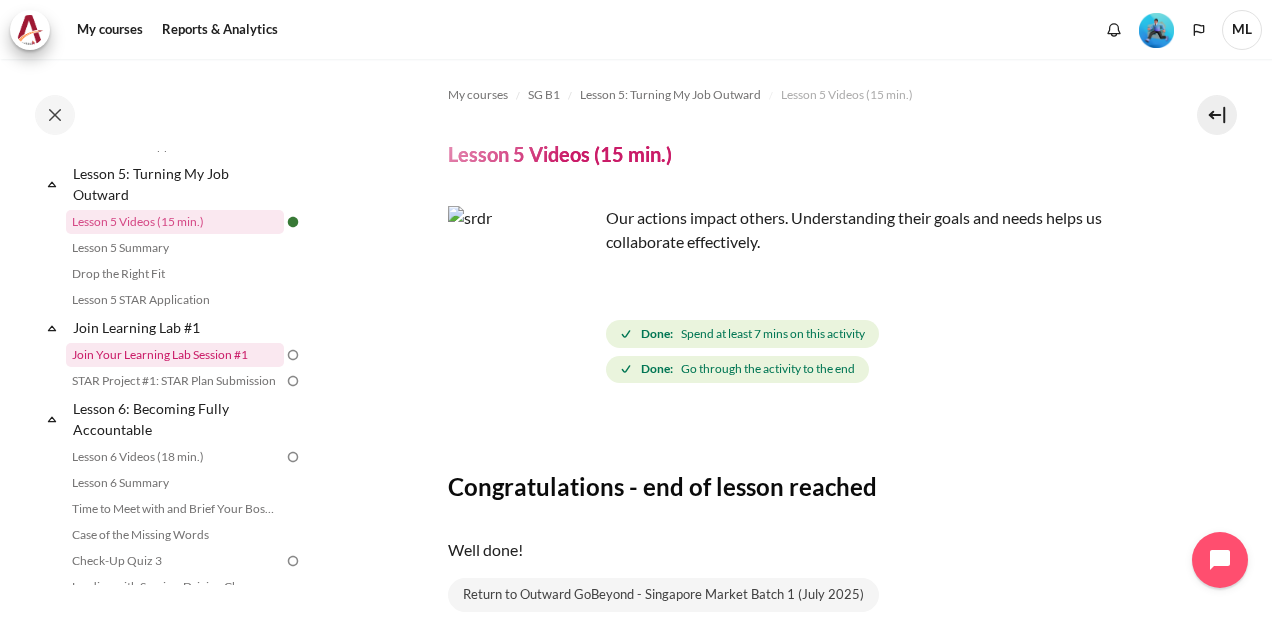 click on "Join Your Learning Lab Session #1" at bounding box center [175, 355] 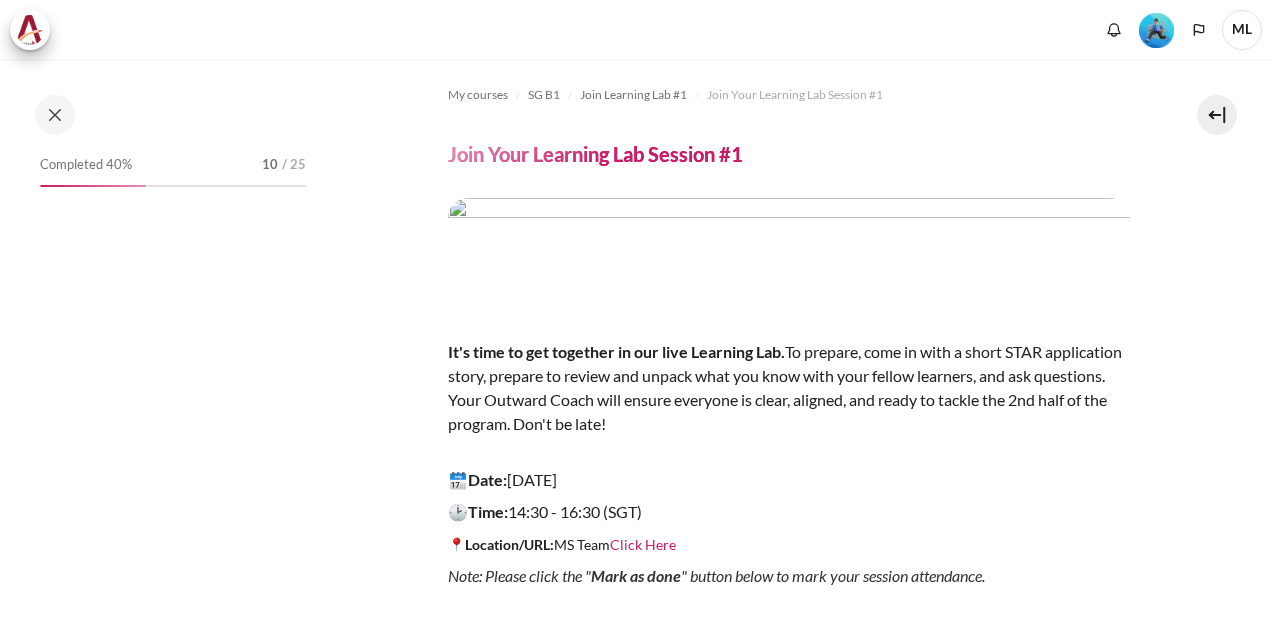 scroll, scrollTop: 0, scrollLeft: 0, axis: both 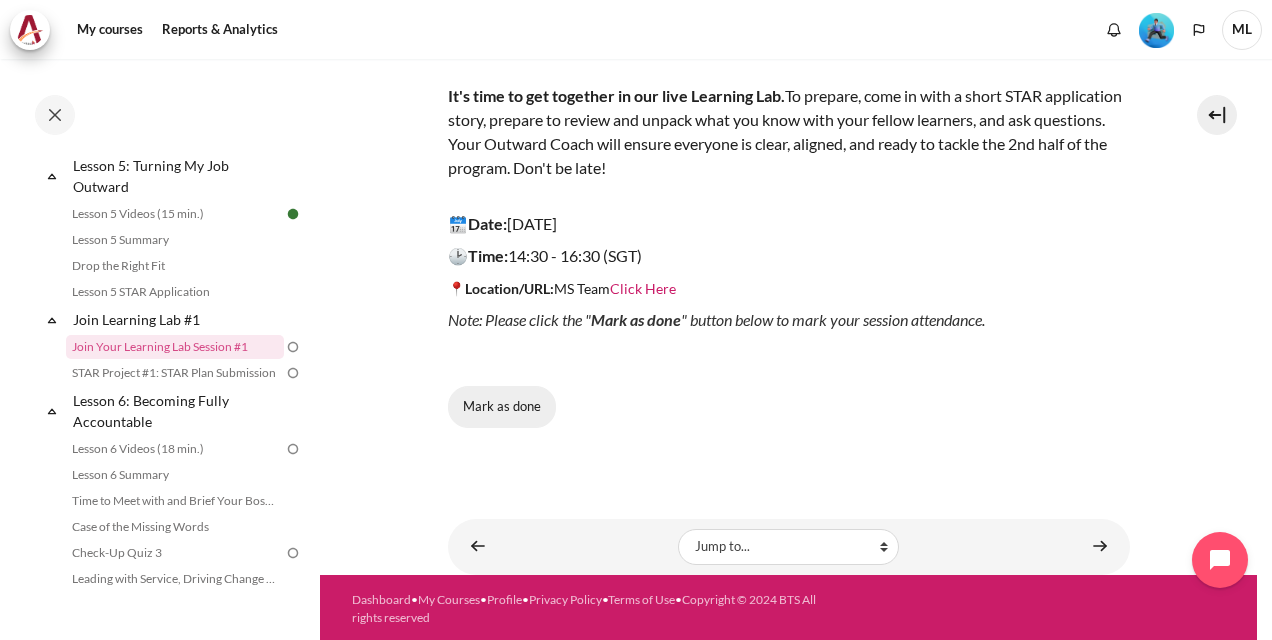 click on "Mark as done" at bounding box center (502, 407) 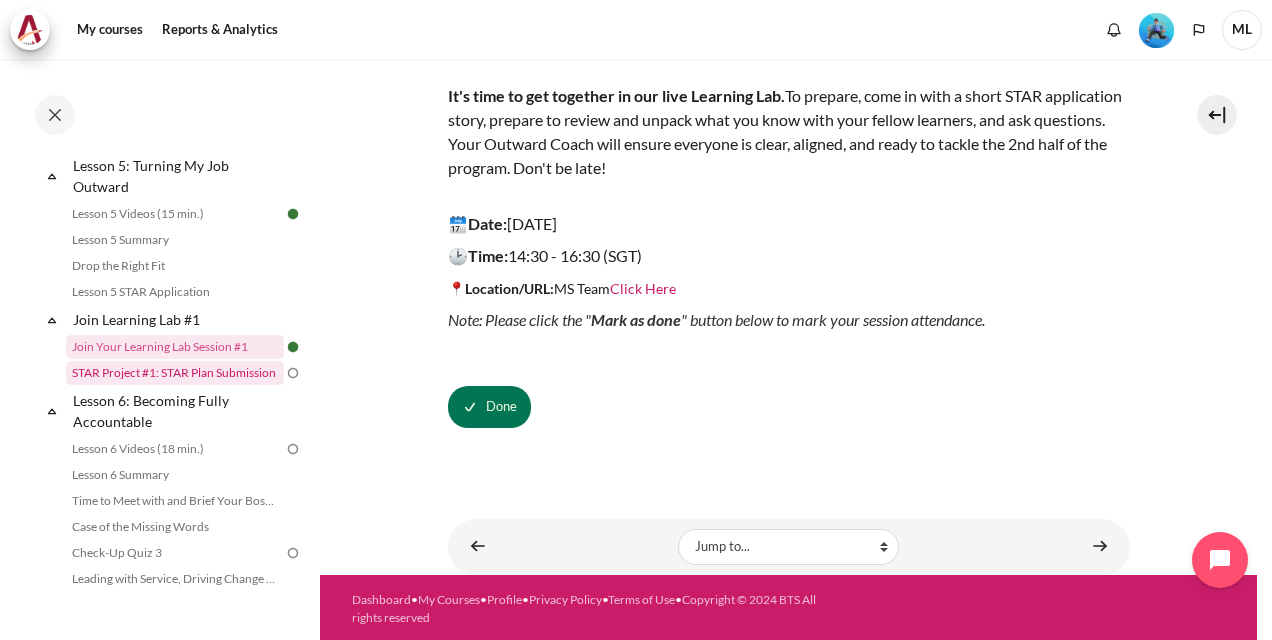 click on "STAR Project #1: STAR Plan Submission" at bounding box center [175, 373] 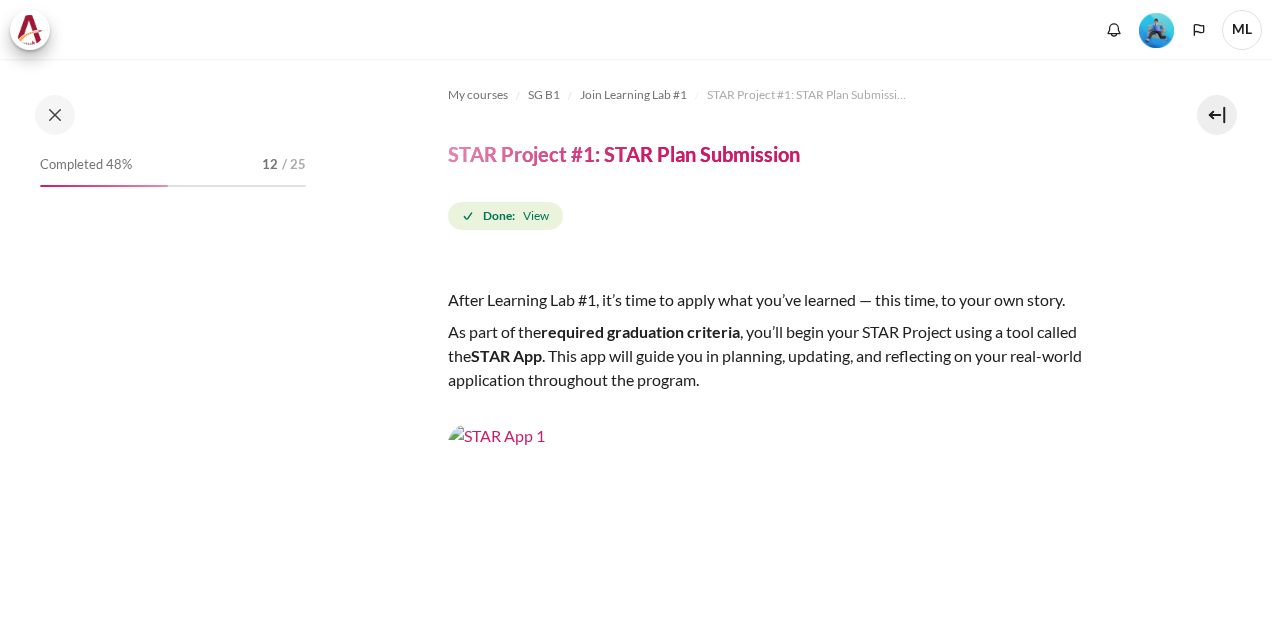scroll, scrollTop: 0, scrollLeft: 0, axis: both 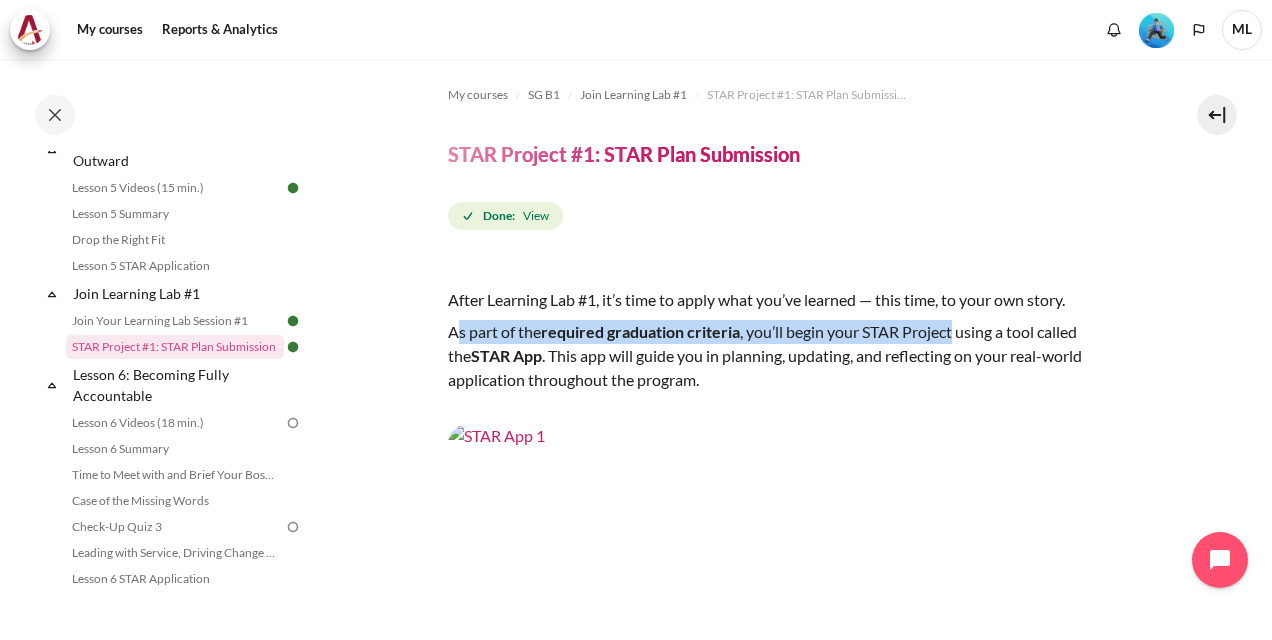 drag, startPoint x: 455, startPoint y: 333, endPoint x: 958, endPoint y: 331, distance: 503.00397 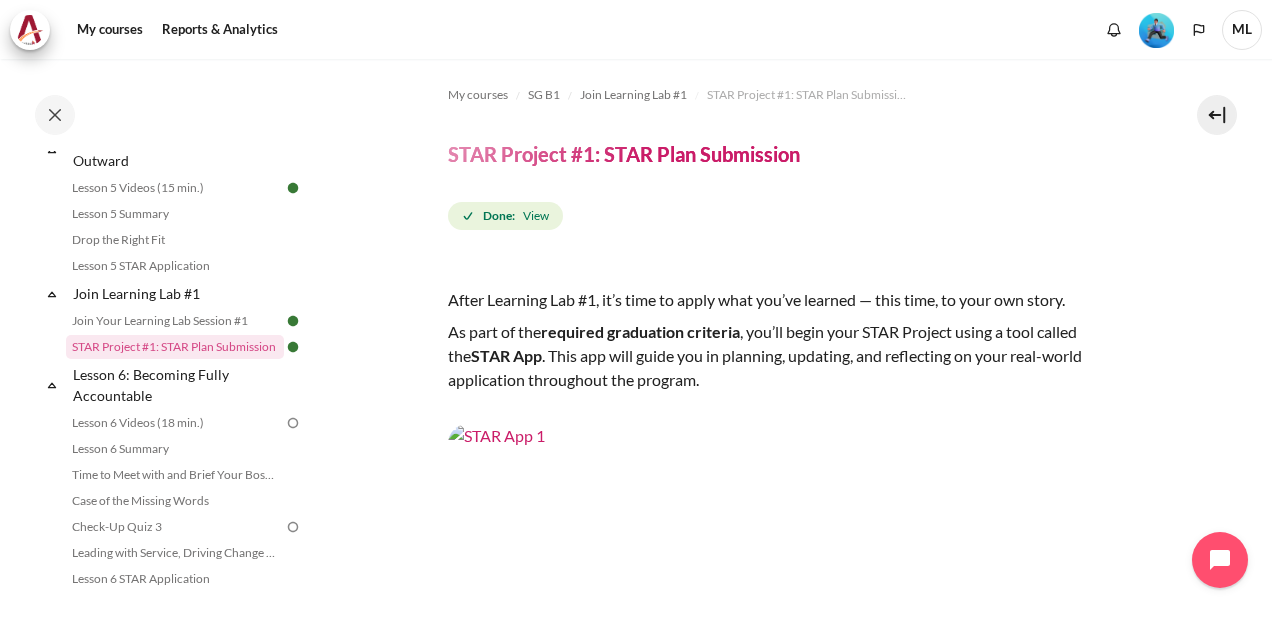 drag, startPoint x: 958, startPoint y: 331, endPoint x: 800, endPoint y: 383, distance: 166.337 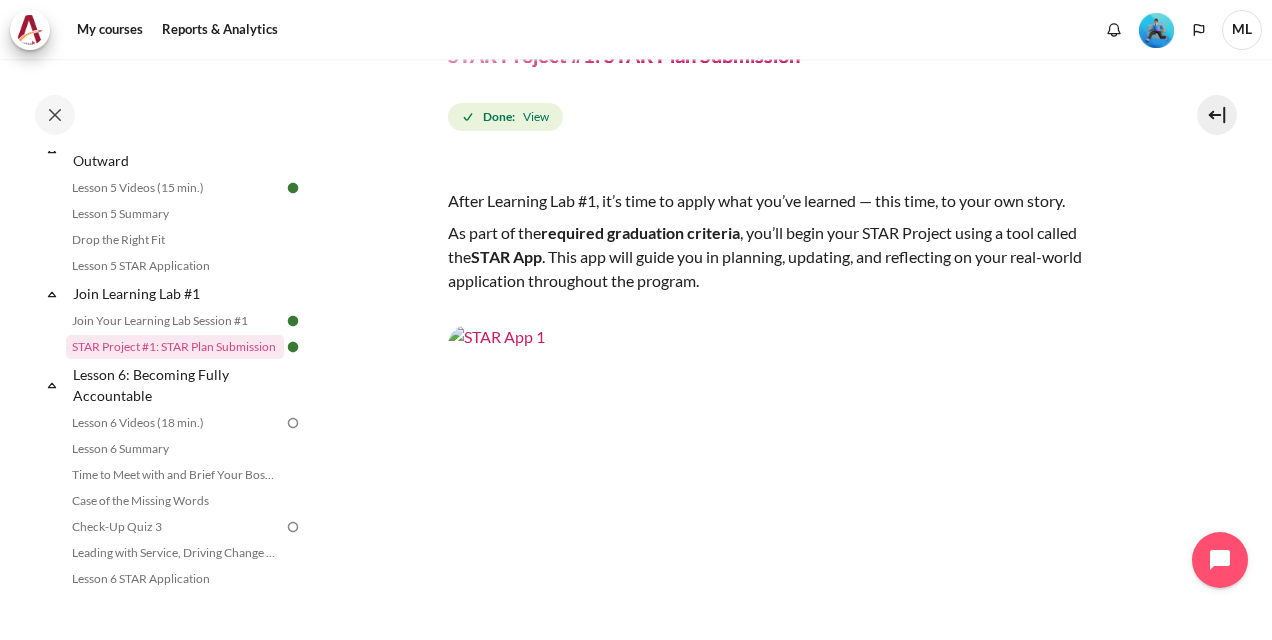 scroll, scrollTop: 0, scrollLeft: 0, axis: both 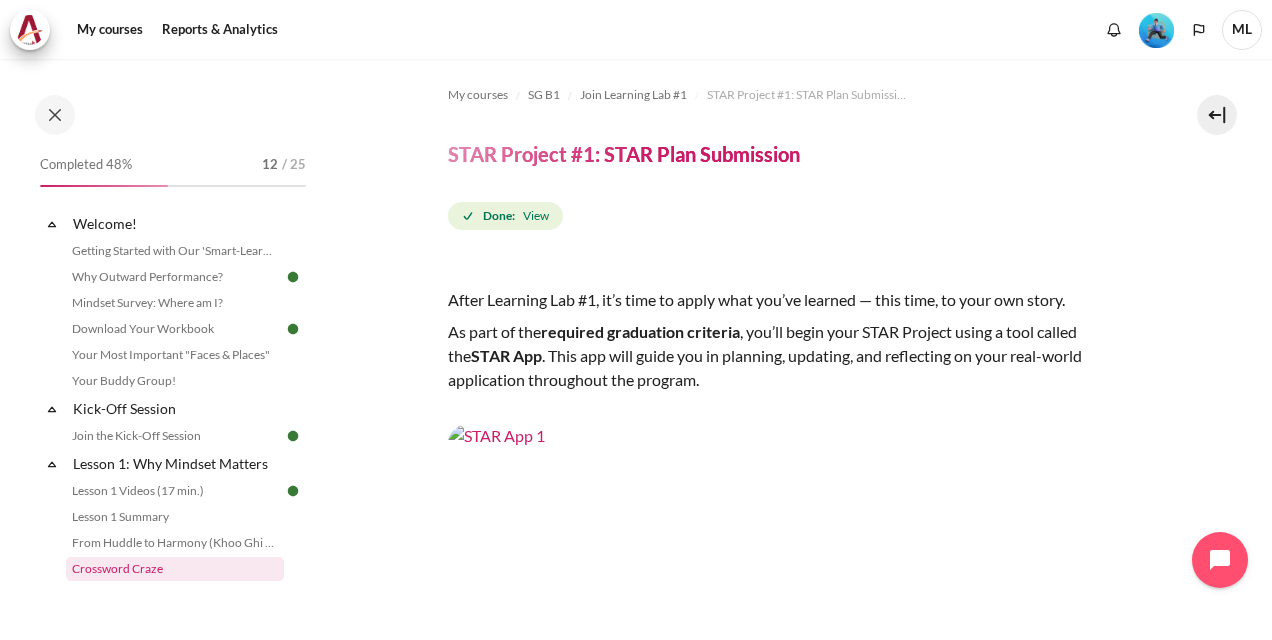 click on "Crossword Craze" at bounding box center [175, 569] 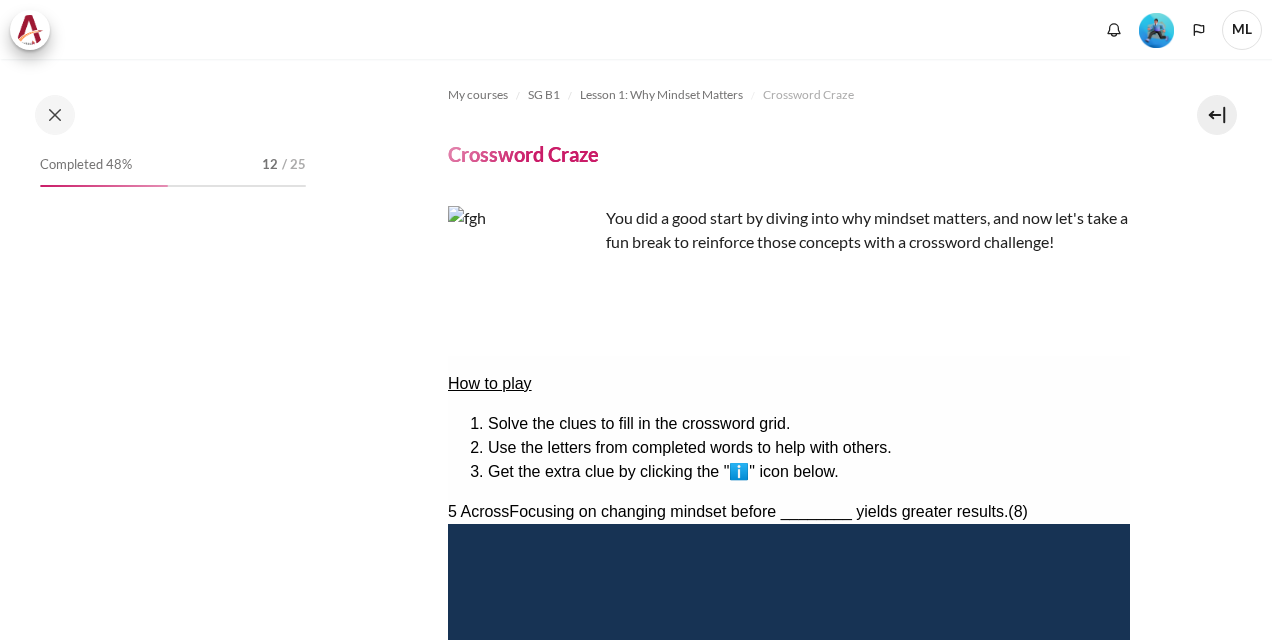 scroll, scrollTop: 0, scrollLeft: 0, axis: both 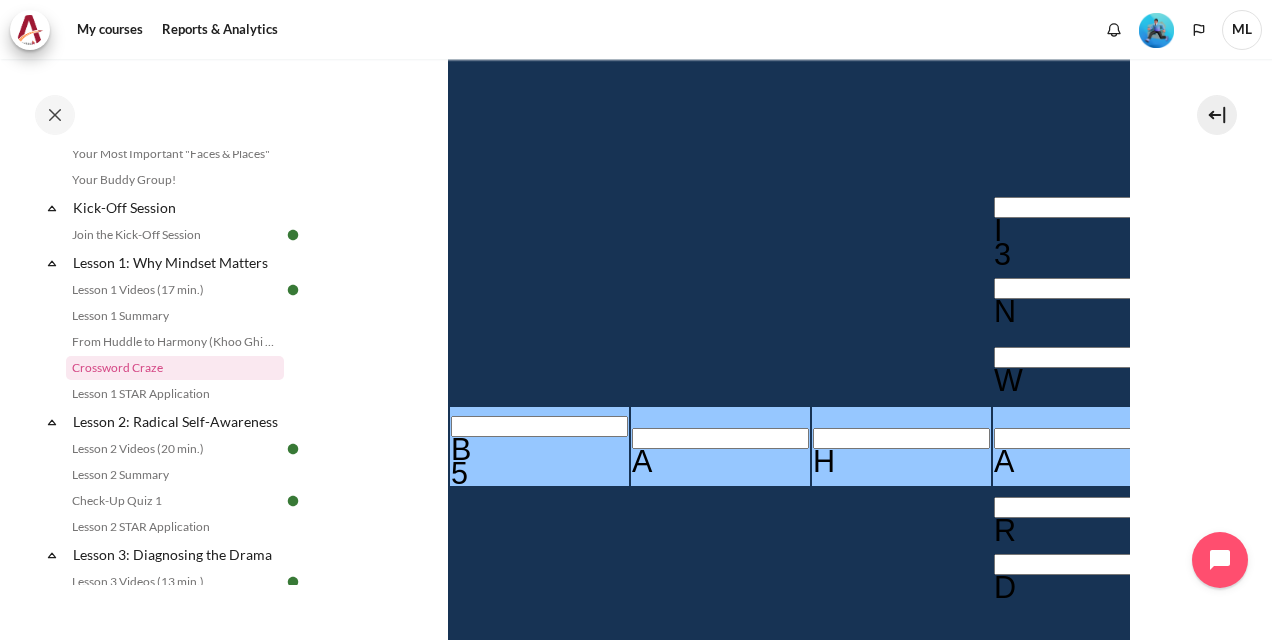 click on "A" at bounding box center (719, 461) 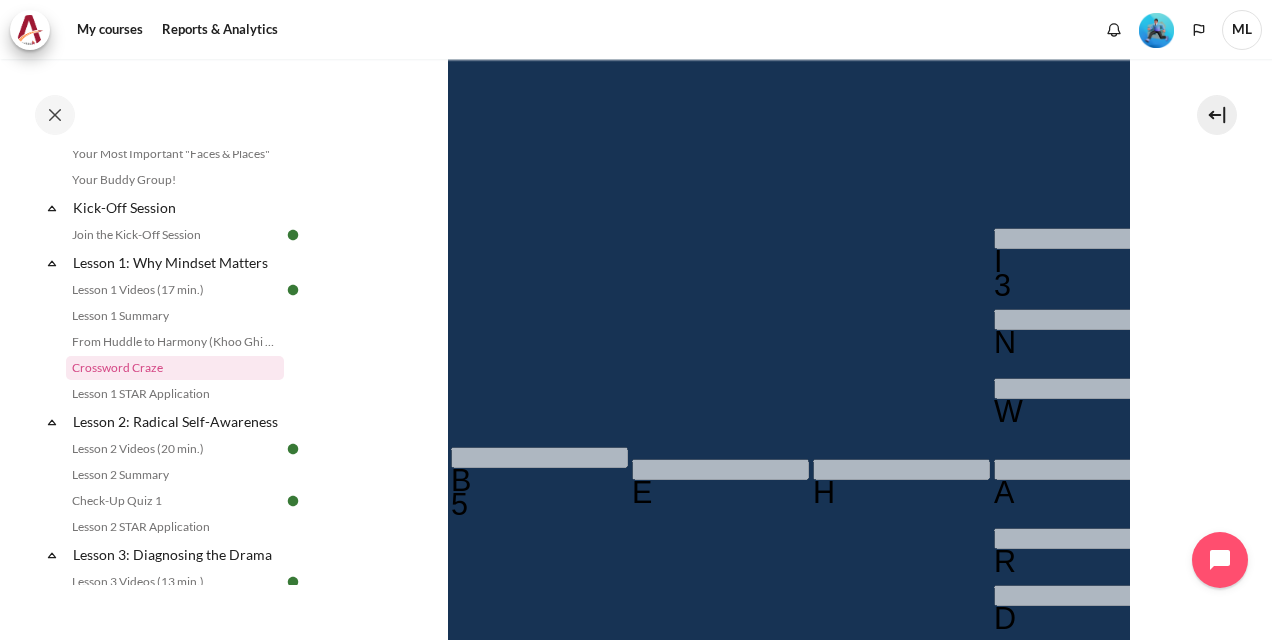 scroll, scrollTop: 400, scrollLeft: 0, axis: vertical 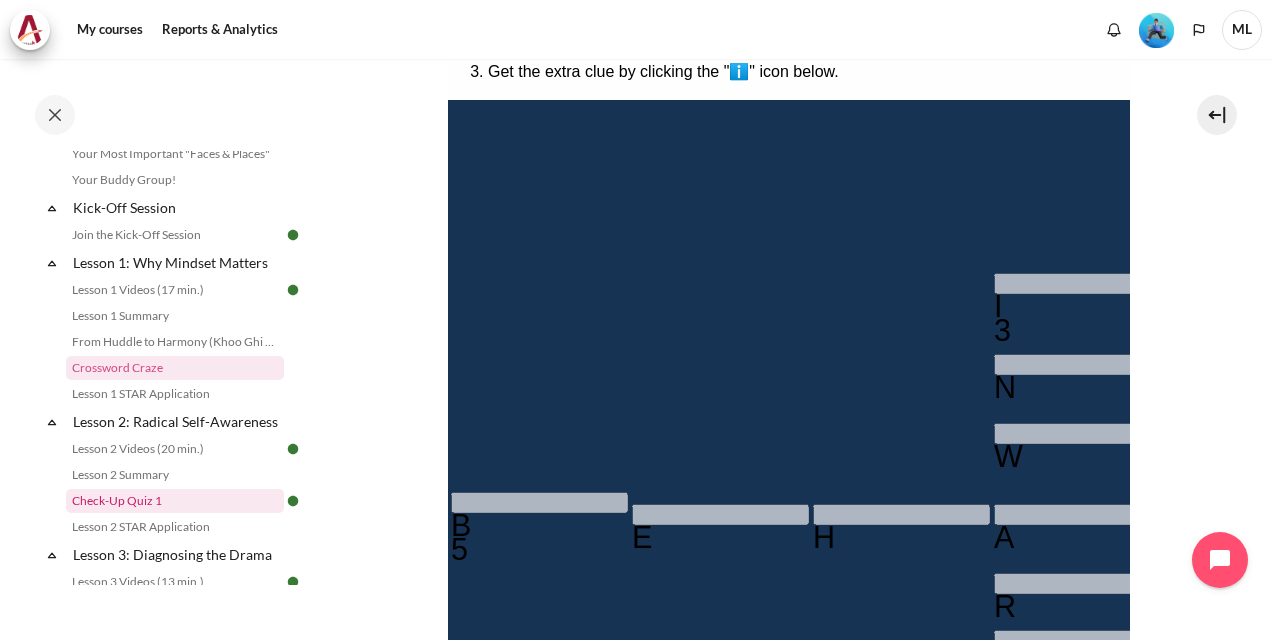click on "Check-Up Quiz 1" at bounding box center (175, 501) 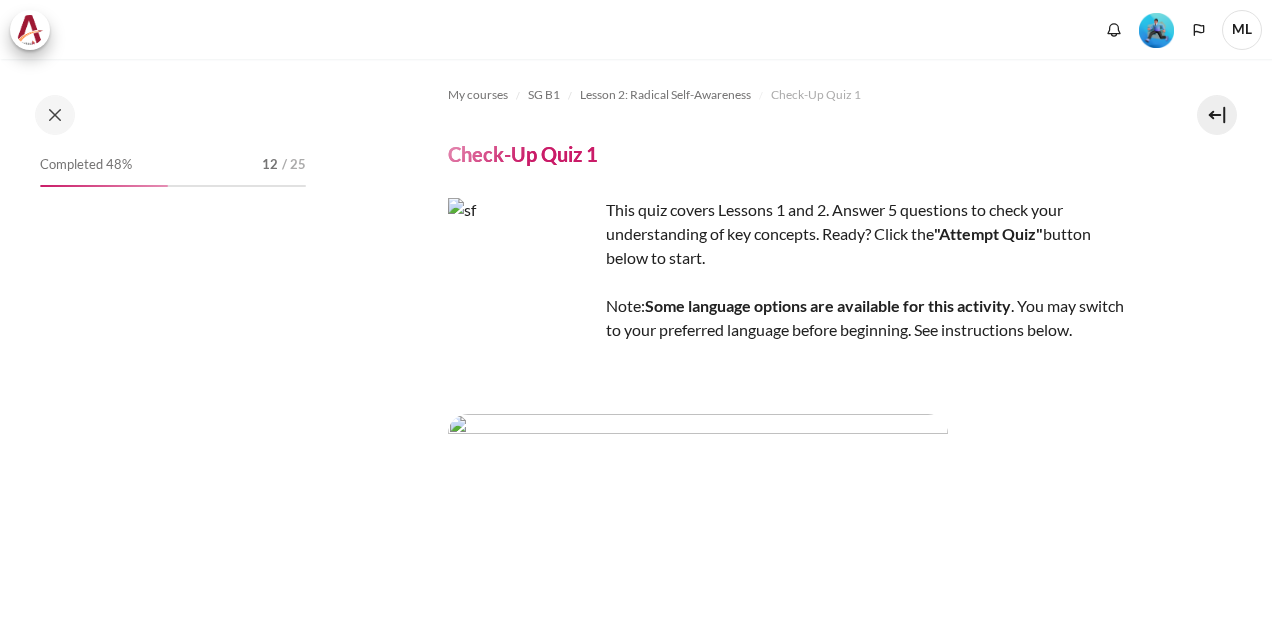 scroll, scrollTop: 0, scrollLeft: 0, axis: both 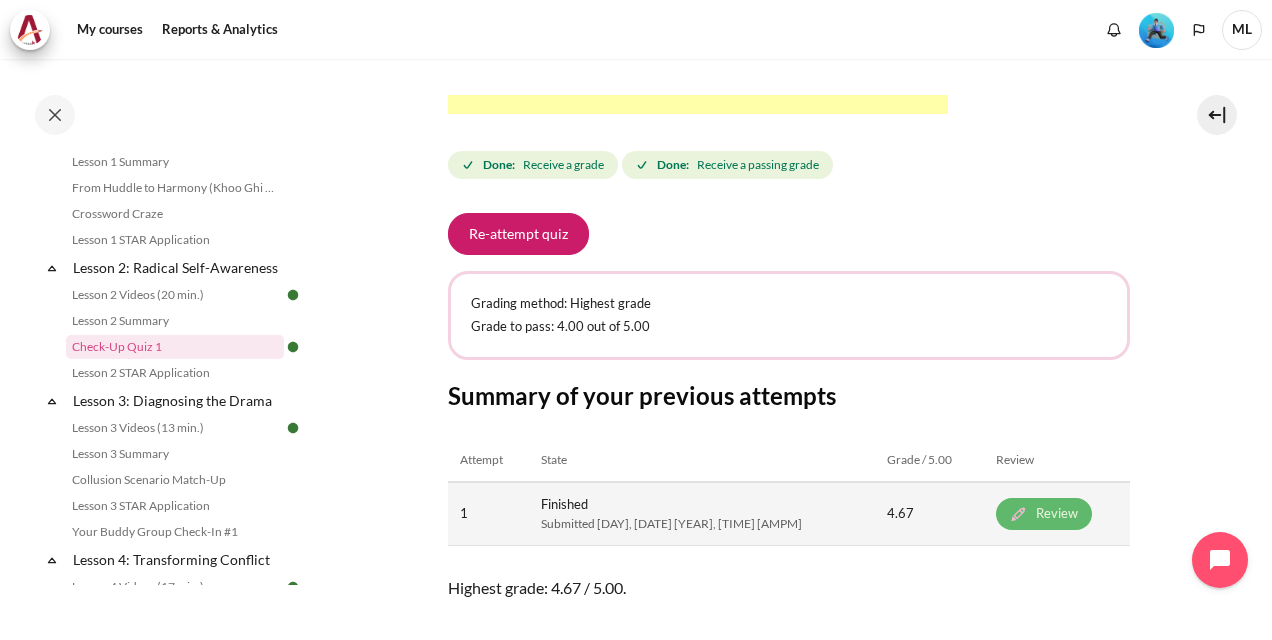 click on "Review" at bounding box center [1044, 514] 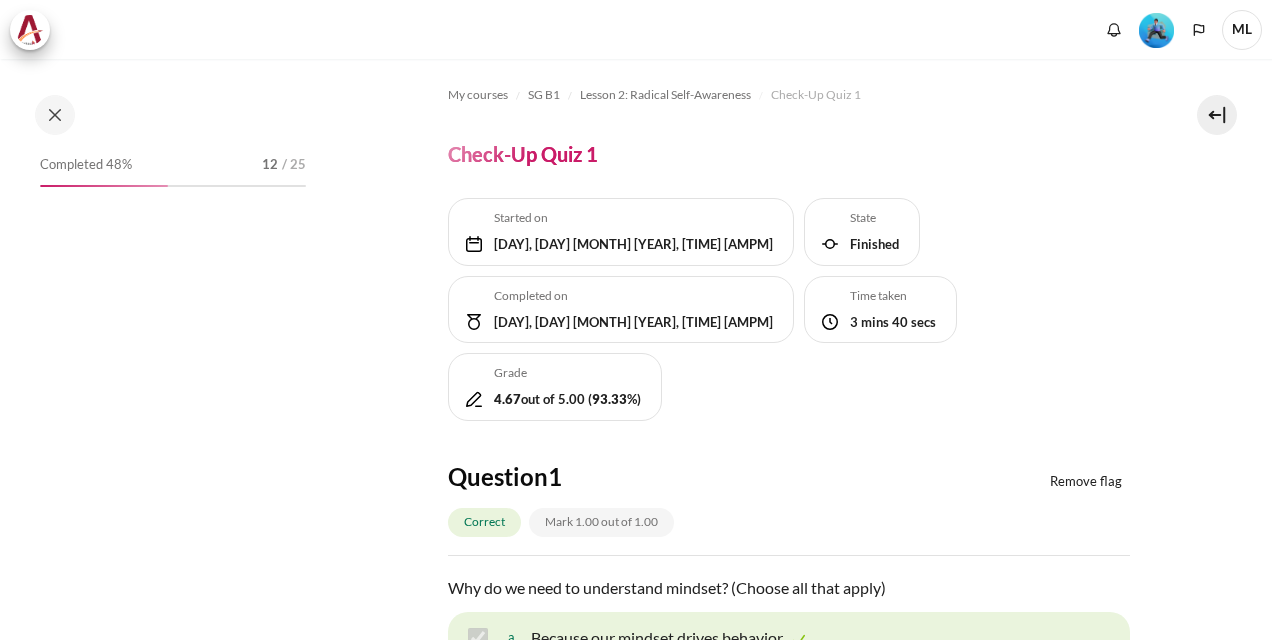 scroll, scrollTop: 0, scrollLeft: 0, axis: both 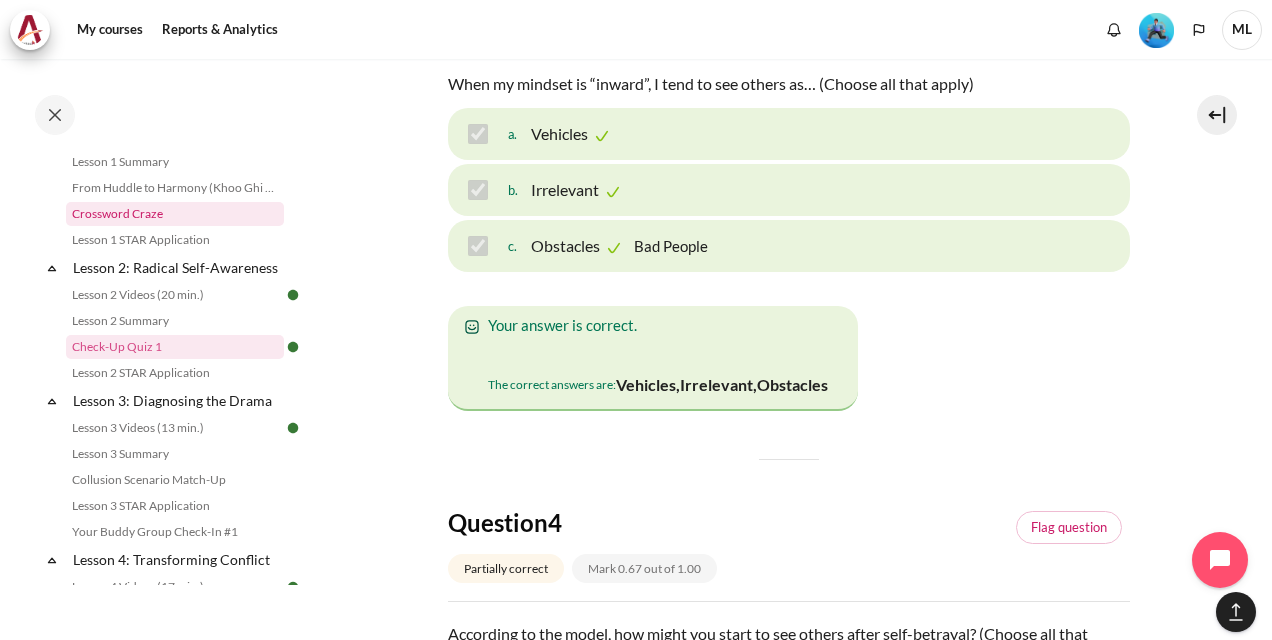 click on "Crossword Craze" at bounding box center (175, 214) 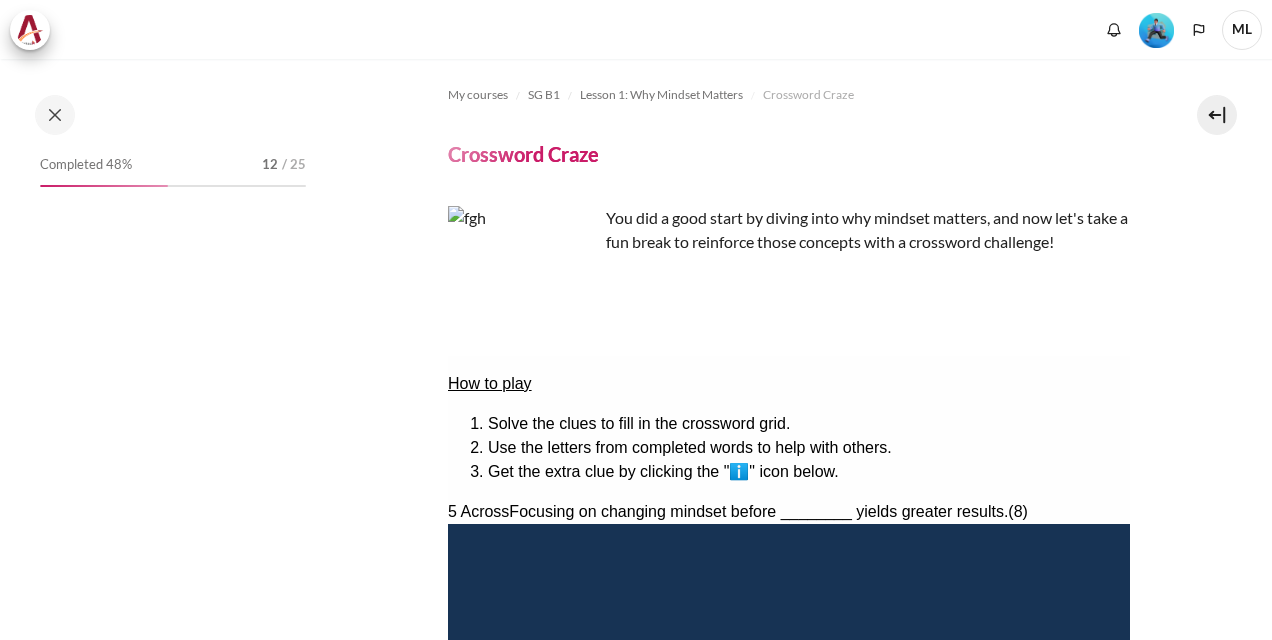 scroll, scrollTop: 0, scrollLeft: 0, axis: both 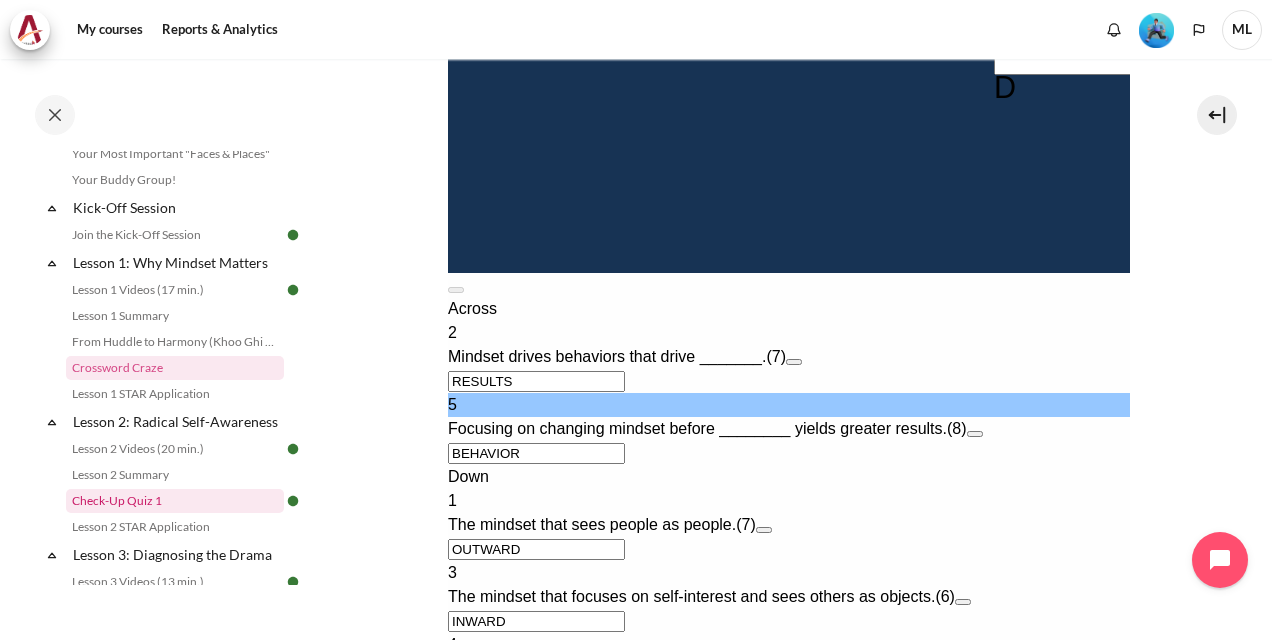 click on "Check-Up Quiz 1" at bounding box center [175, 501] 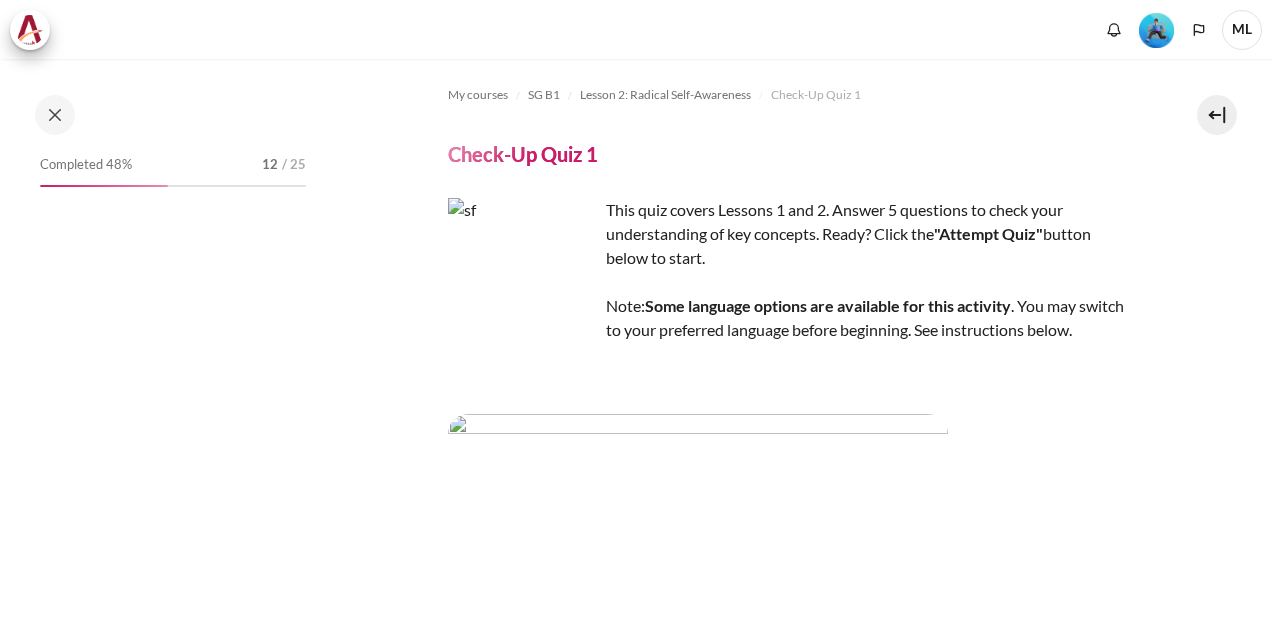 scroll, scrollTop: 0, scrollLeft: 0, axis: both 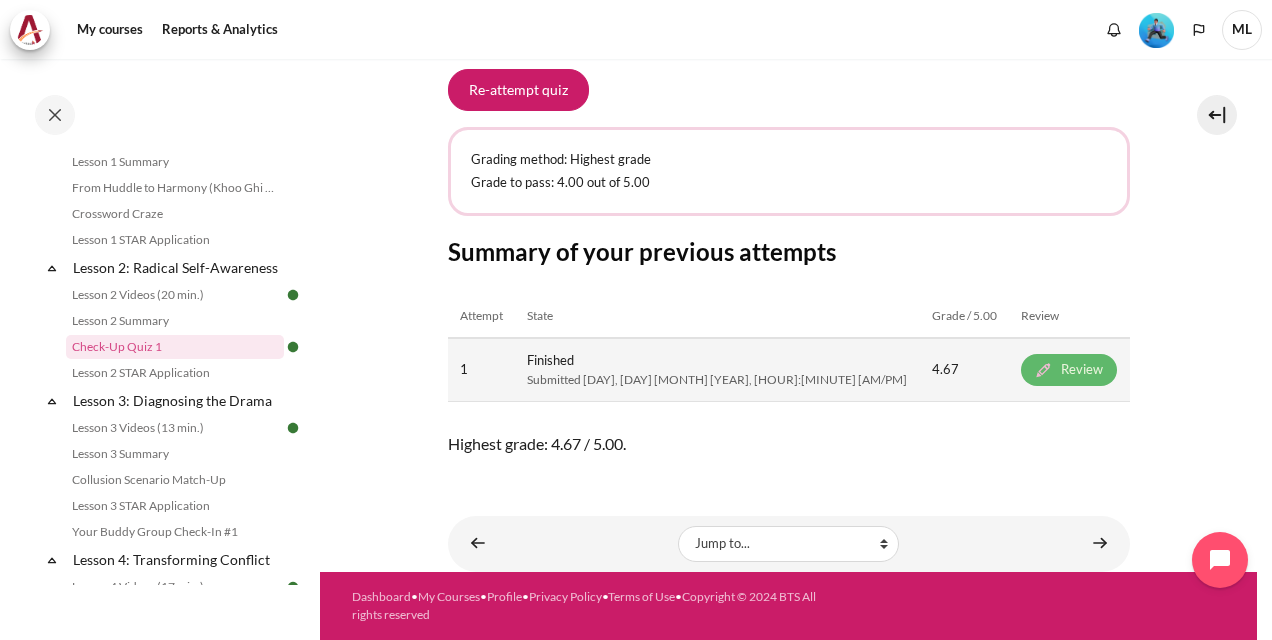 click on "Review" at bounding box center [1069, 370] 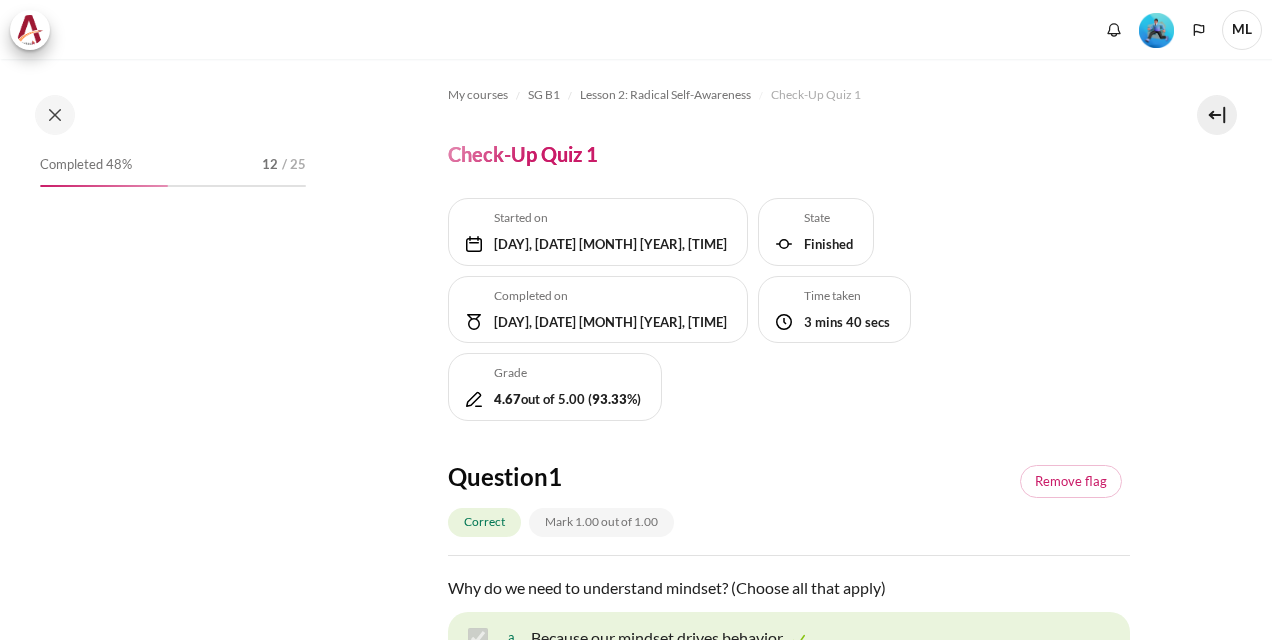 scroll, scrollTop: 0, scrollLeft: 0, axis: both 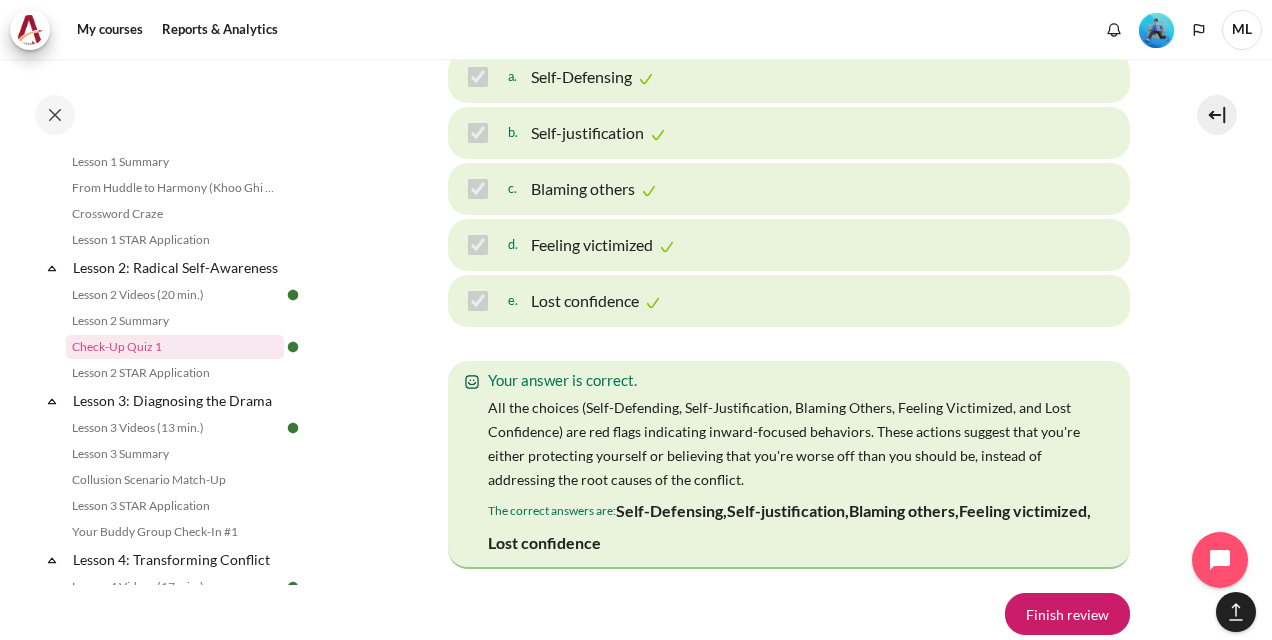 click on "My courses
SG B1
Lesson 2: Radical Self-Awareness
Check-Up Quiz 1
Check-Up Quiz 1
Started on State Finished Grade" at bounding box center [788, -1145] 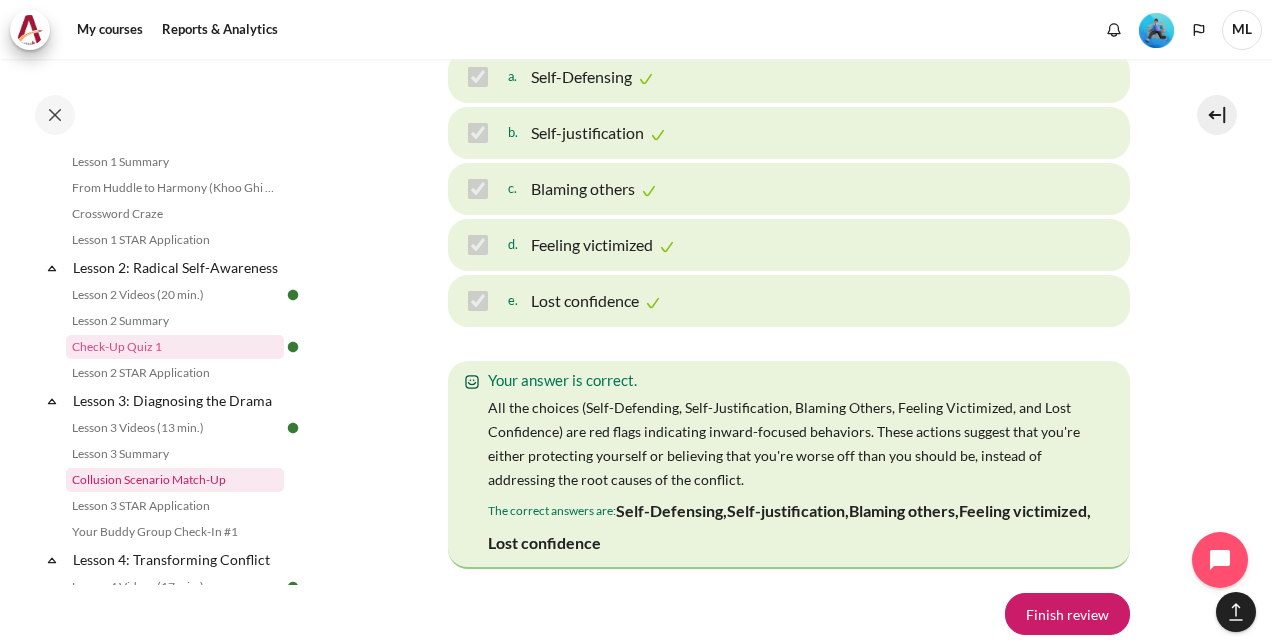 click on "Collusion Scenario Match-Up" at bounding box center [175, 480] 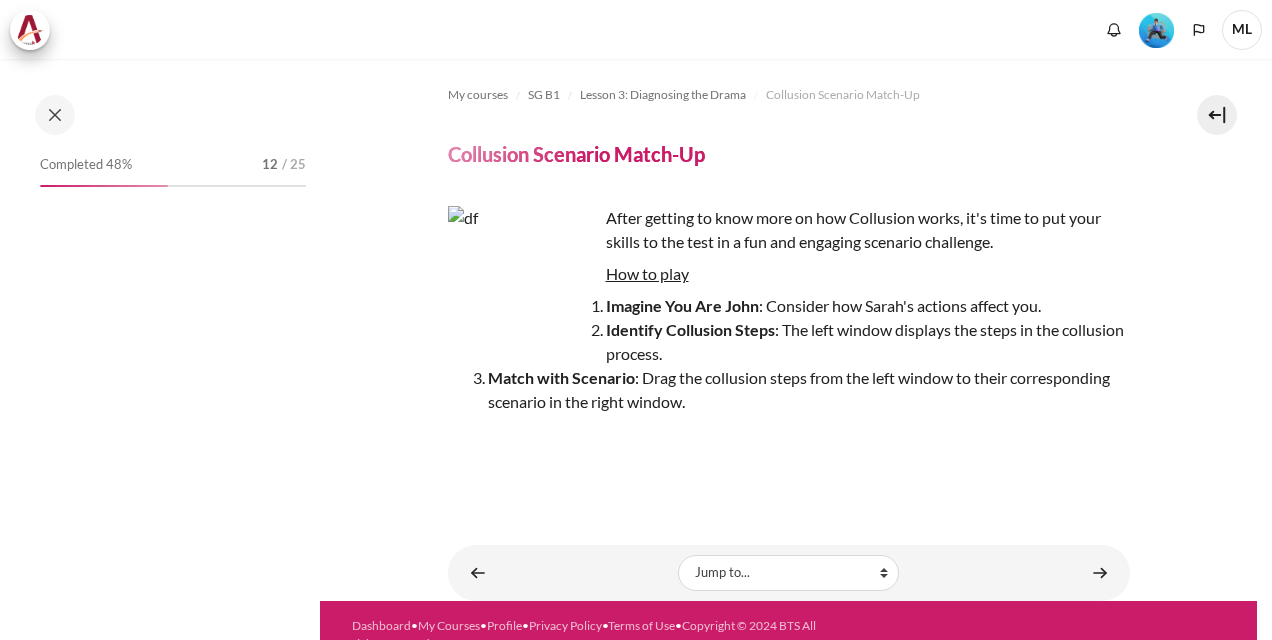 scroll, scrollTop: 0, scrollLeft: 0, axis: both 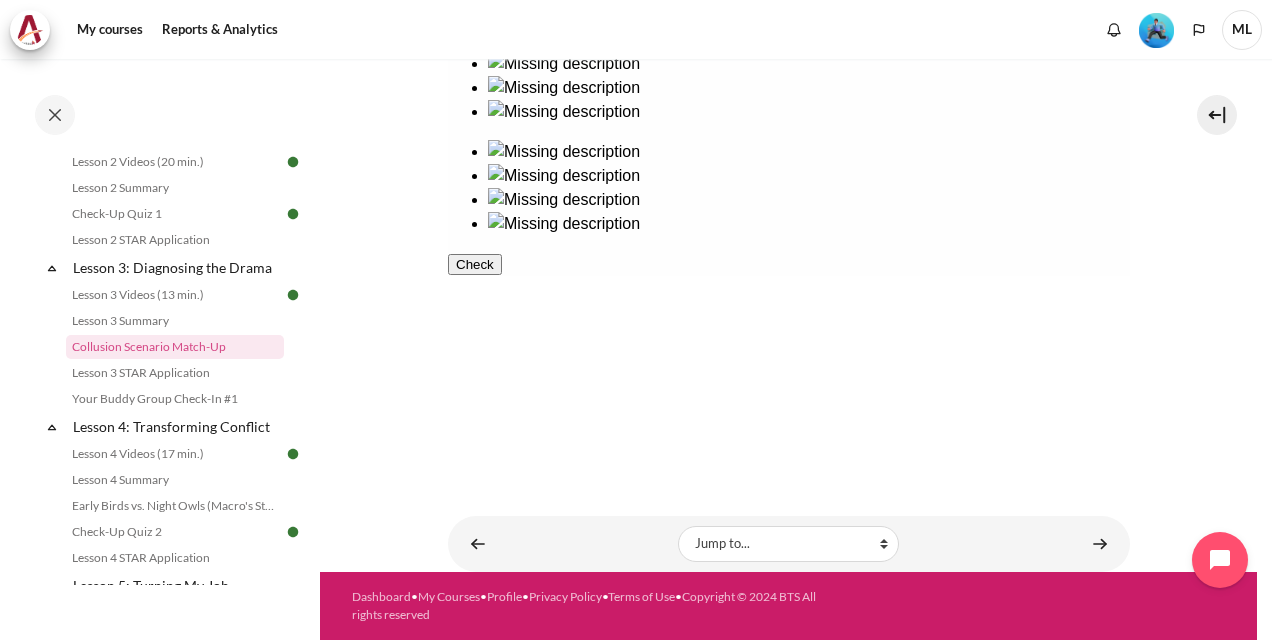 click on "Check" at bounding box center [474, 264] 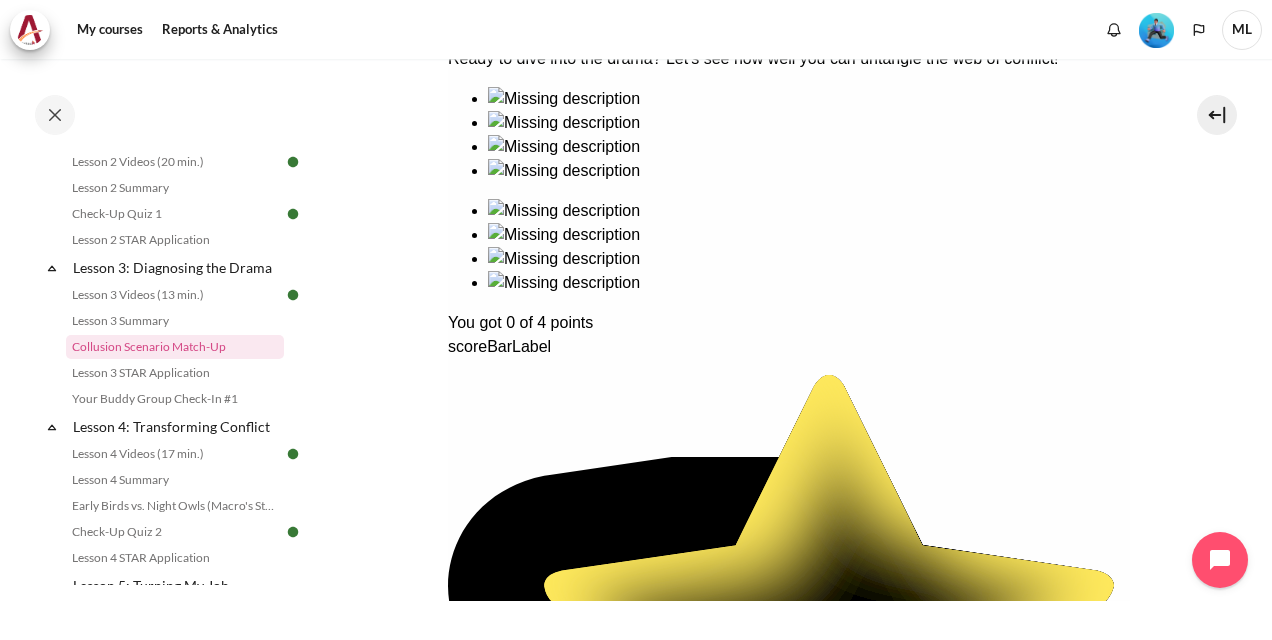 scroll, scrollTop: 396, scrollLeft: 0, axis: vertical 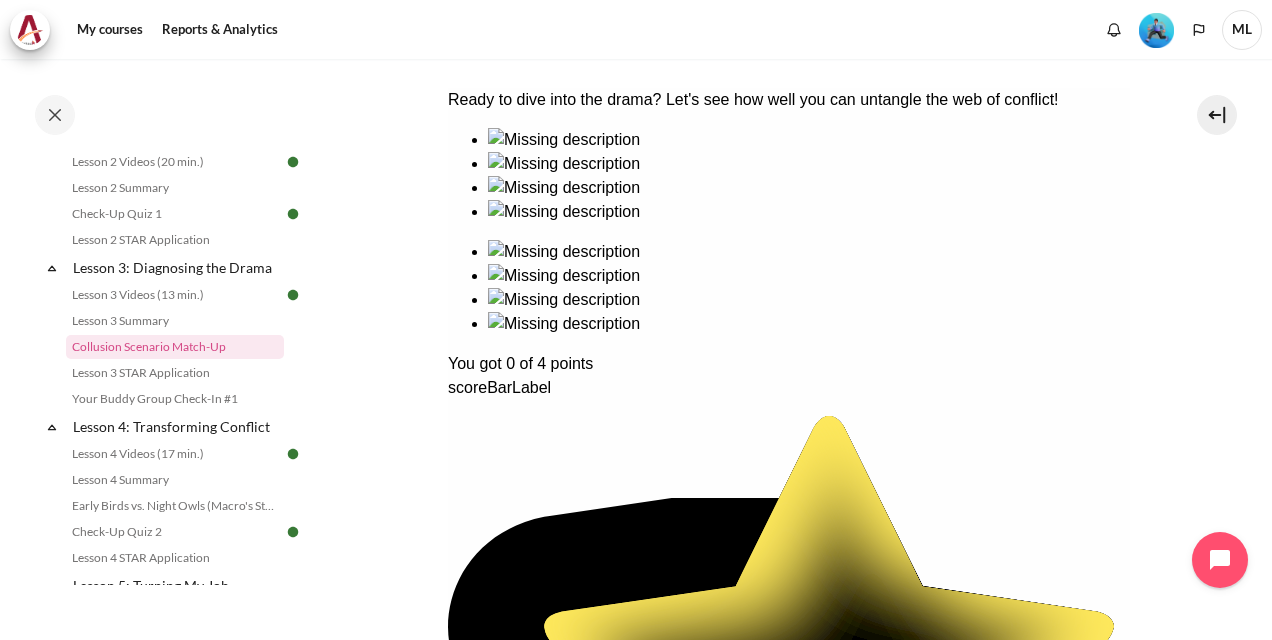 drag, startPoint x: 671, startPoint y: 239, endPoint x: 912, endPoint y: 270, distance: 242.9856 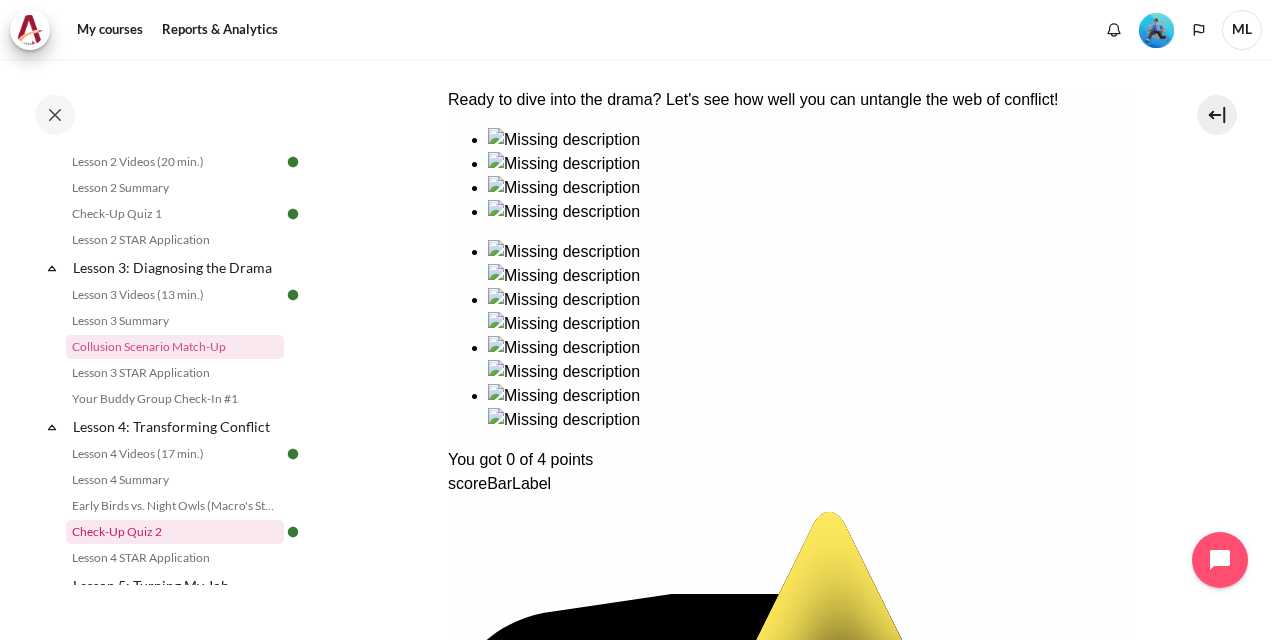 drag, startPoint x: 160, startPoint y: 548, endPoint x: 184, endPoint y: 548, distance: 24 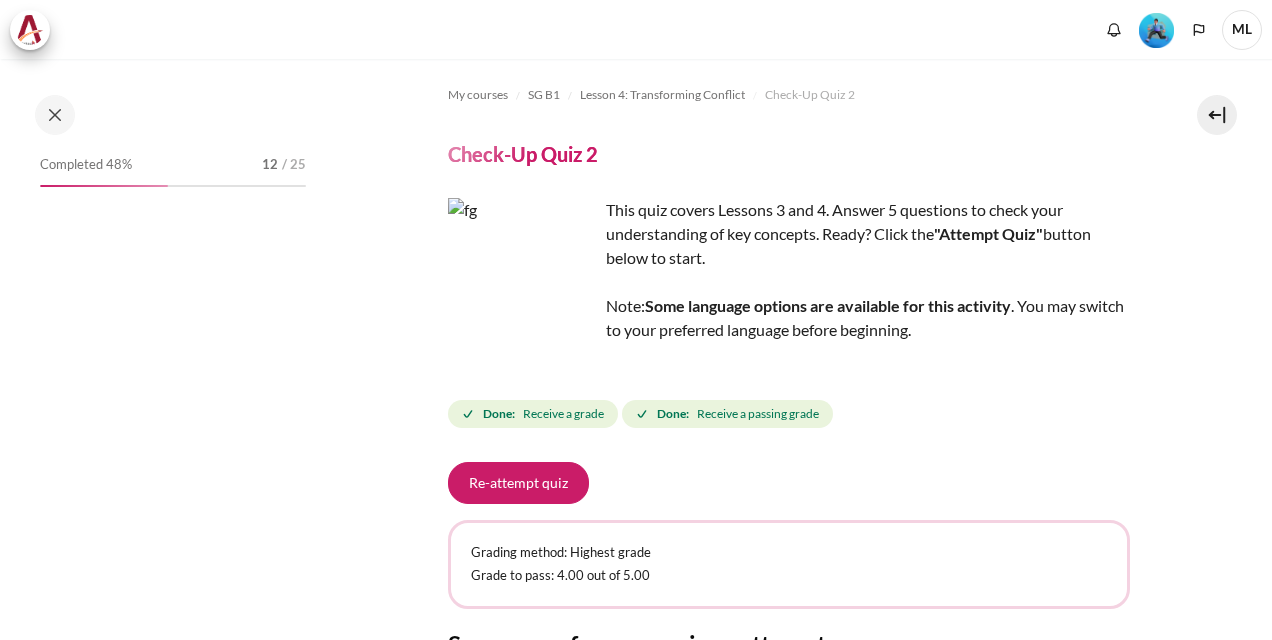 scroll, scrollTop: 0, scrollLeft: 0, axis: both 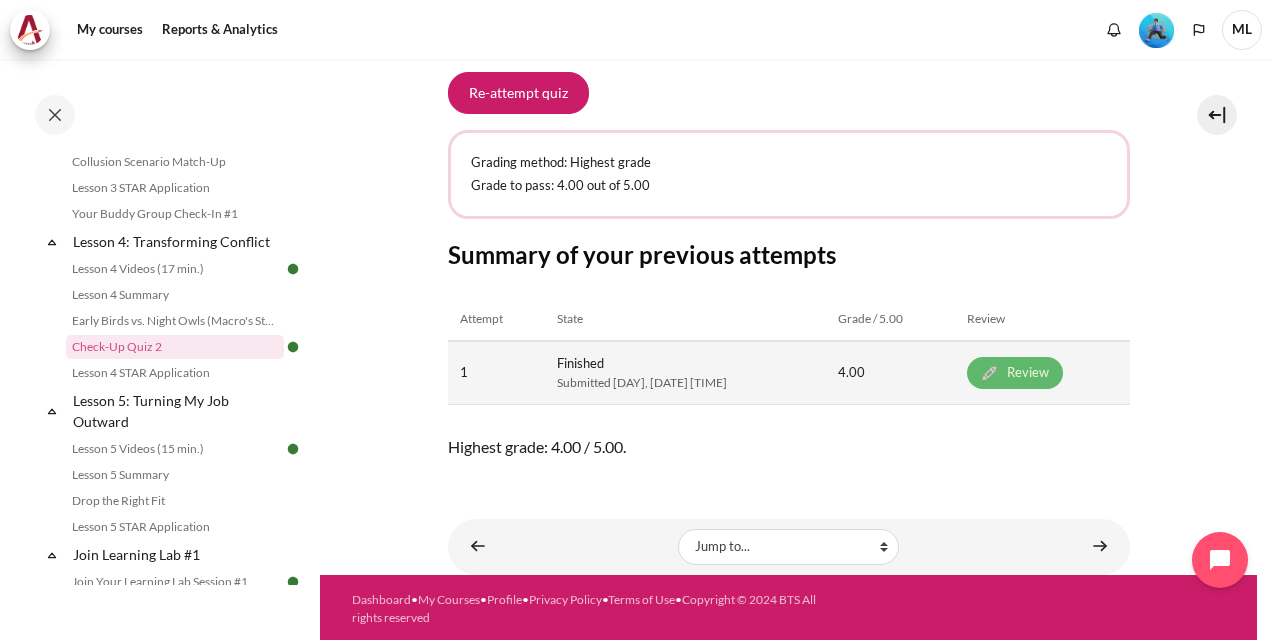 click on "Review" at bounding box center (1015, 373) 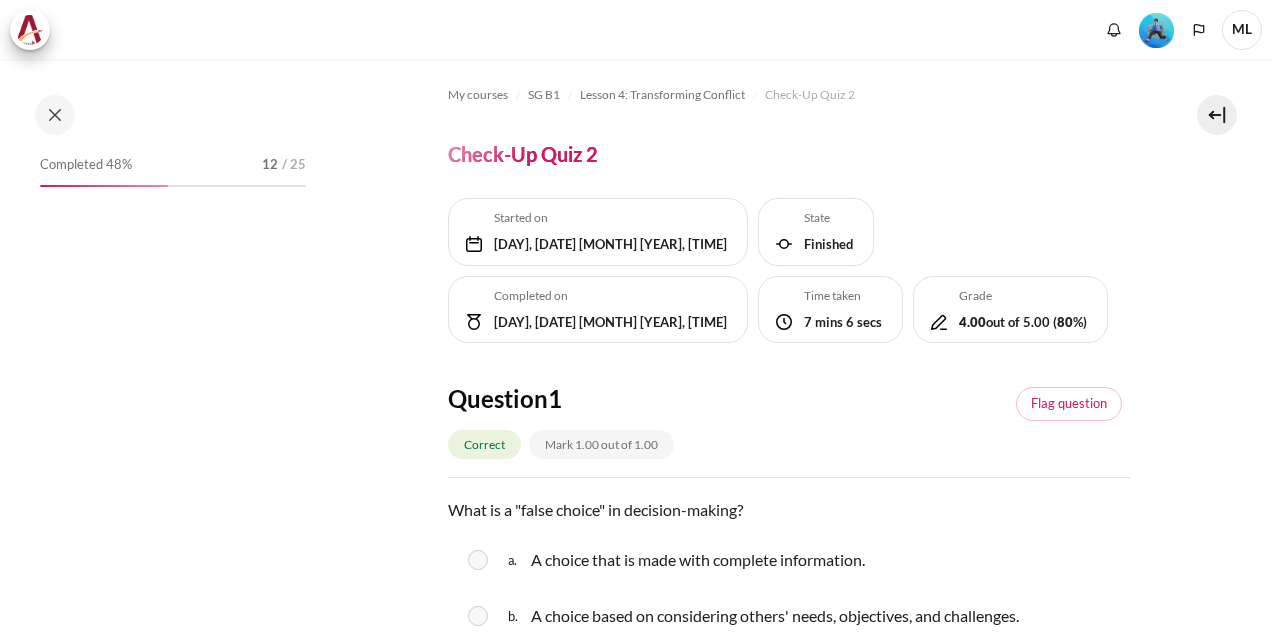 scroll, scrollTop: 0, scrollLeft: 0, axis: both 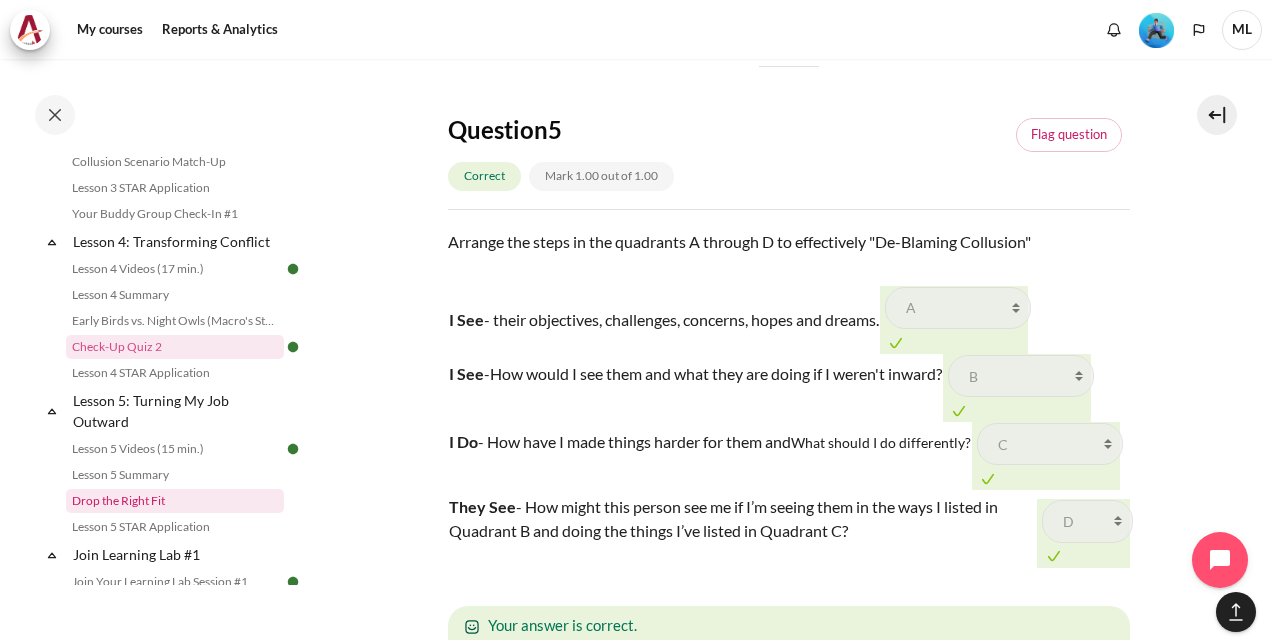 click on "Drop the Right Fit" at bounding box center (175, 501) 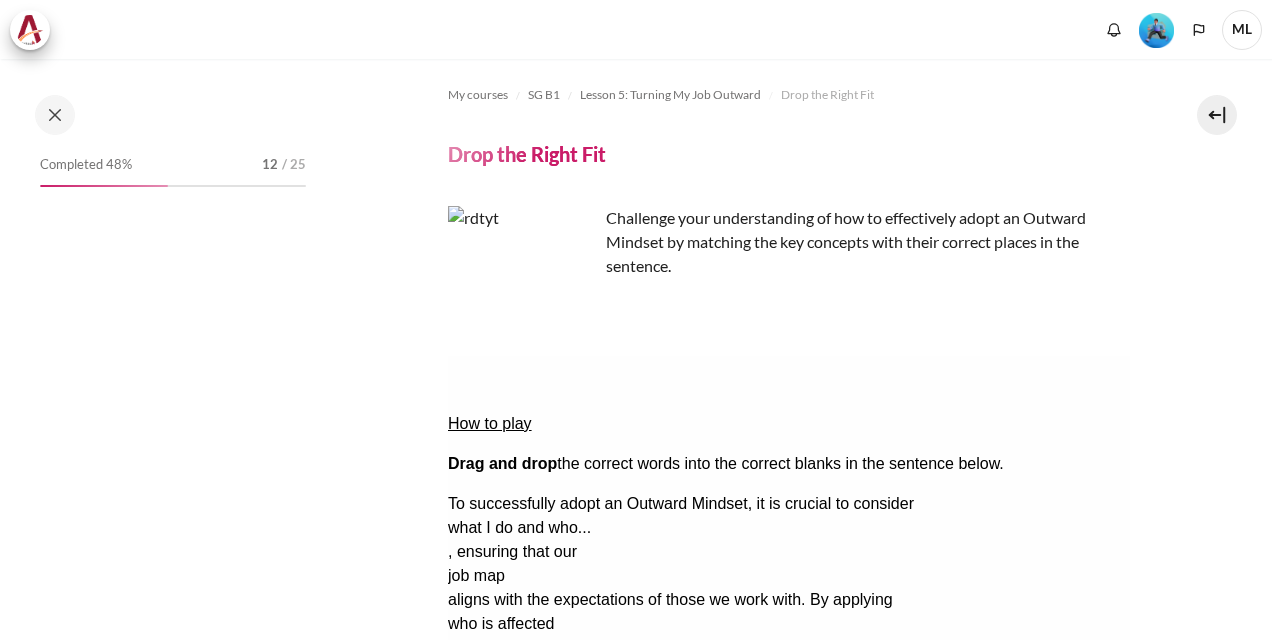 scroll, scrollTop: 0, scrollLeft: 0, axis: both 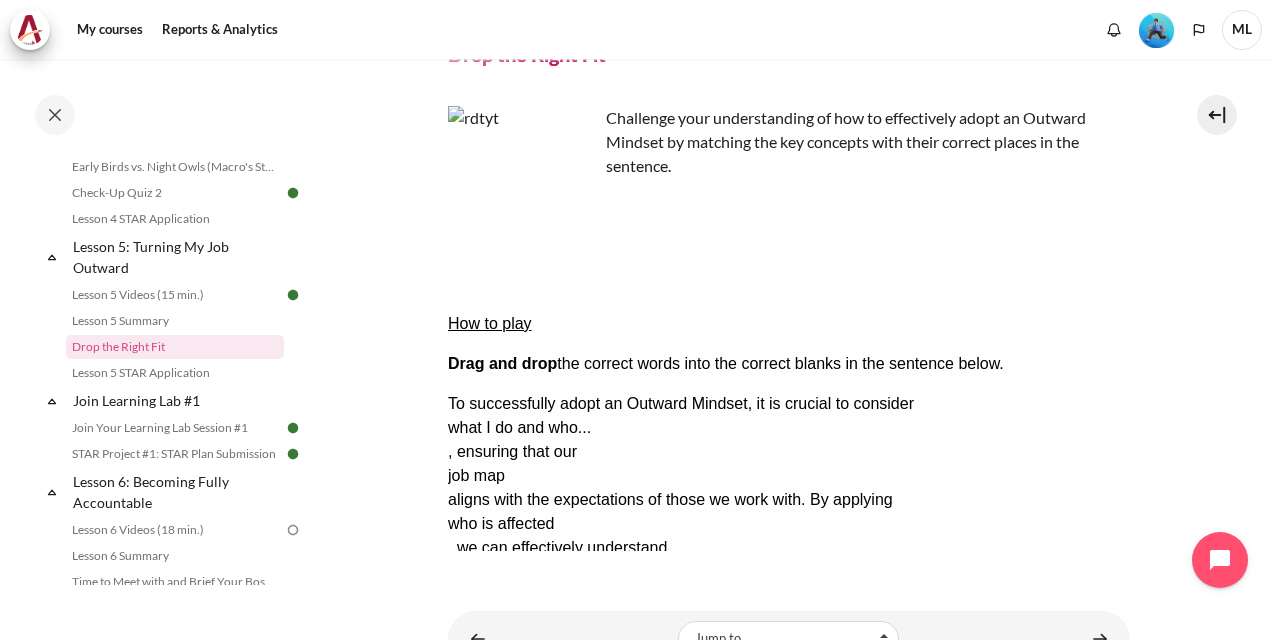 click on "Check Check the answers. The responses will be marked as correct, incorrect, or unanswered." at bounding box center [788, 644] 